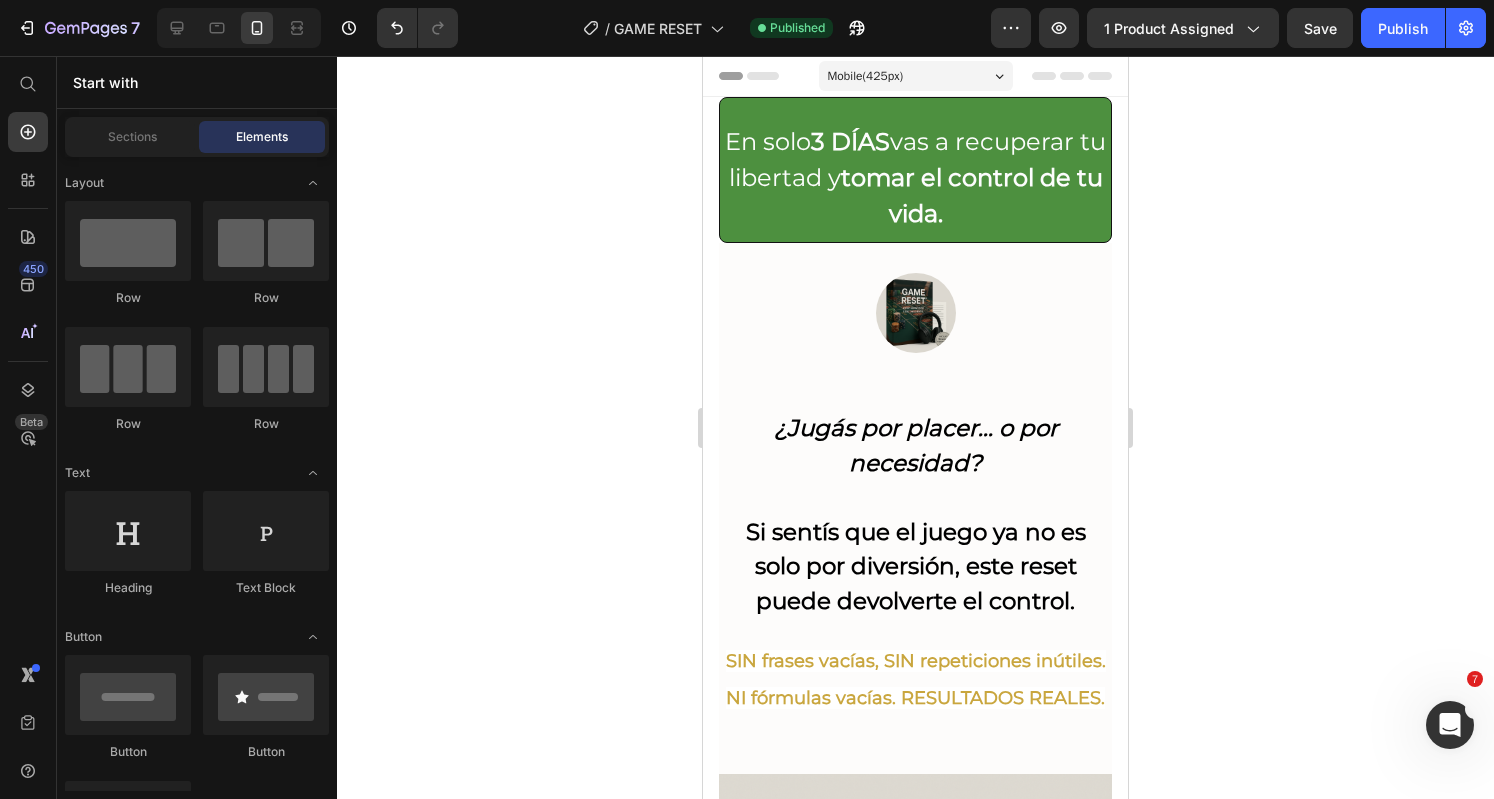 scroll, scrollTop: 0, scrollLeft: 0, axis: both 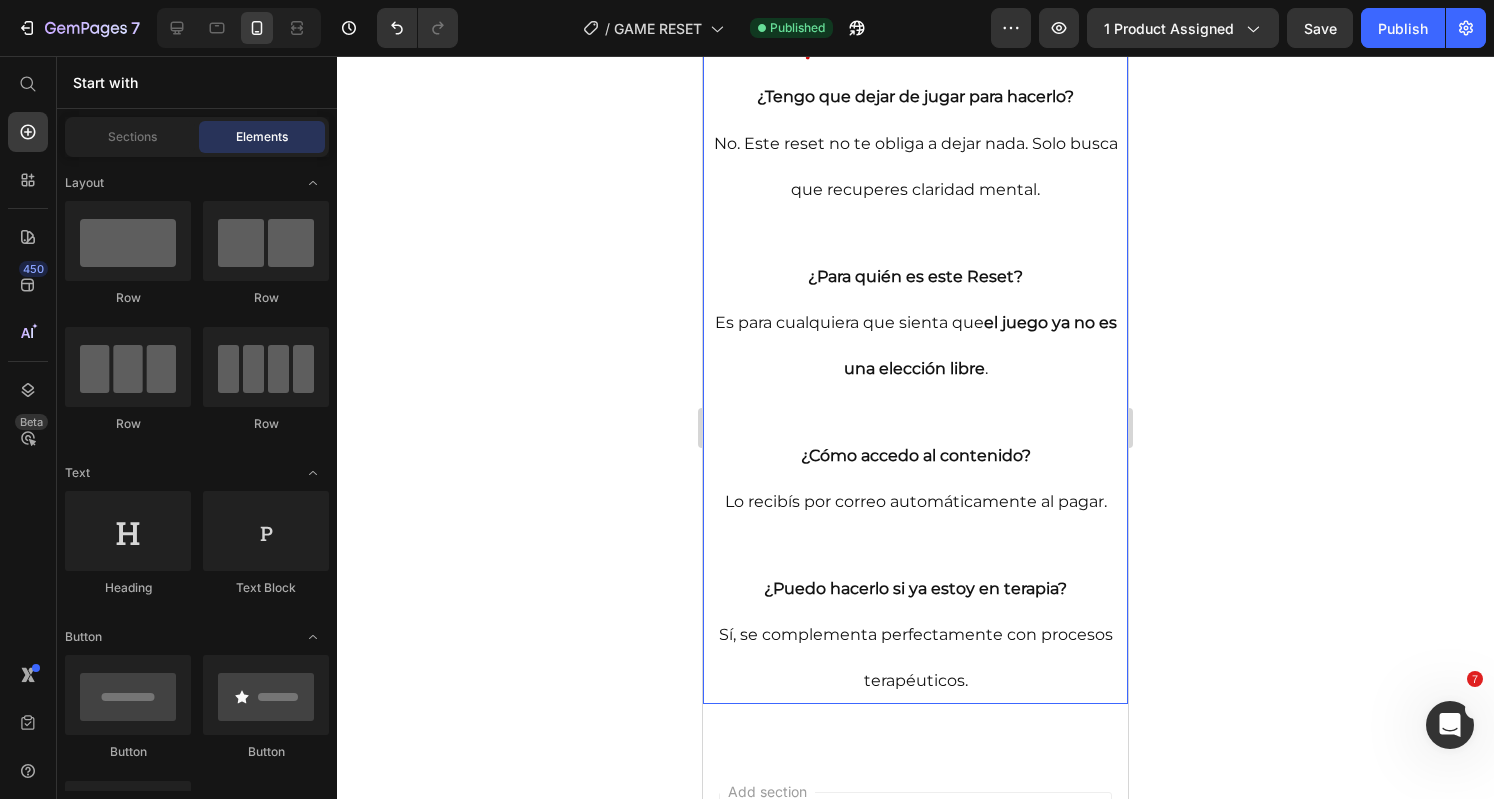 click on "❓ PREGUNTAS FRECUENTES ¿Tengo que dejar de jugar para hacerlo? No. Este reset no te obliga a dejar nada. Solo busca que recuperes claridad mental. ¿Para quién es este Reset? Es para cualquiera que sienta que el juego ya no es una elección libre. ¿Cómo accedo al contenido? Lo recibís por correo automáticamente al pagar. ¿Puedo hacerlo si ya estoy en terapia? Sí, se complementa perfectamente con procesos terapéuticos." at bounding box center [915, 363] 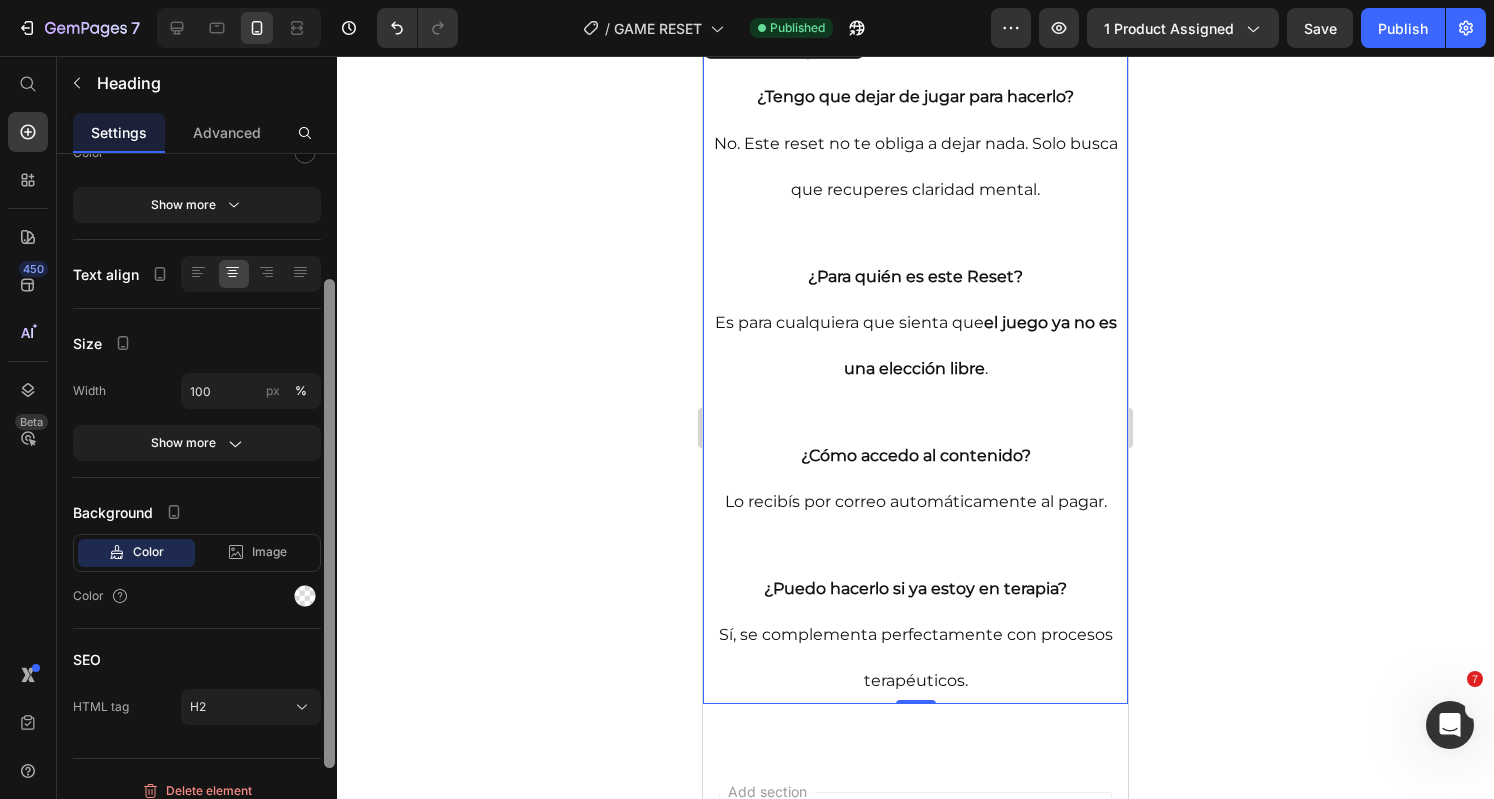 scroll, scrollTop: 306, scrollLeft: 0, axis: vertical 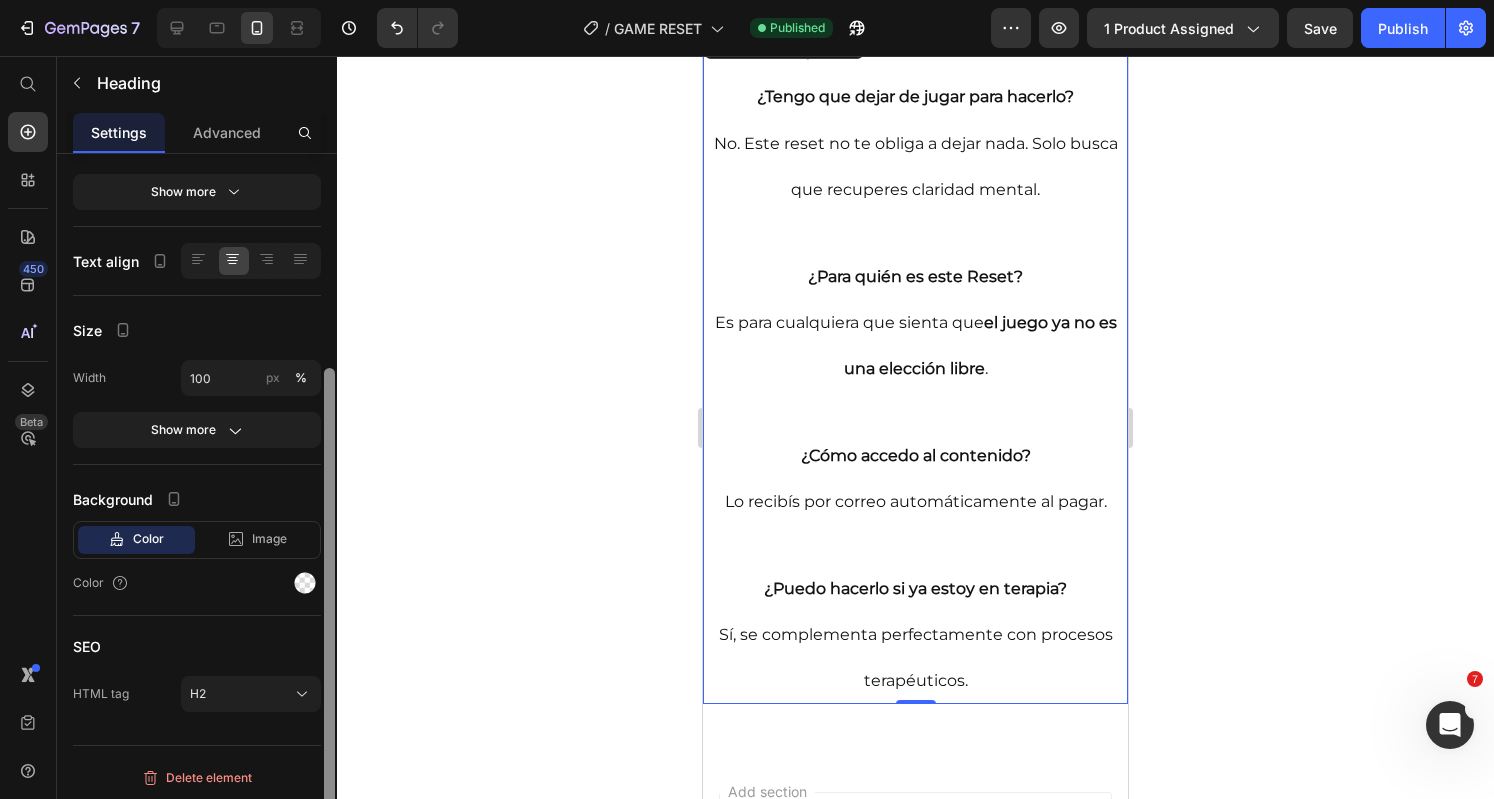 drag, startPoint x: 331, startPoint y: 458, endPoint x: 341, endPoint y: 690, distance: 232.21542 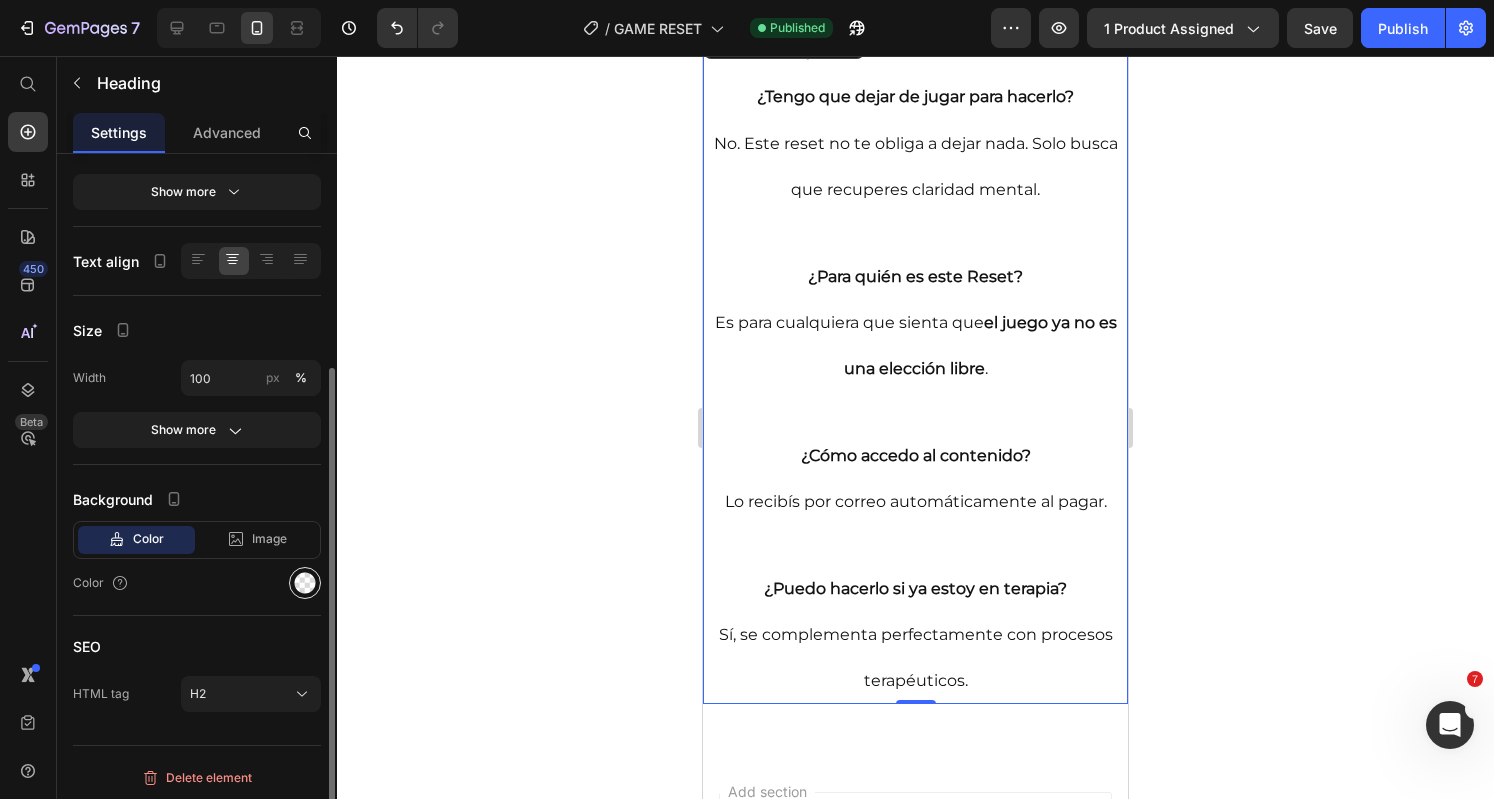 click at bounding box center (305, 583) 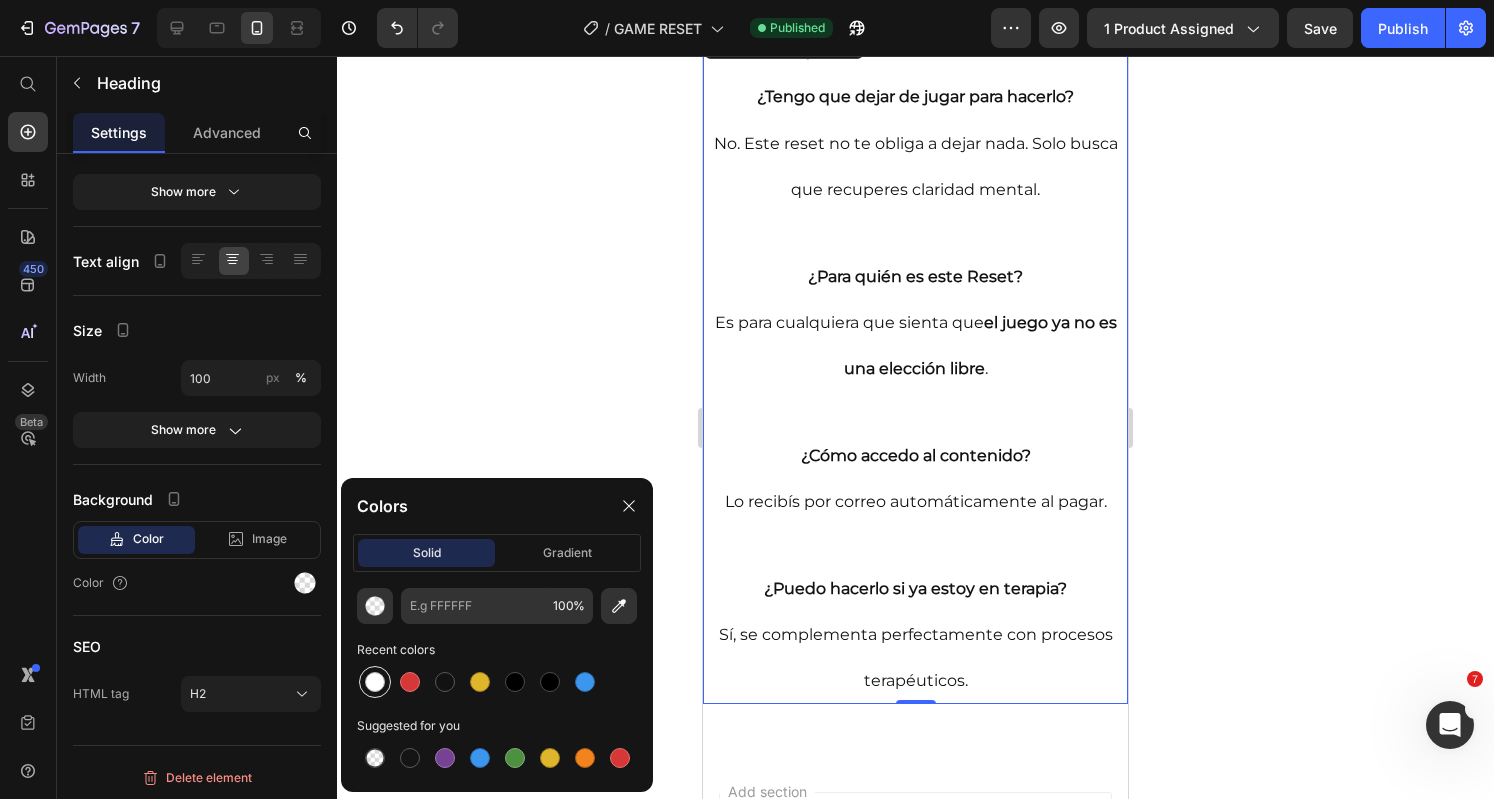 click at bounding box center [375, 682] 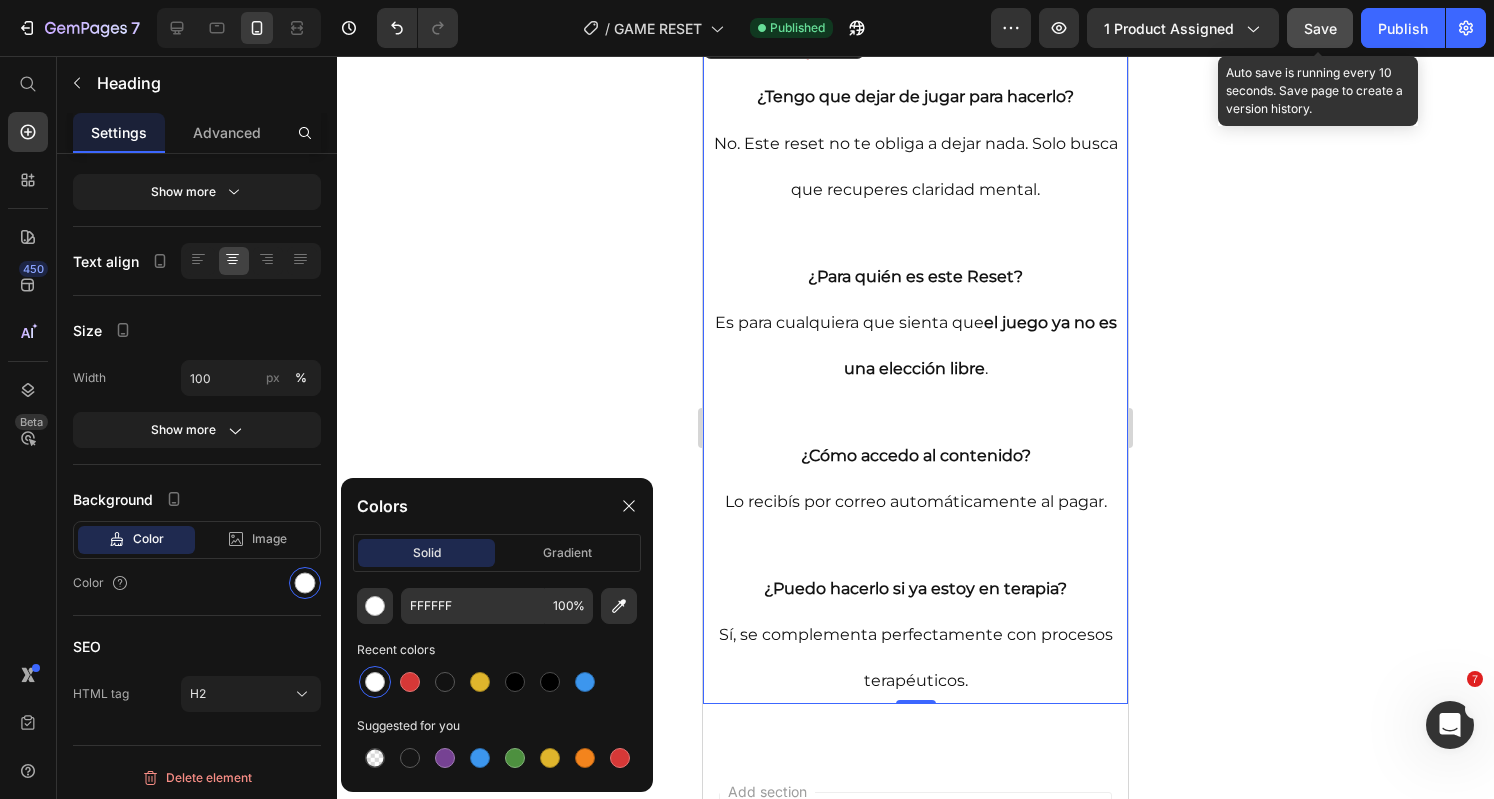 click on "Save" at bounding box center (1320, 28) 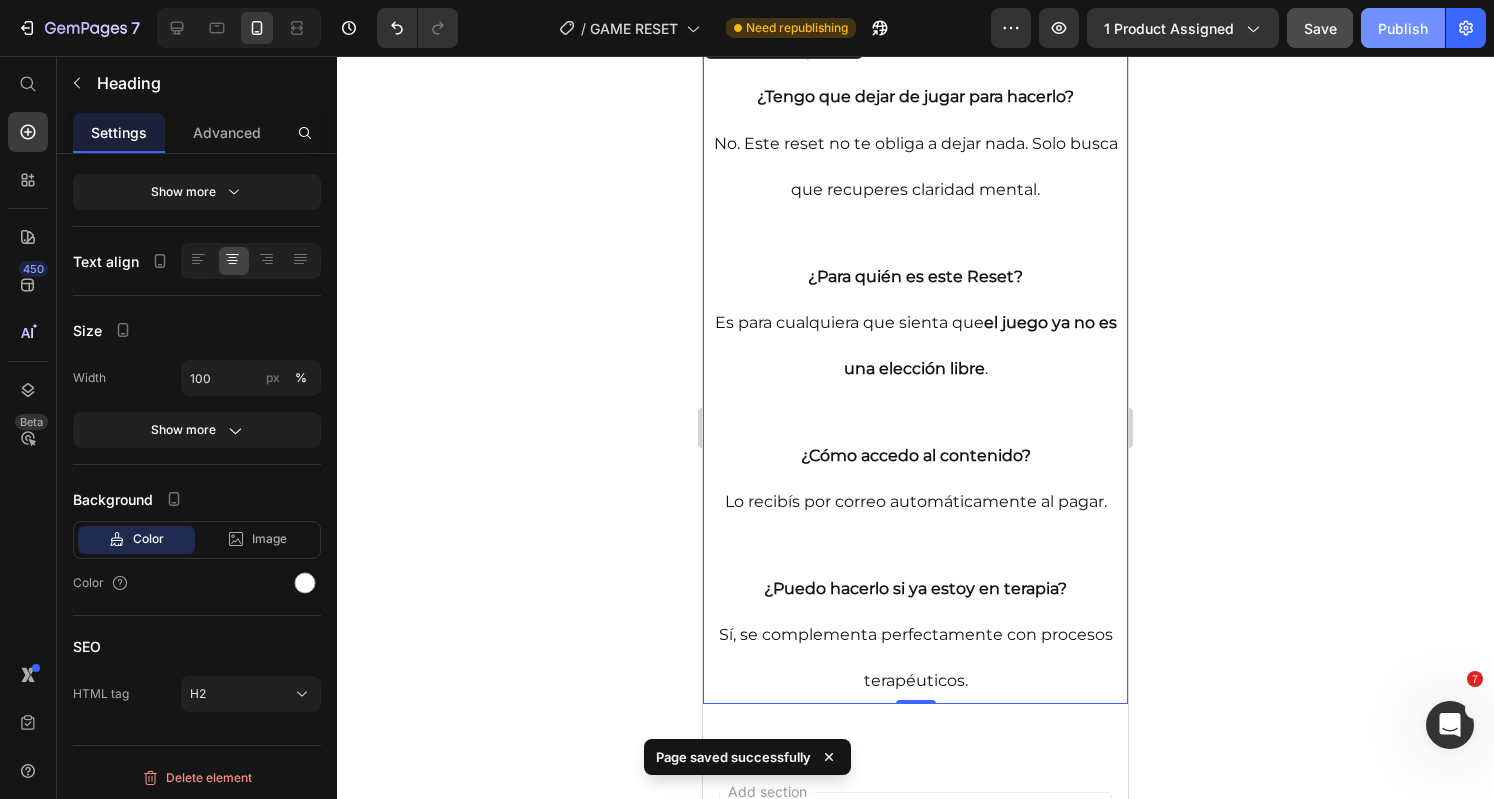 click on "Publish" at bounding box center [1403, 28] 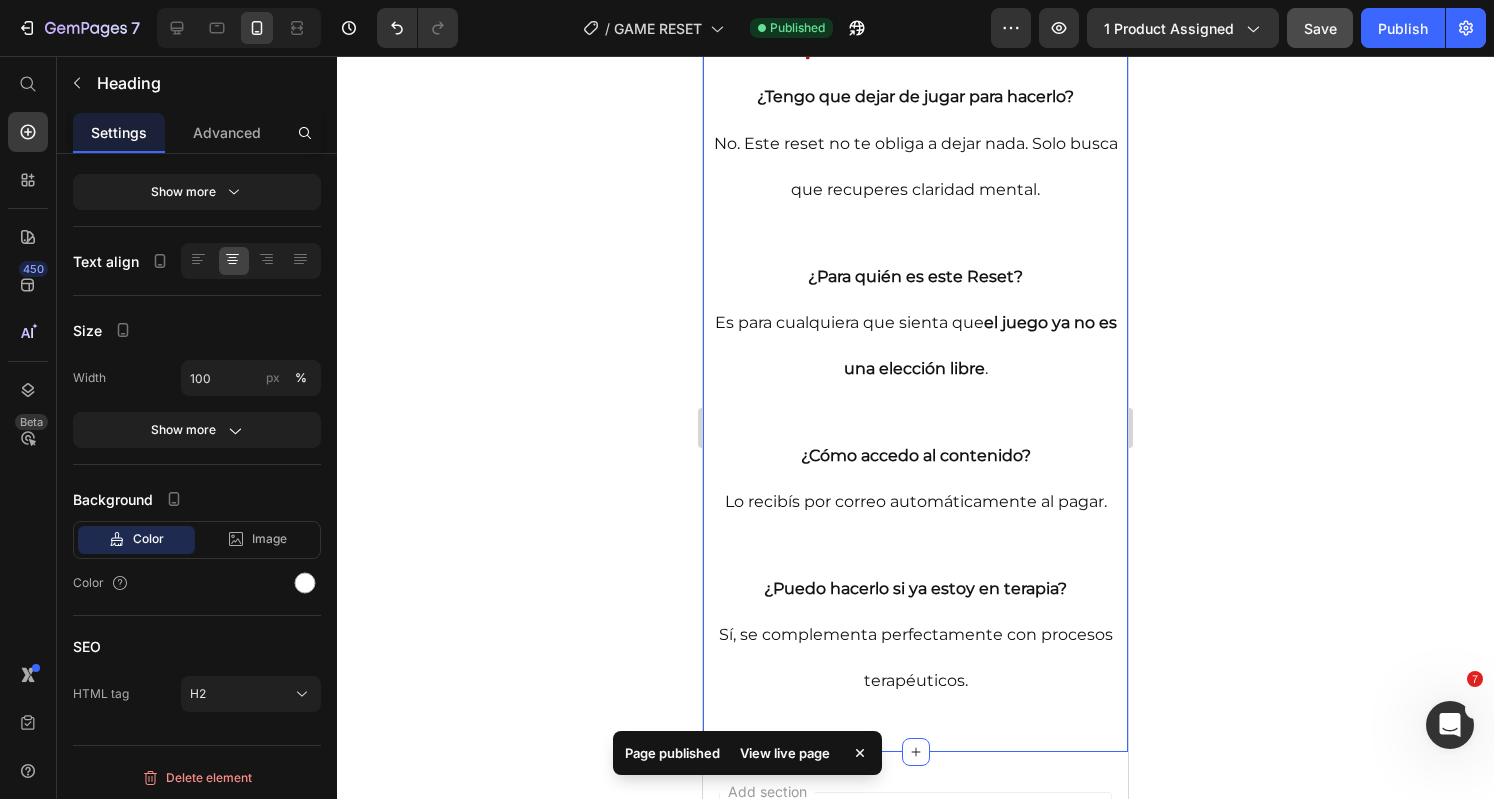 scroll, scrollTop: 0, scrollLeft: 0, axis: both 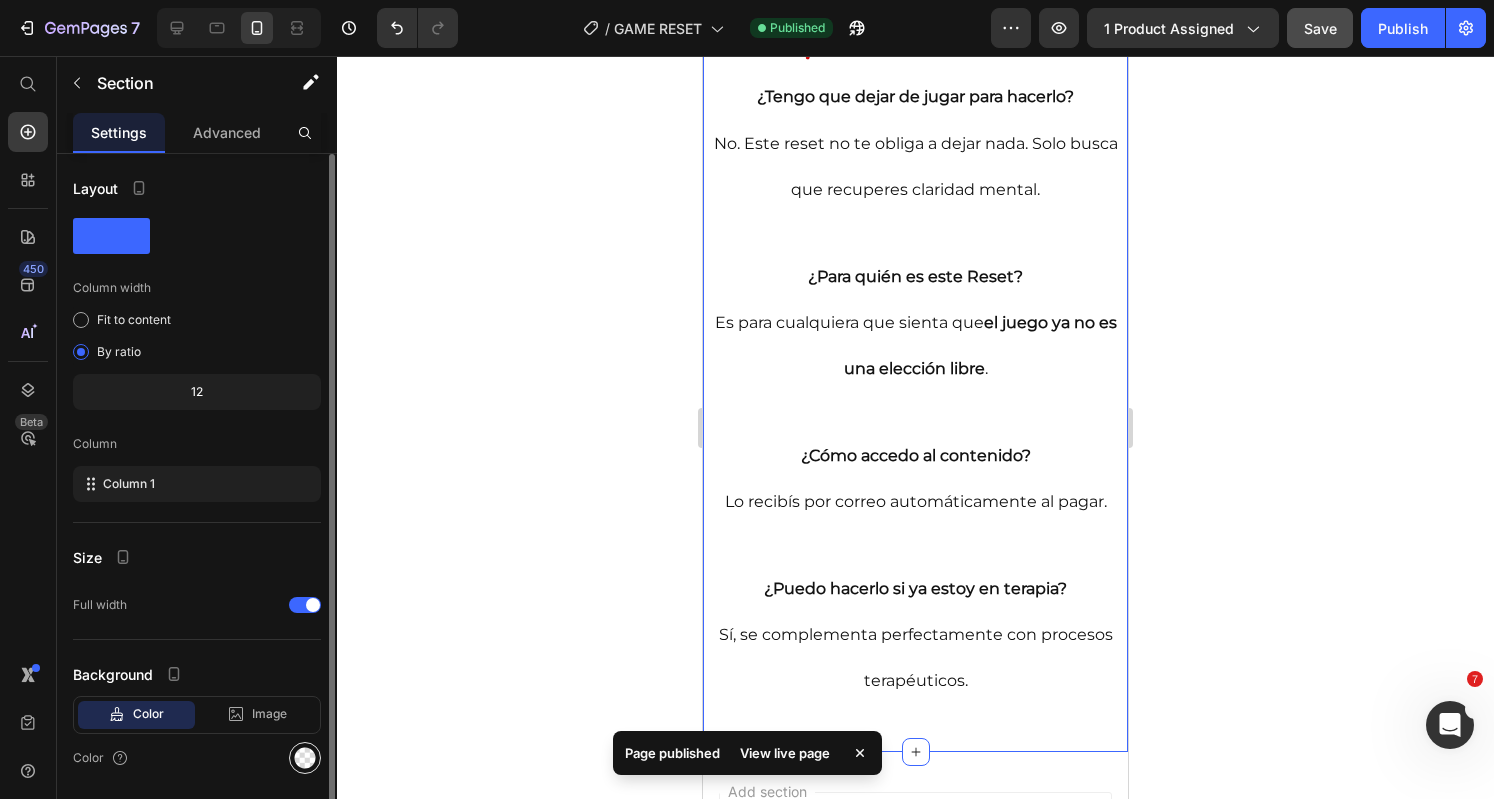 click at bounding box center (305, 758) 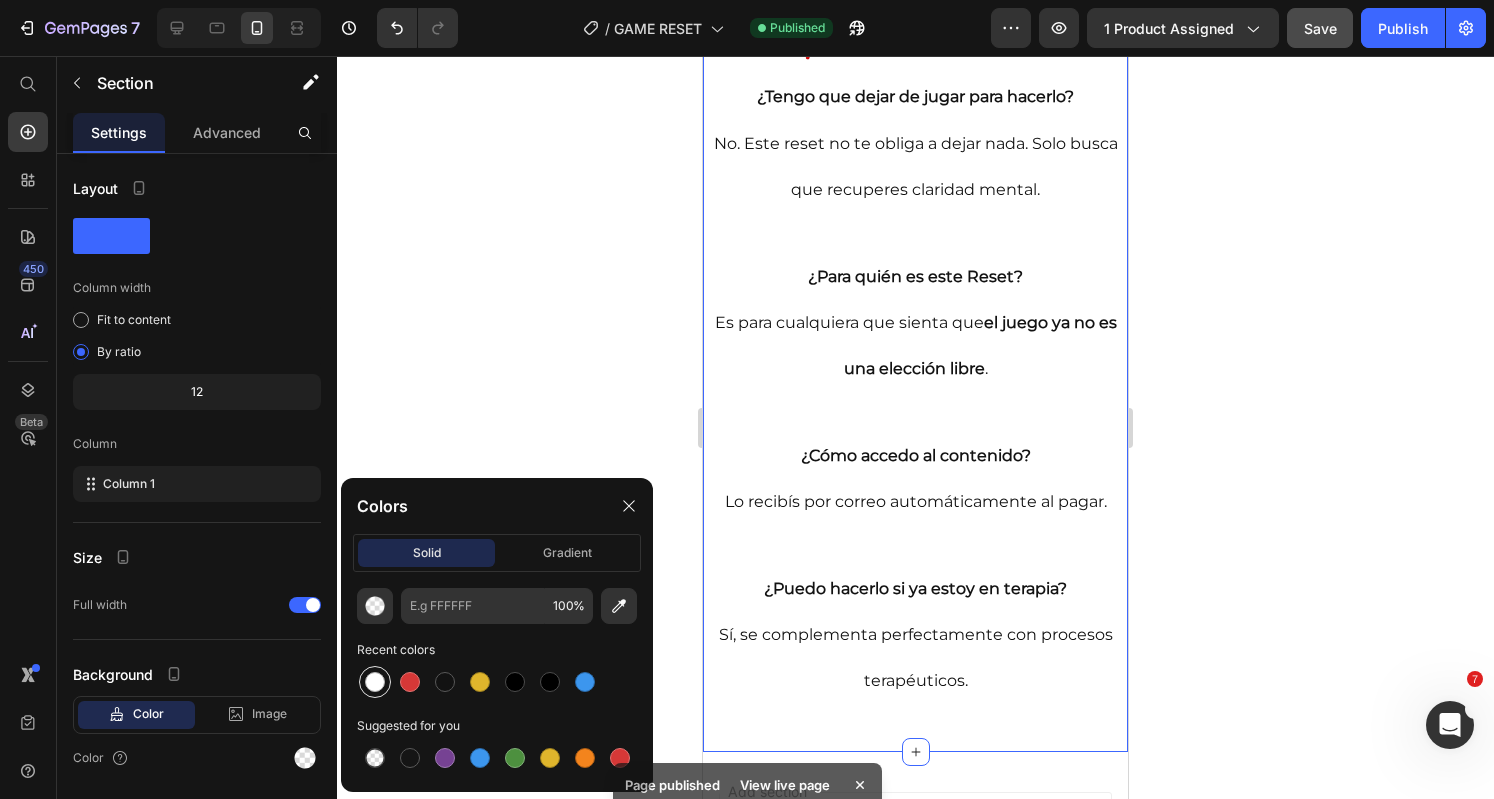click at bounding box center [375, 682] 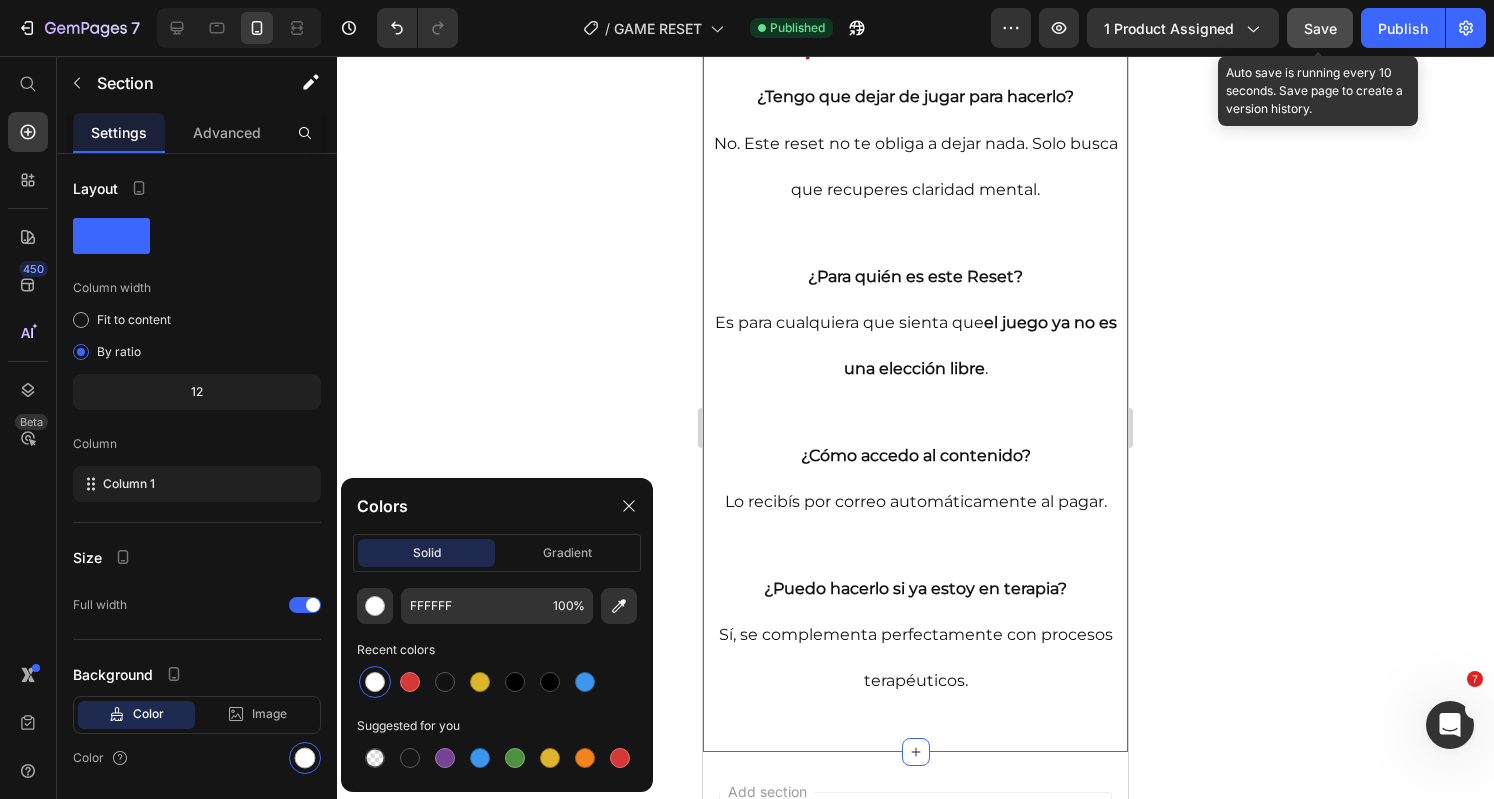 click on "Save" 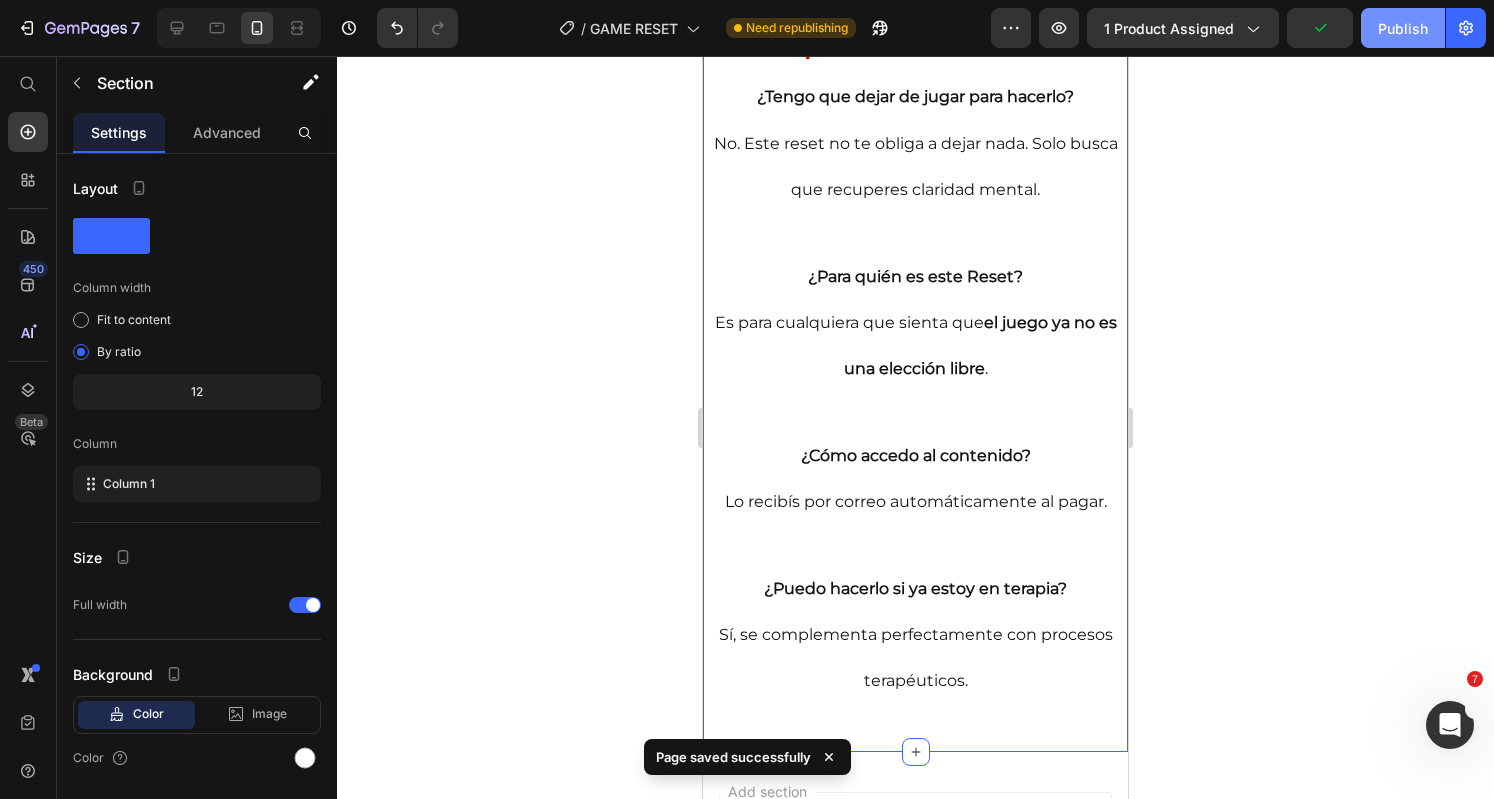 click on "Publish" 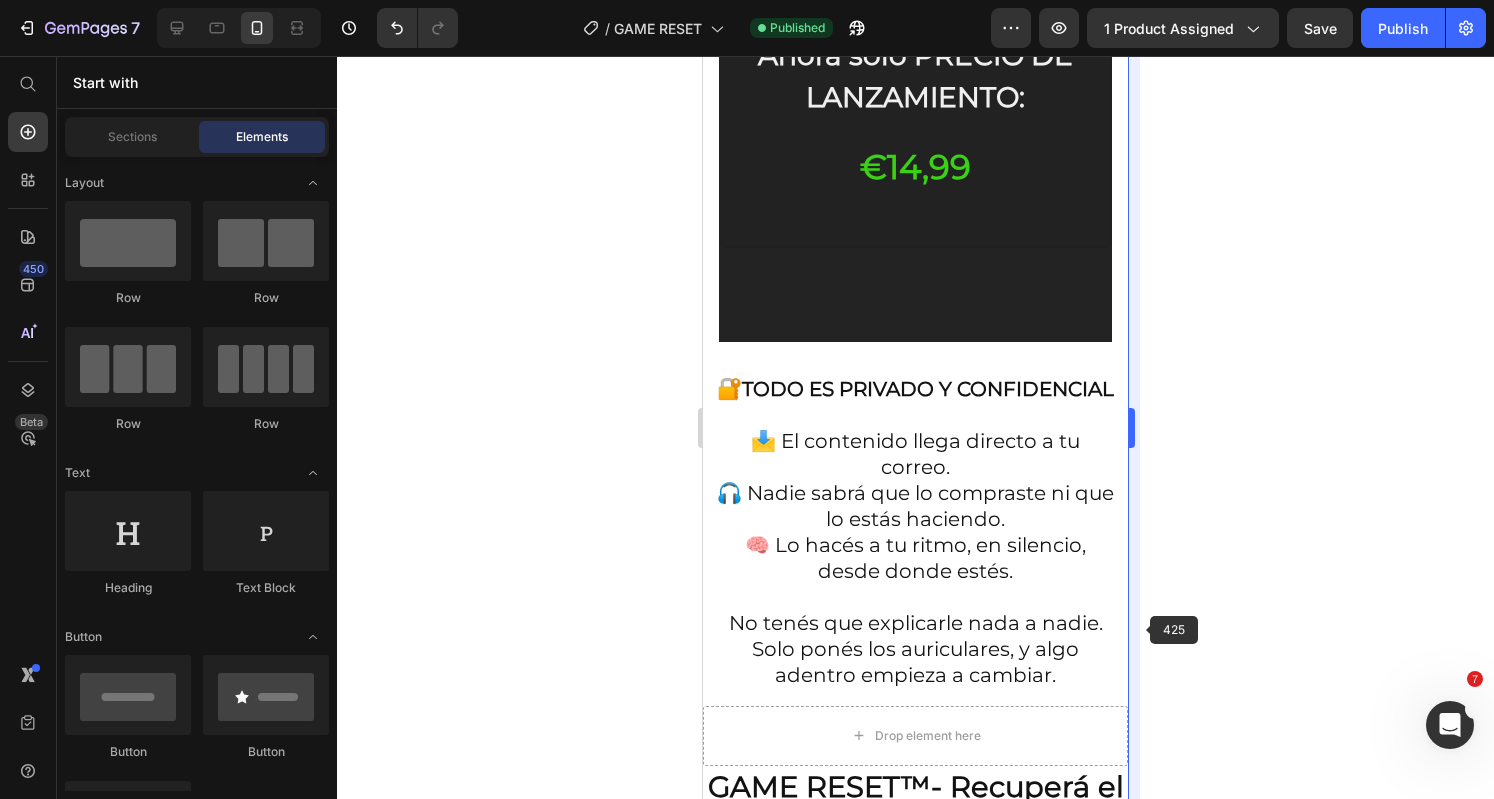 scroll, scrollTop: 6132, scrollLeft: 0, axis: vertical 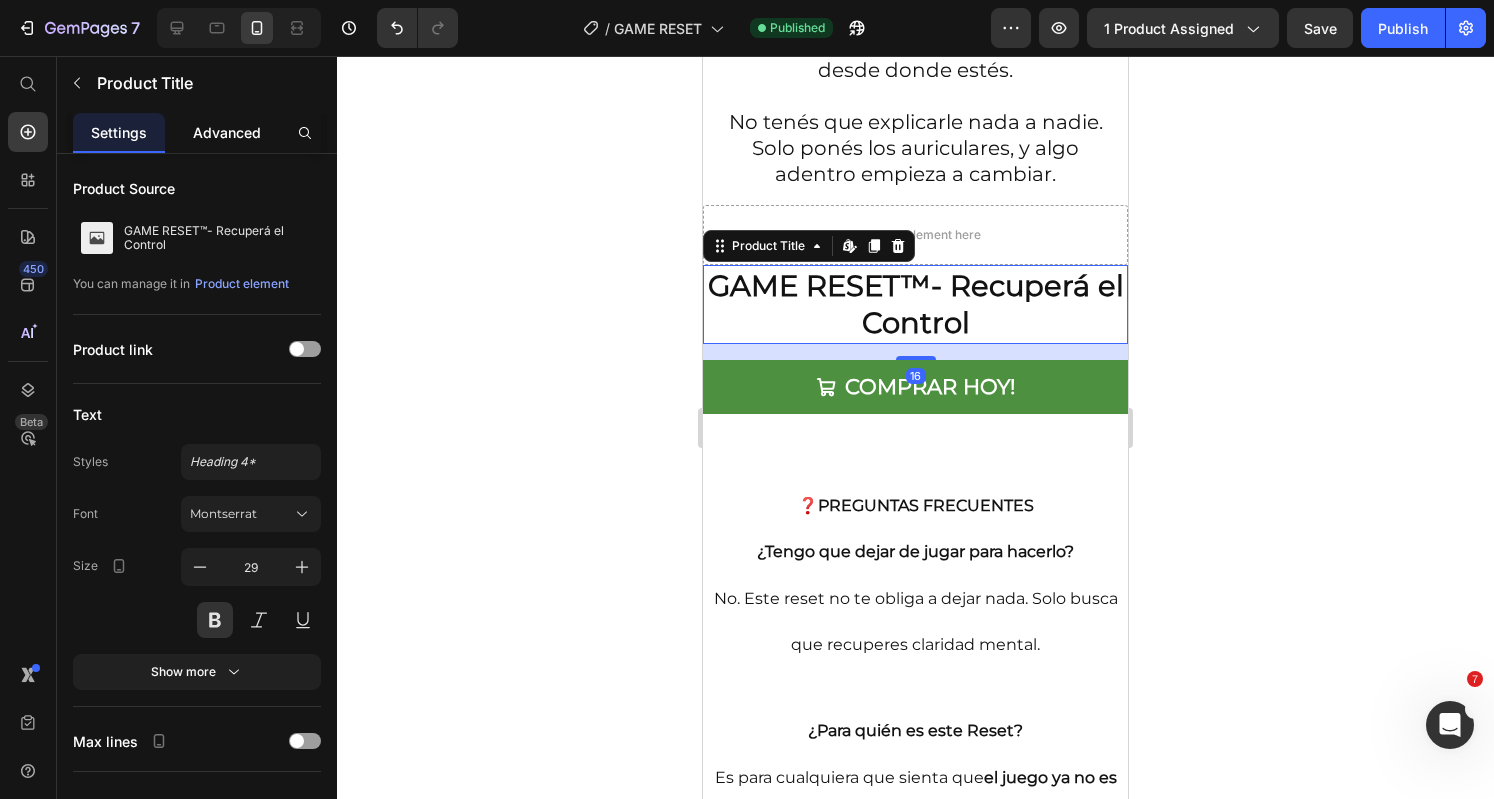 click on "Advanced" 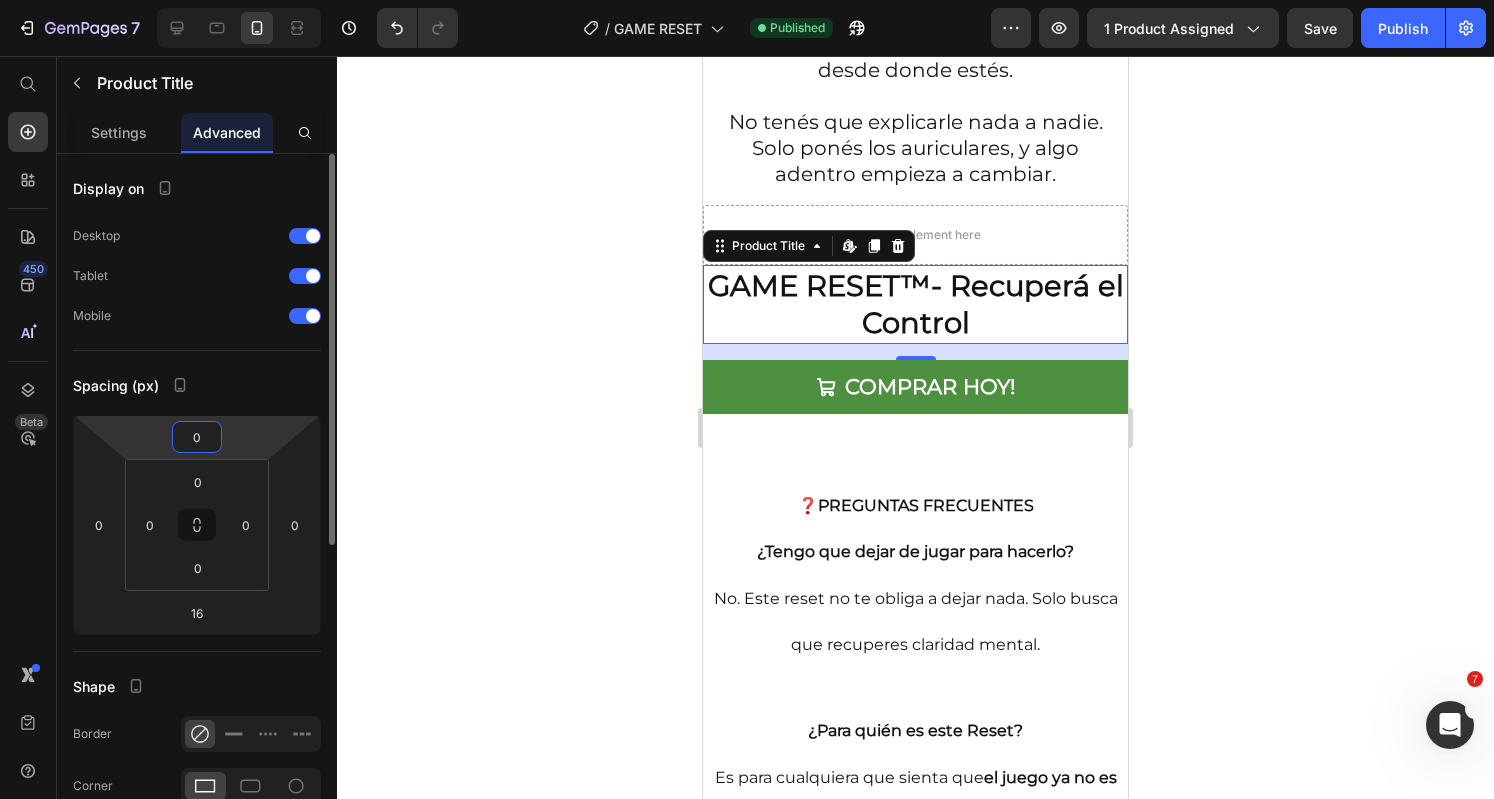 click on "0" at bounding box center [197, 437] 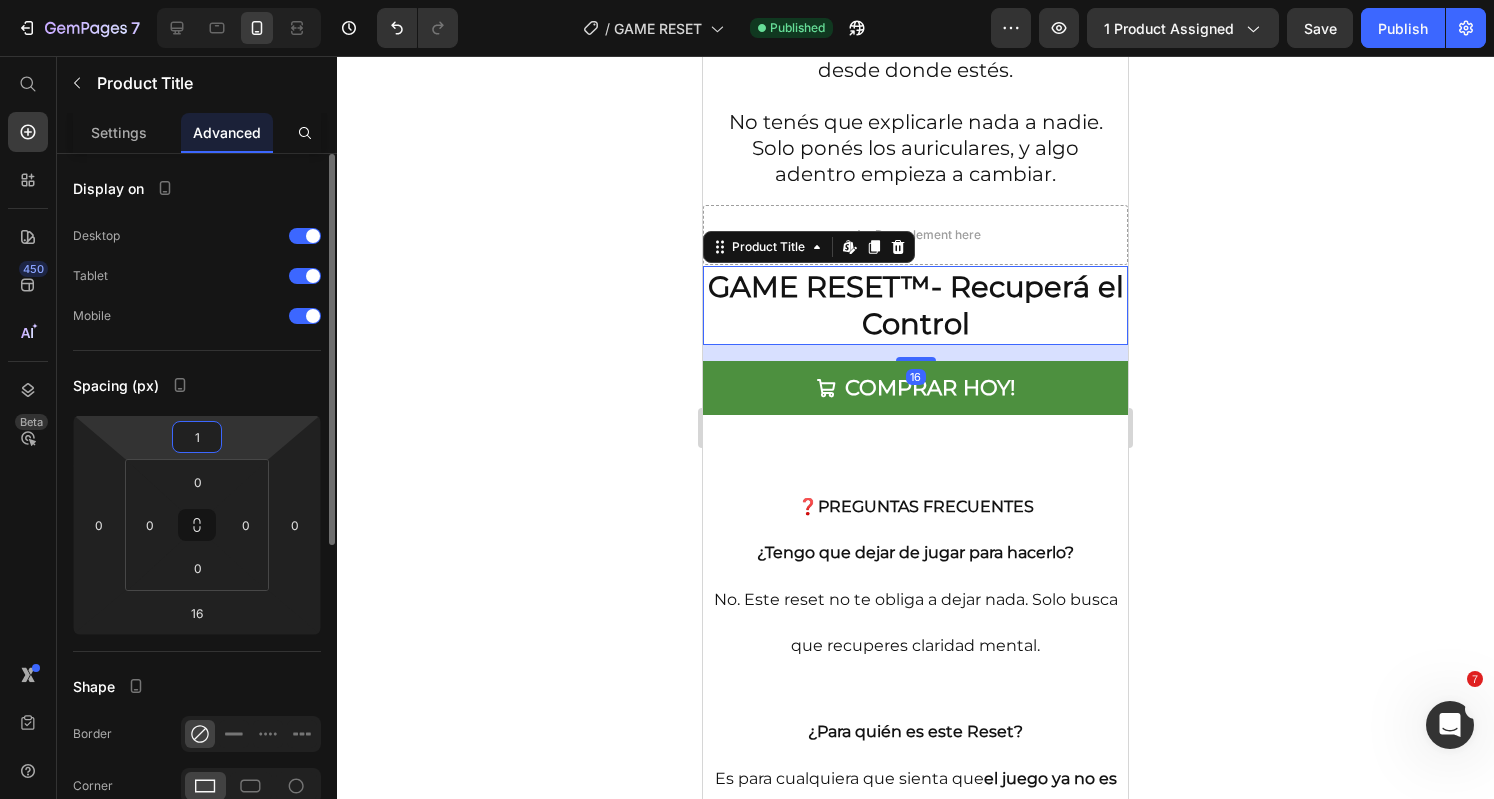 type on "15" 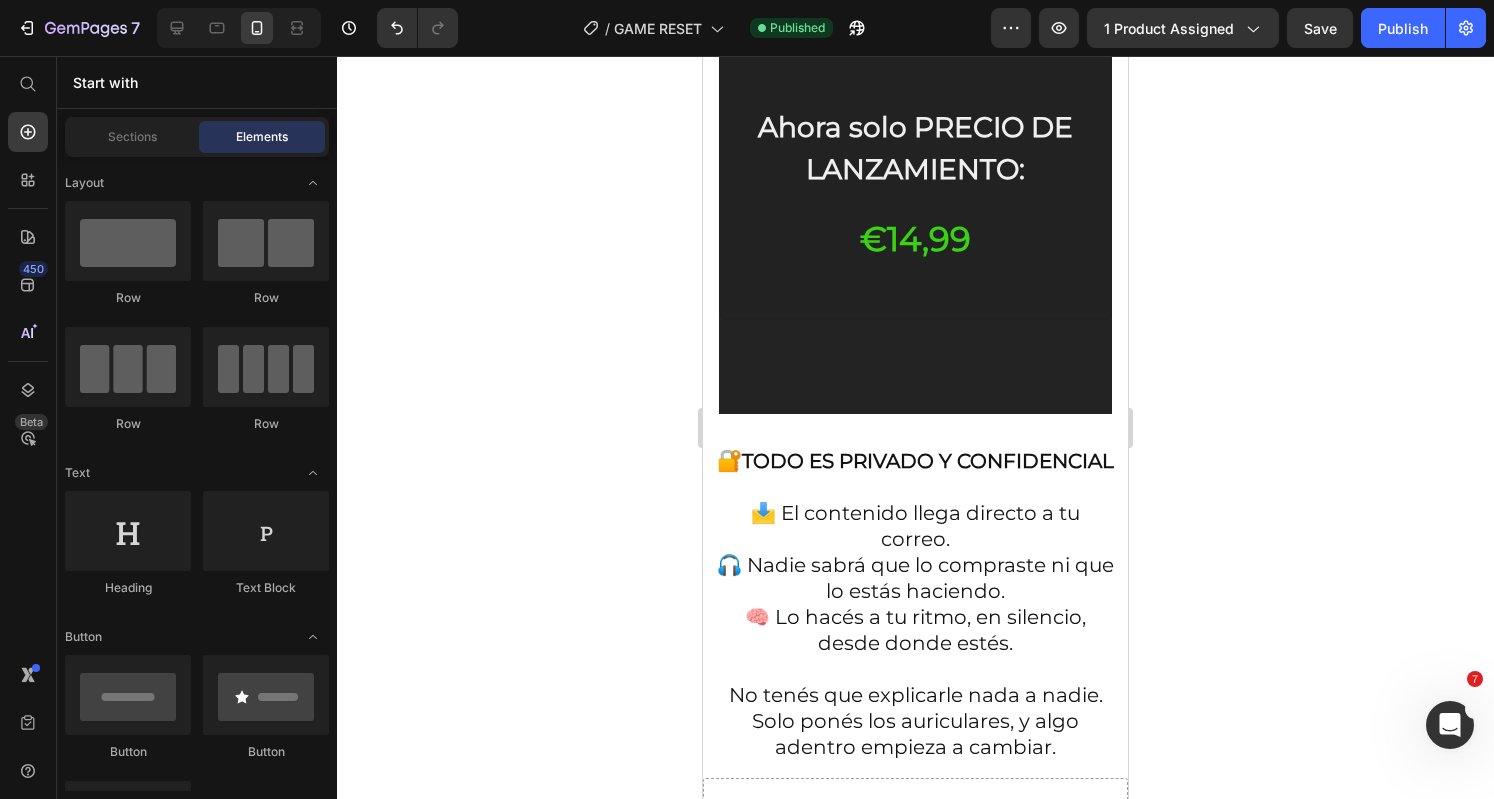 scroll, scrollTop: 6061, scrollLeft: 0, axis: vertical 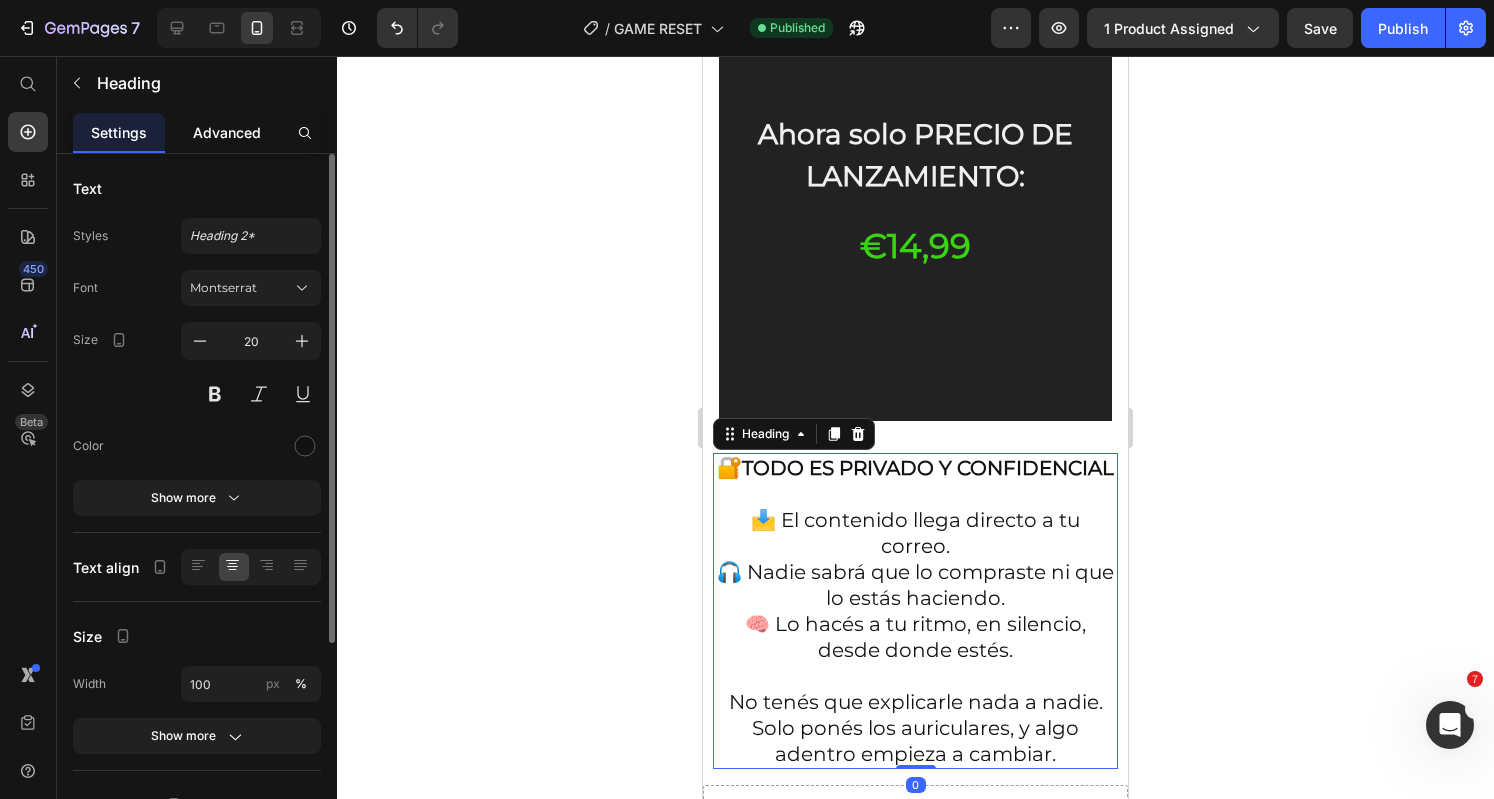 click on "Advanced" 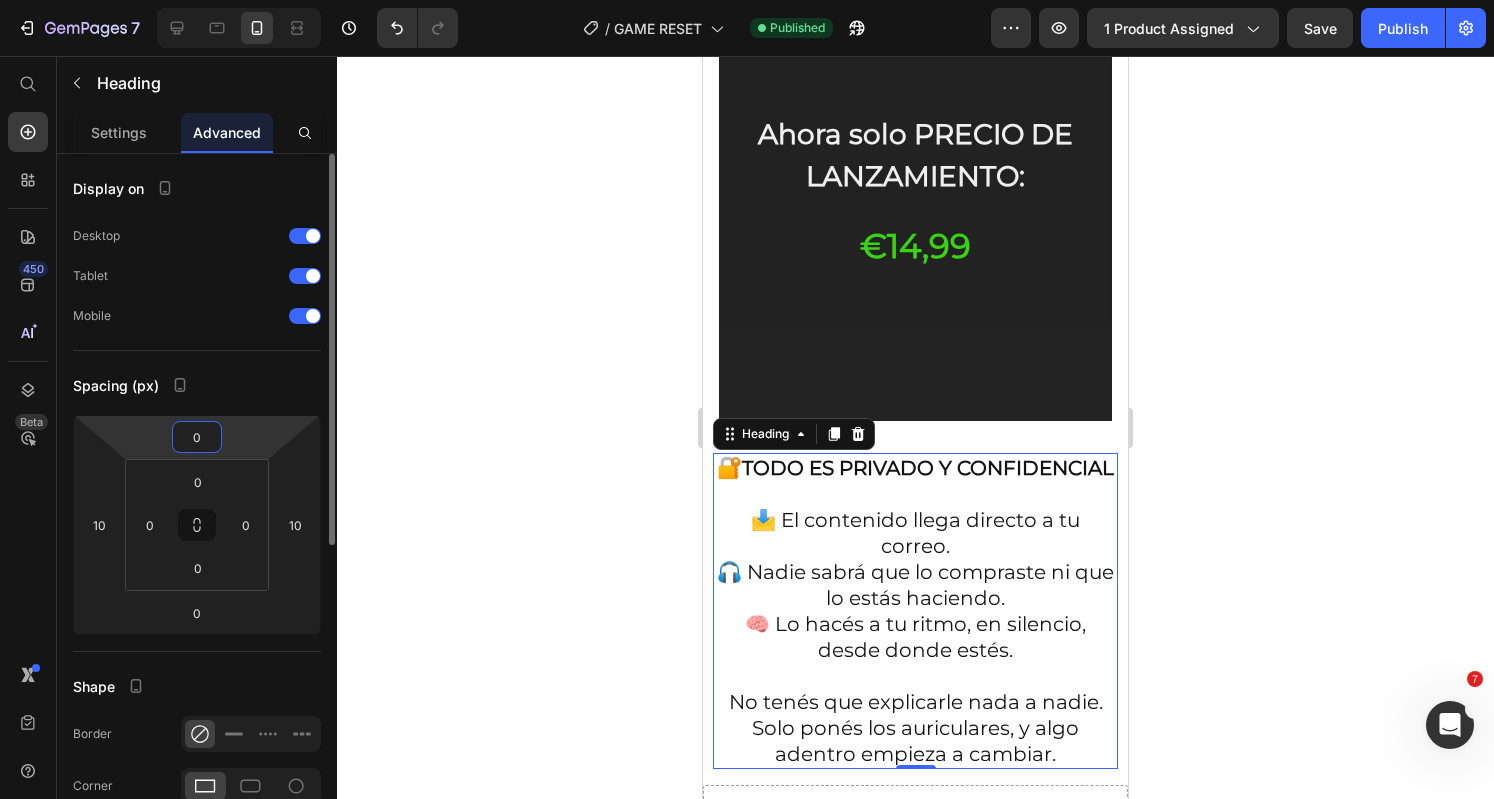 click on "0" at bounding box center [197, 437] 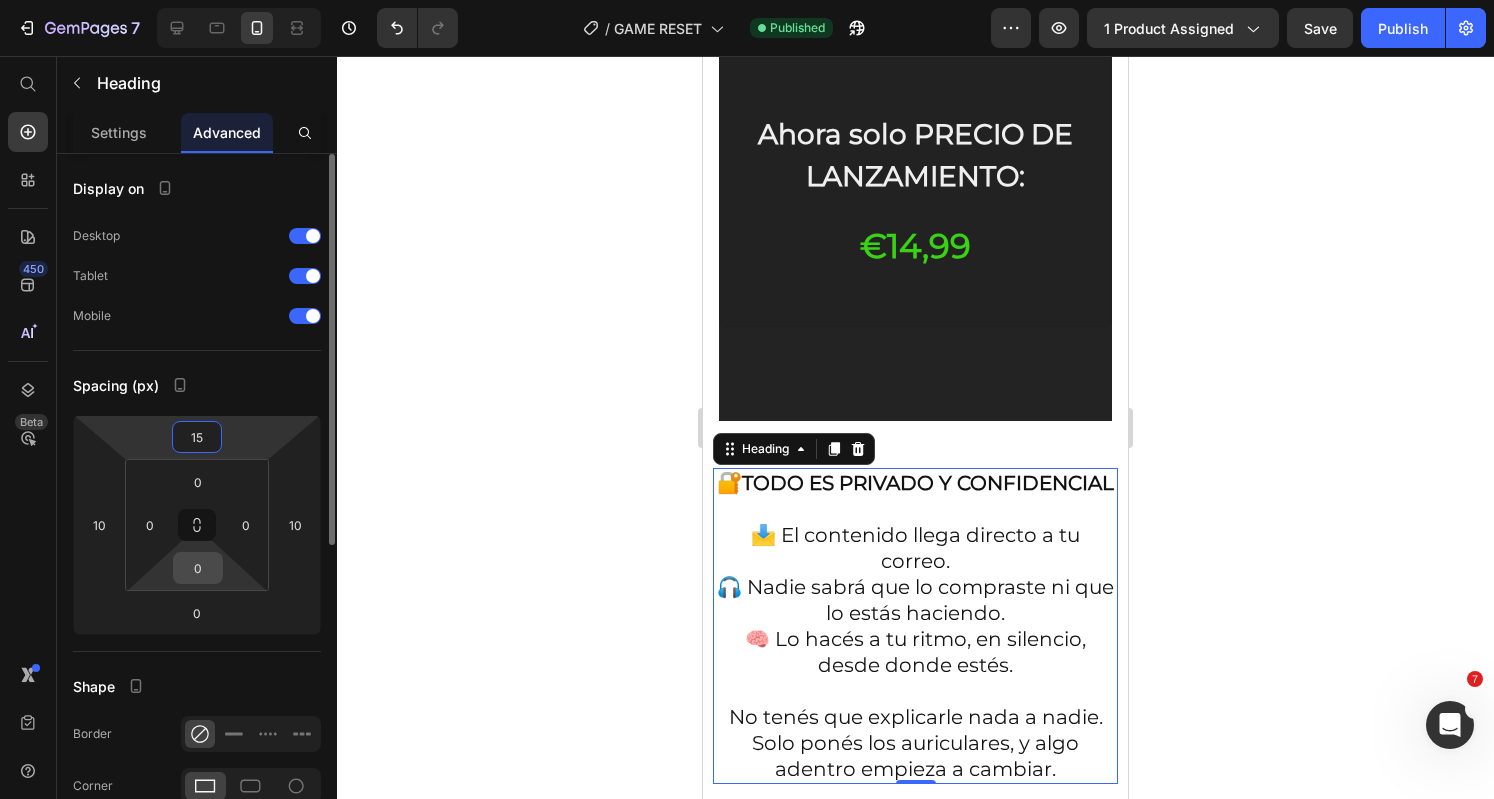 type on "15" 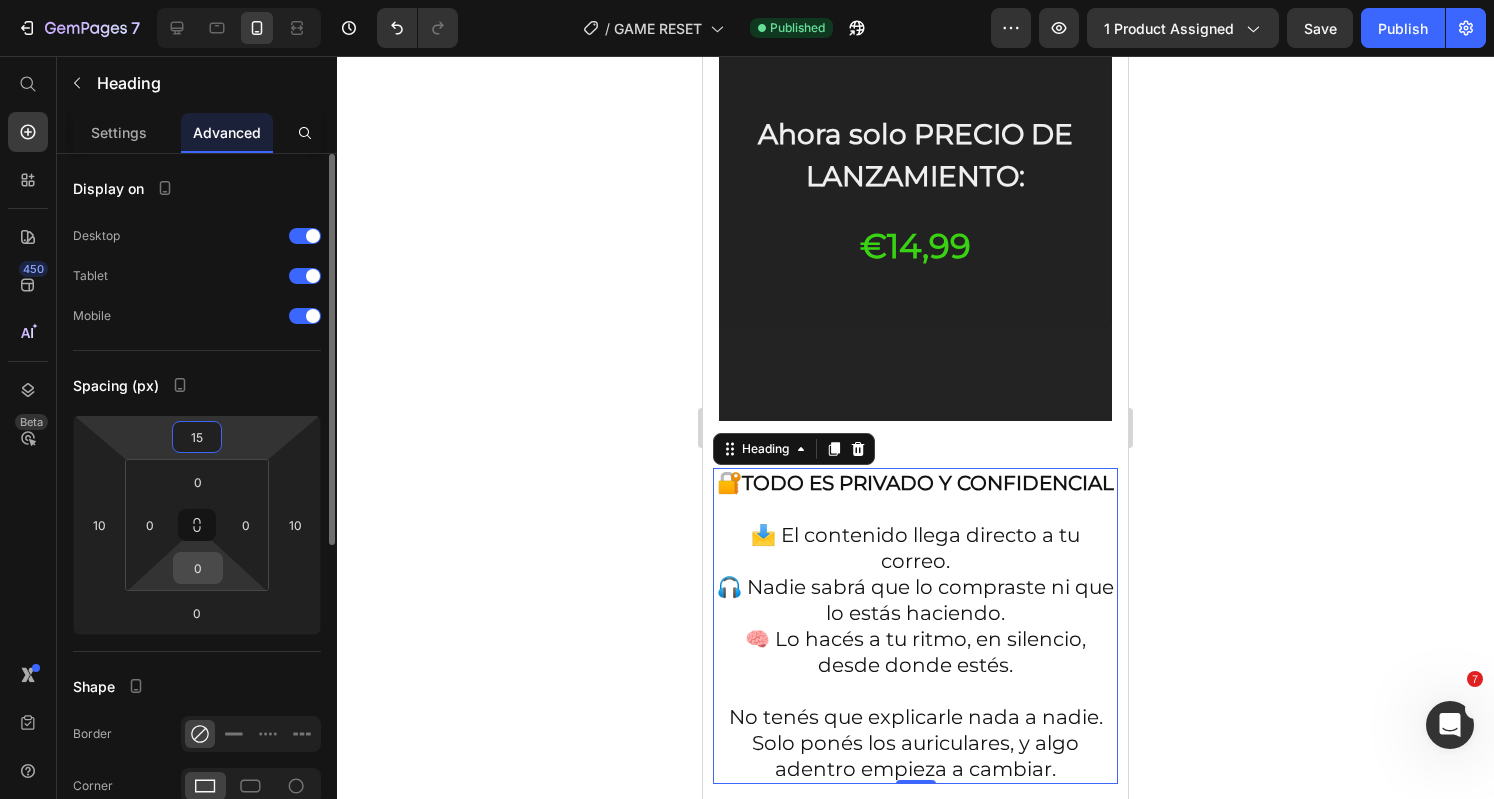 click on "0" at bounding box center (198, 568) 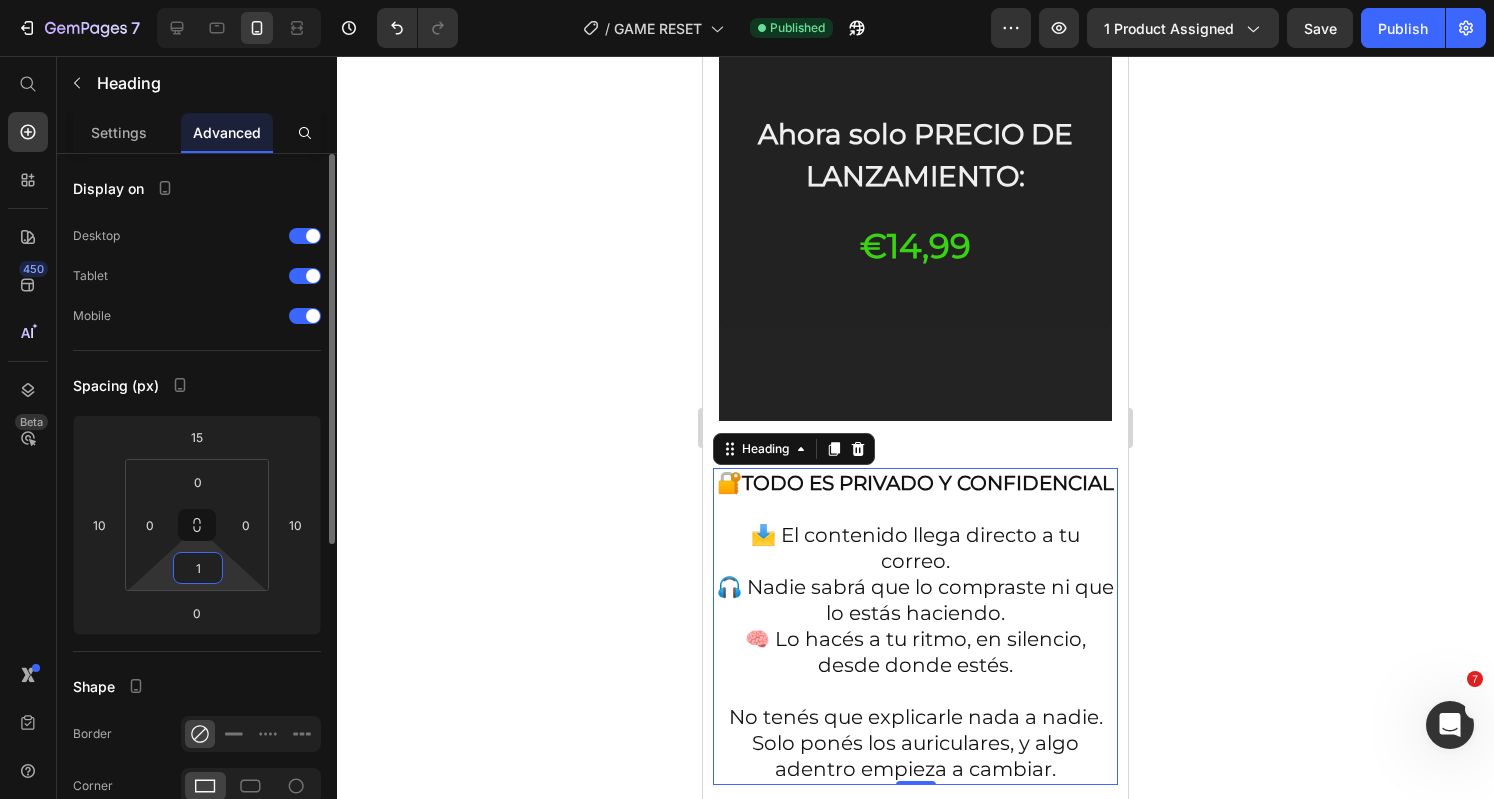 type on "15" 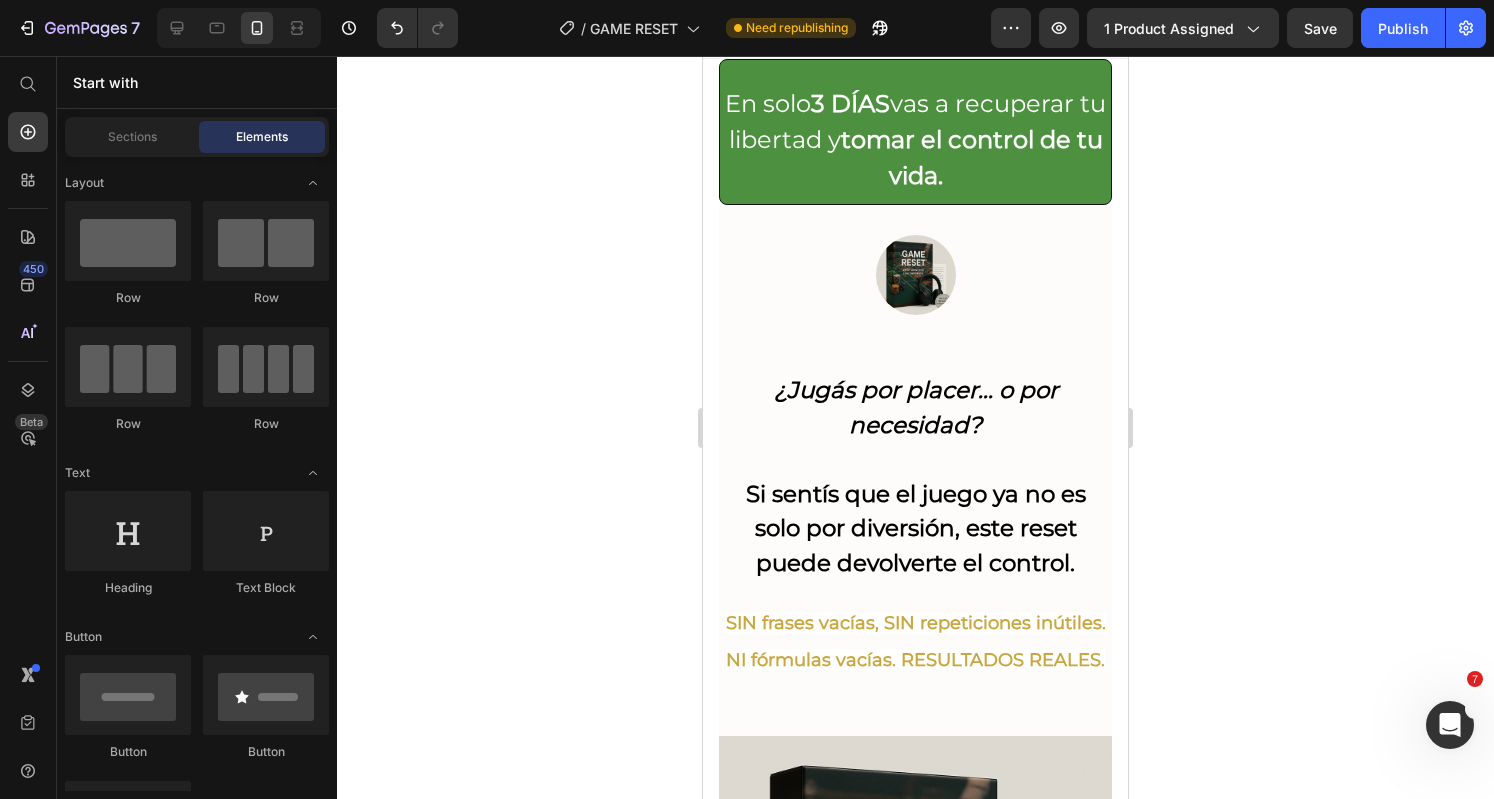 scroll, scrollTop: 0, scrollLeft: 0, axis: both 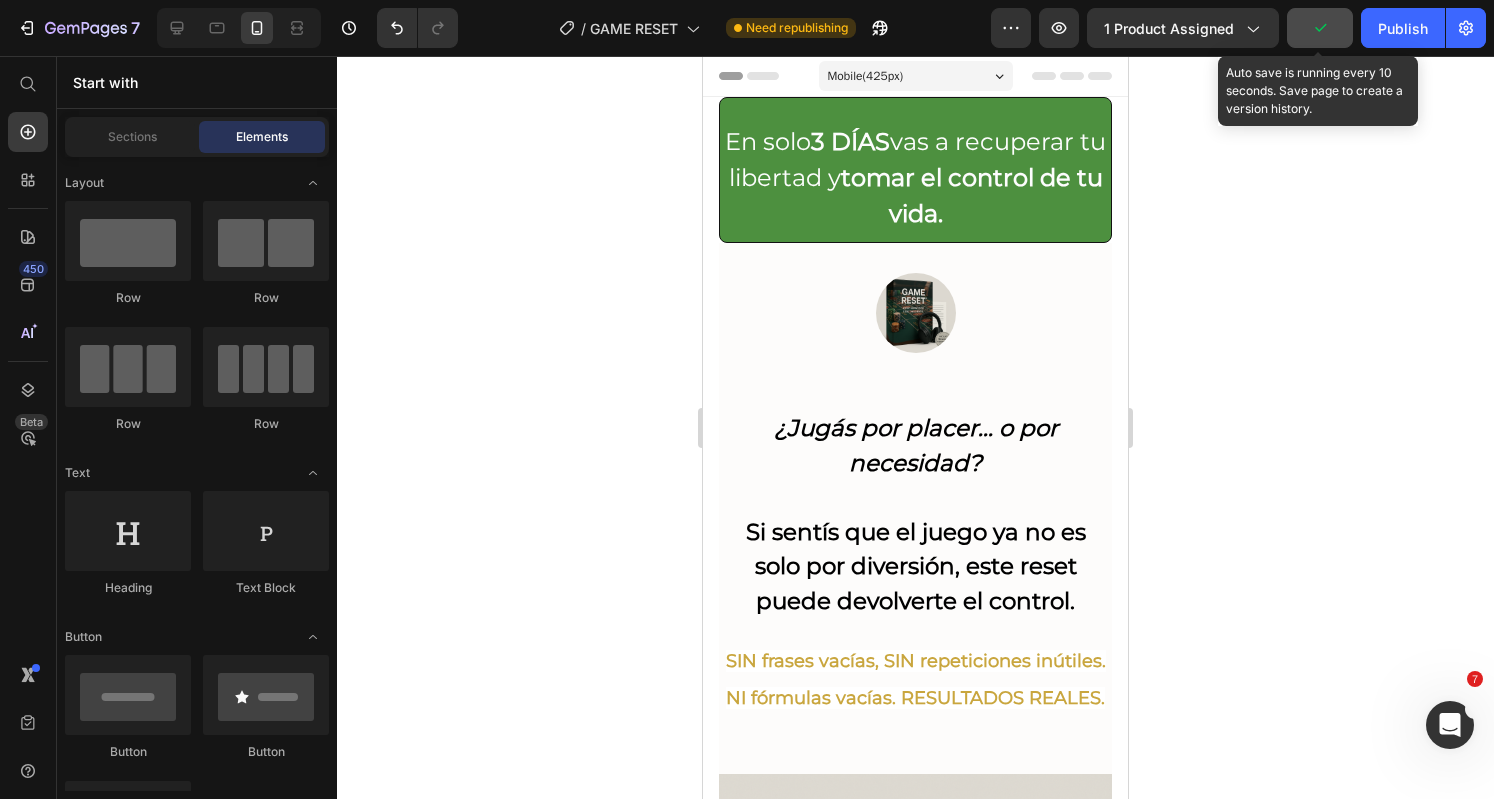 click 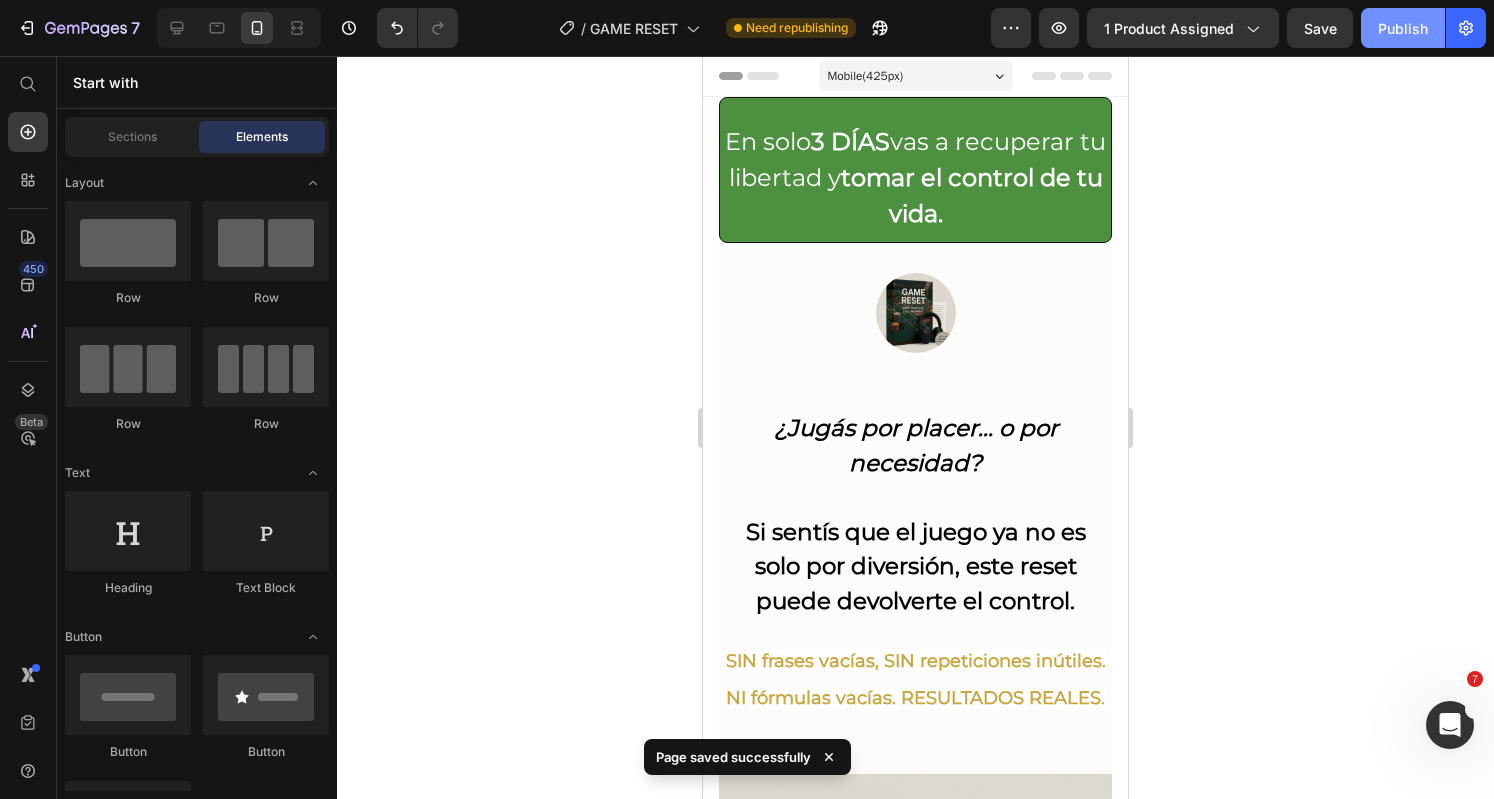 click on "Publish" at bounding box center [1403, 28] 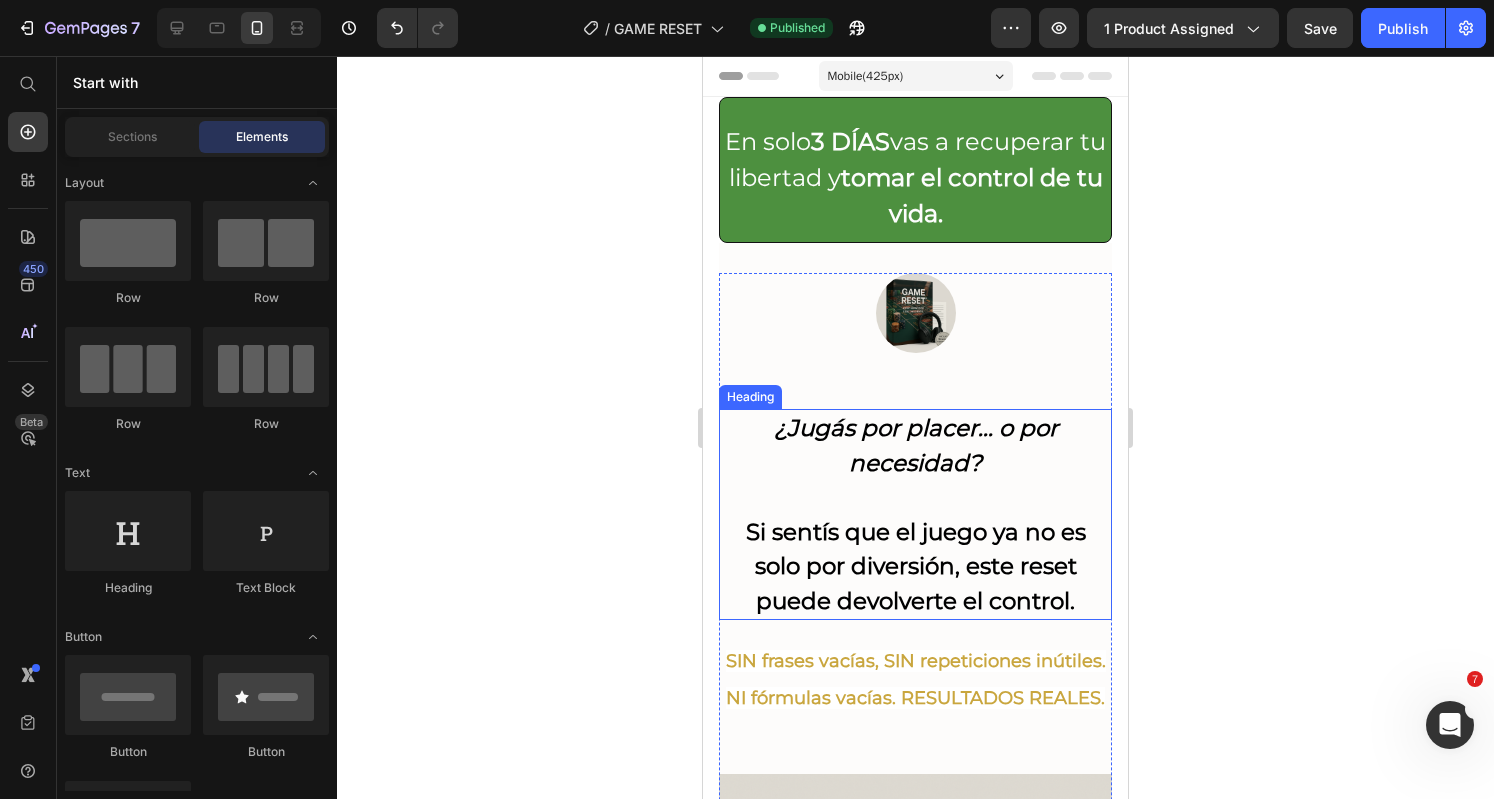 click on "¿Jugás por placer… o por necesidad?" at bounding box center [916, 445] 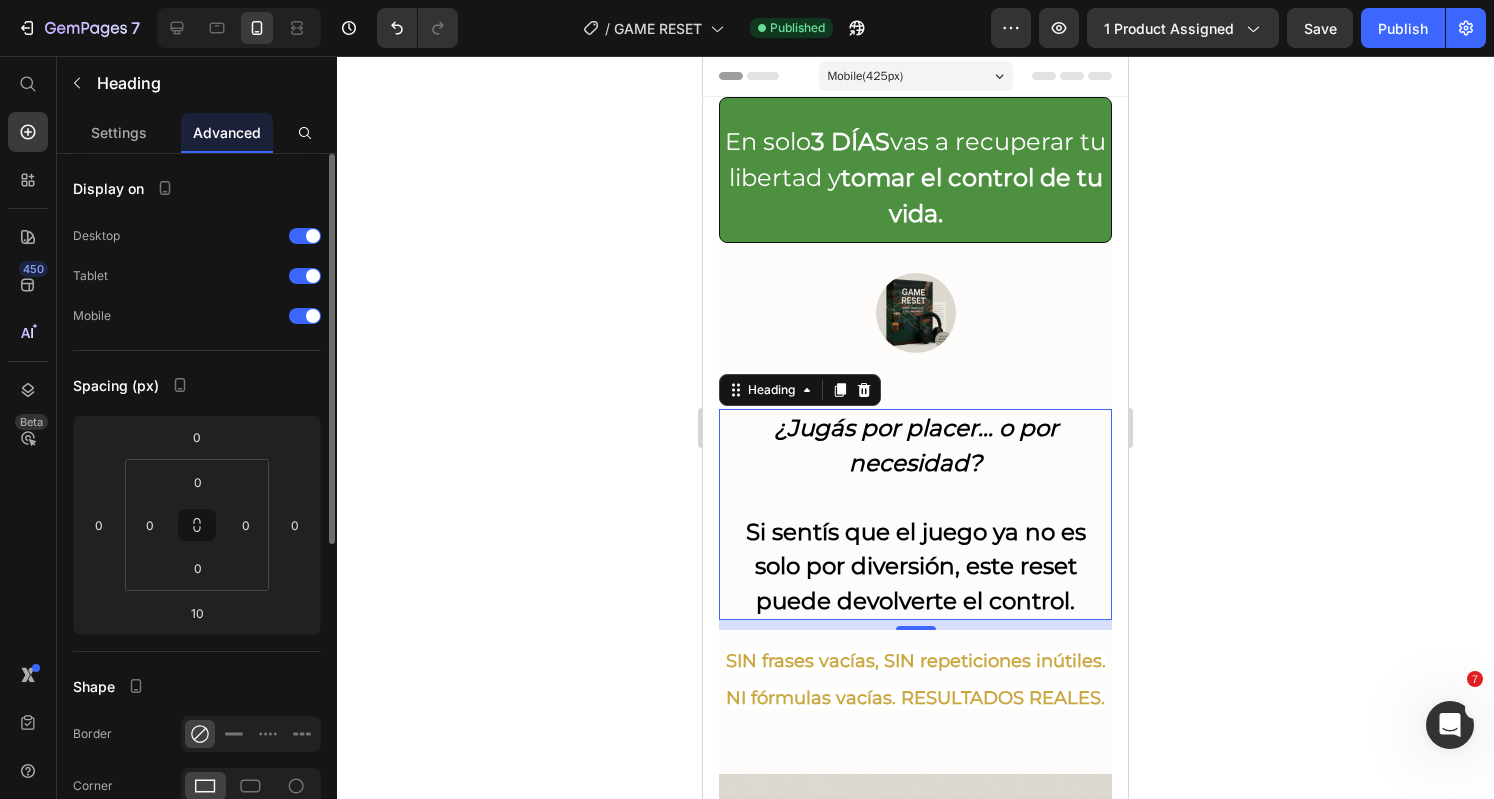 click on "¿Jugás por placer… o por necesidad?" at bounding box center (916, 445) 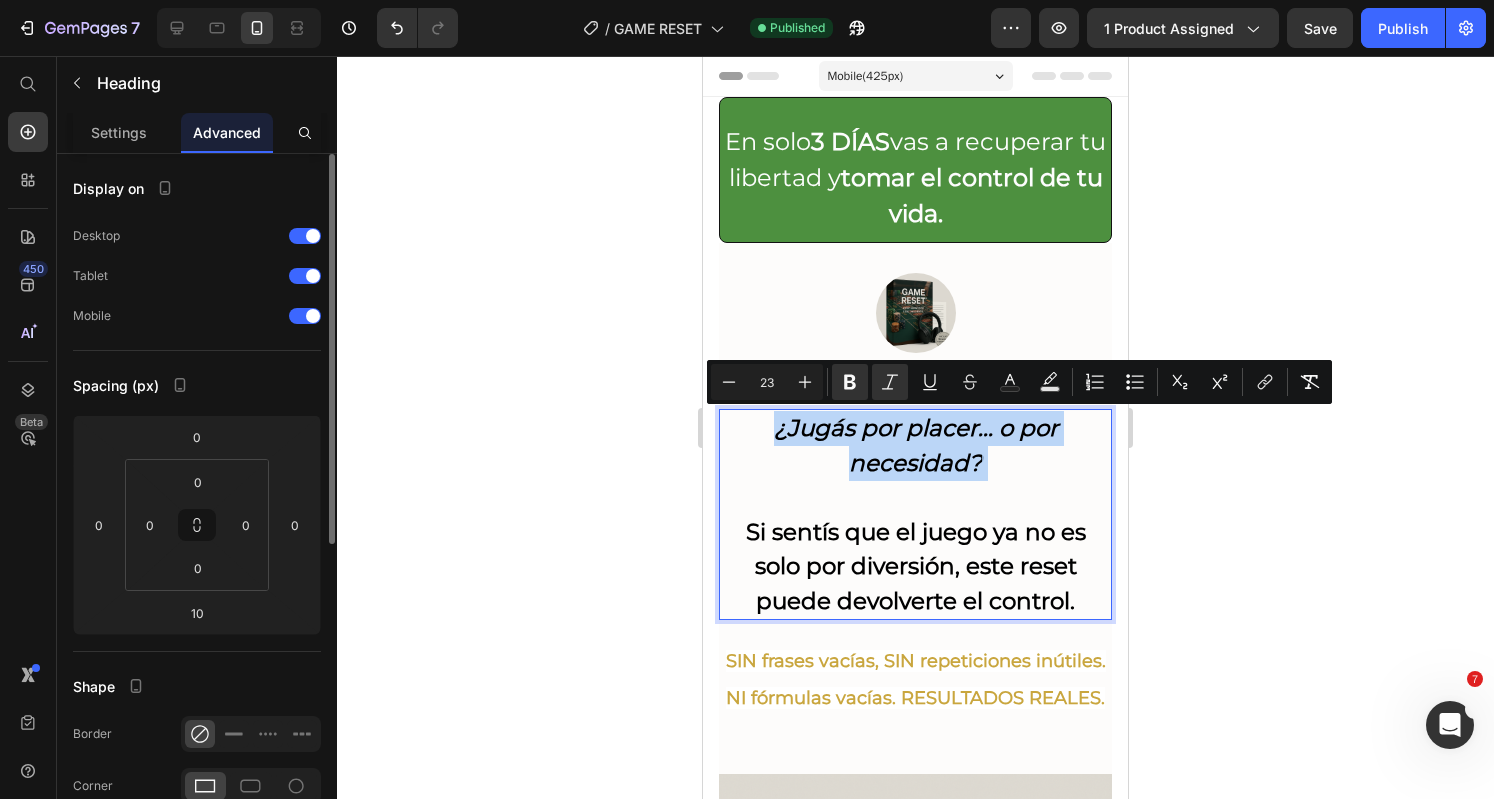 click on "¿Jugás por placer… o por necesidad?" at bounding box center [916, 445] 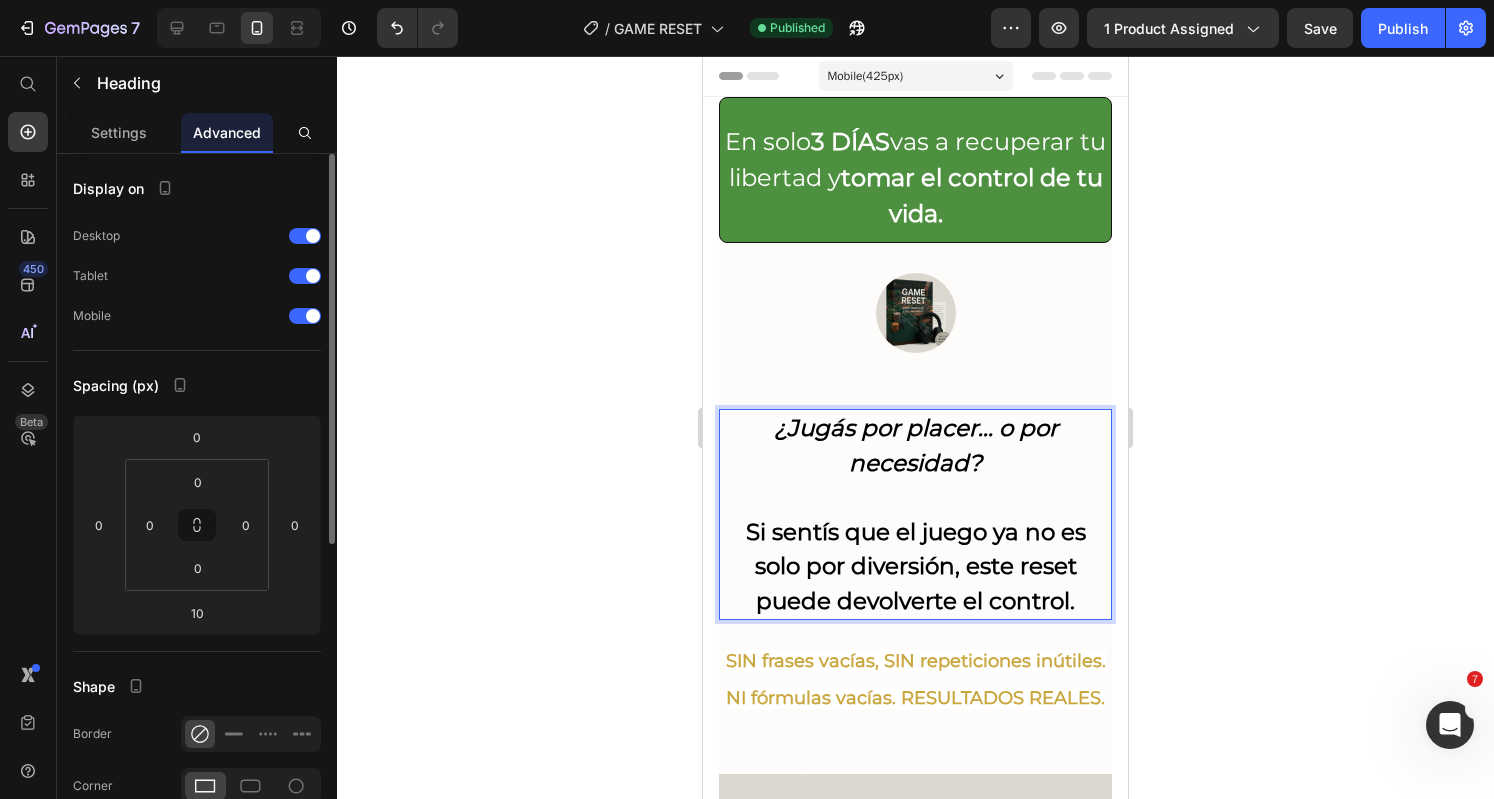 click on "¿Jugás por placer… o por necesidad? Si sentís que el juego ya no es solo por diversión, este reset puede devolverte el control." at bounding box center [915, 514] 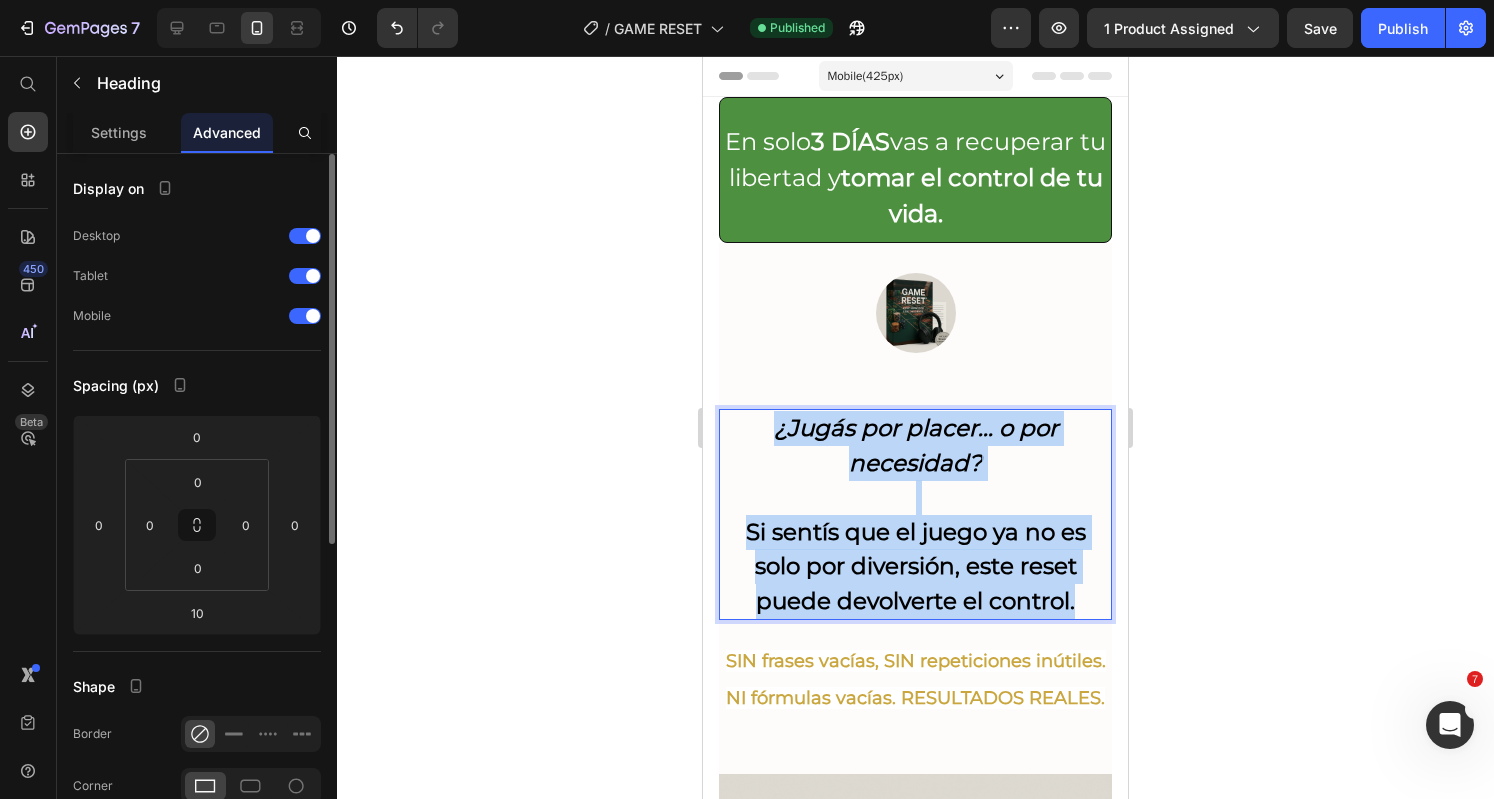 drag, startPoint x: 1070, startPoint y: 605, endPoint x: 742, endPoint y: 427, distance: 373.18628 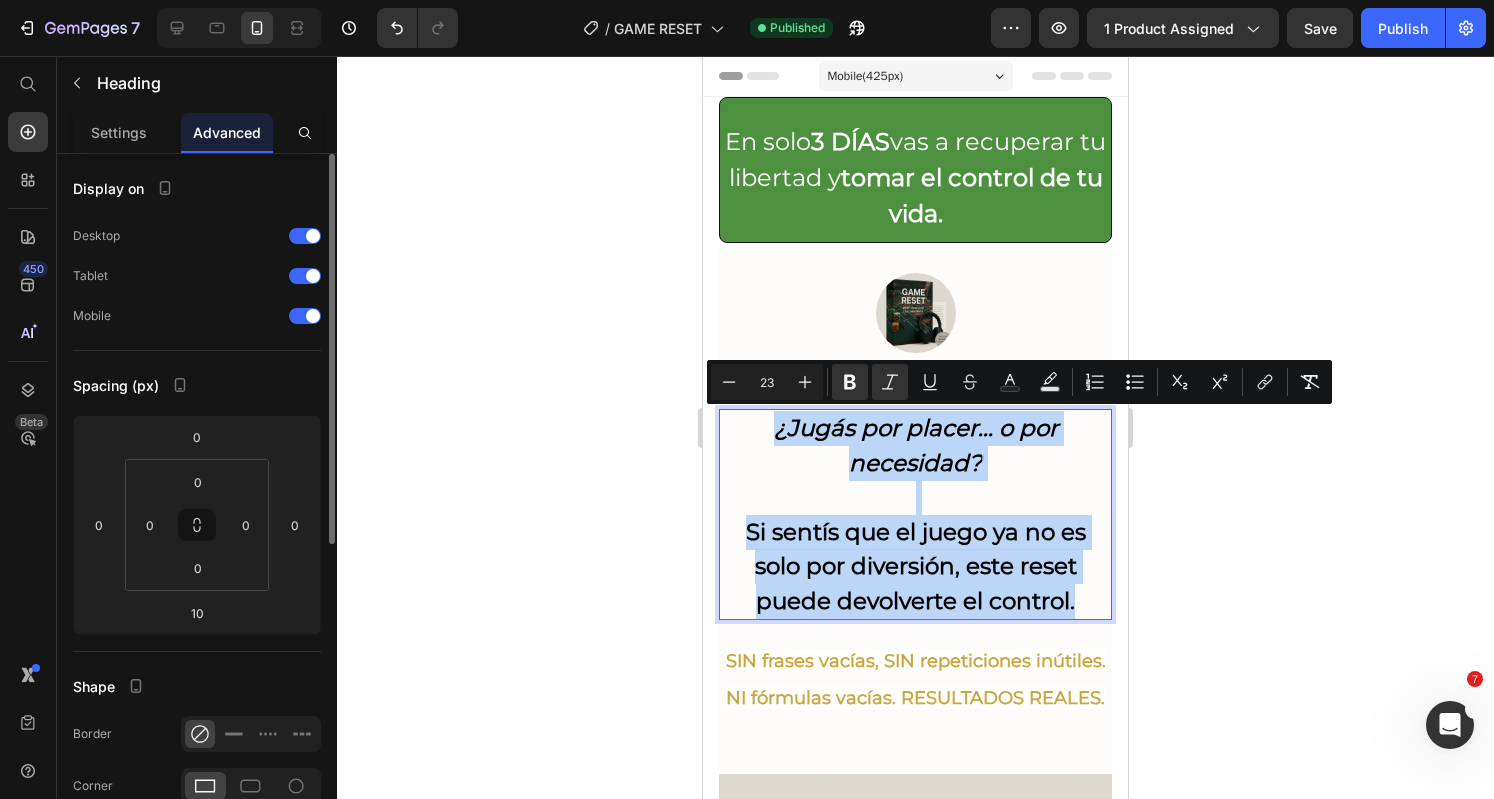 copy on "¿Jugás por placer… o por necesidad? Si sentís que el juego ya no es solo por diversión, este reset puede devolverte el control." 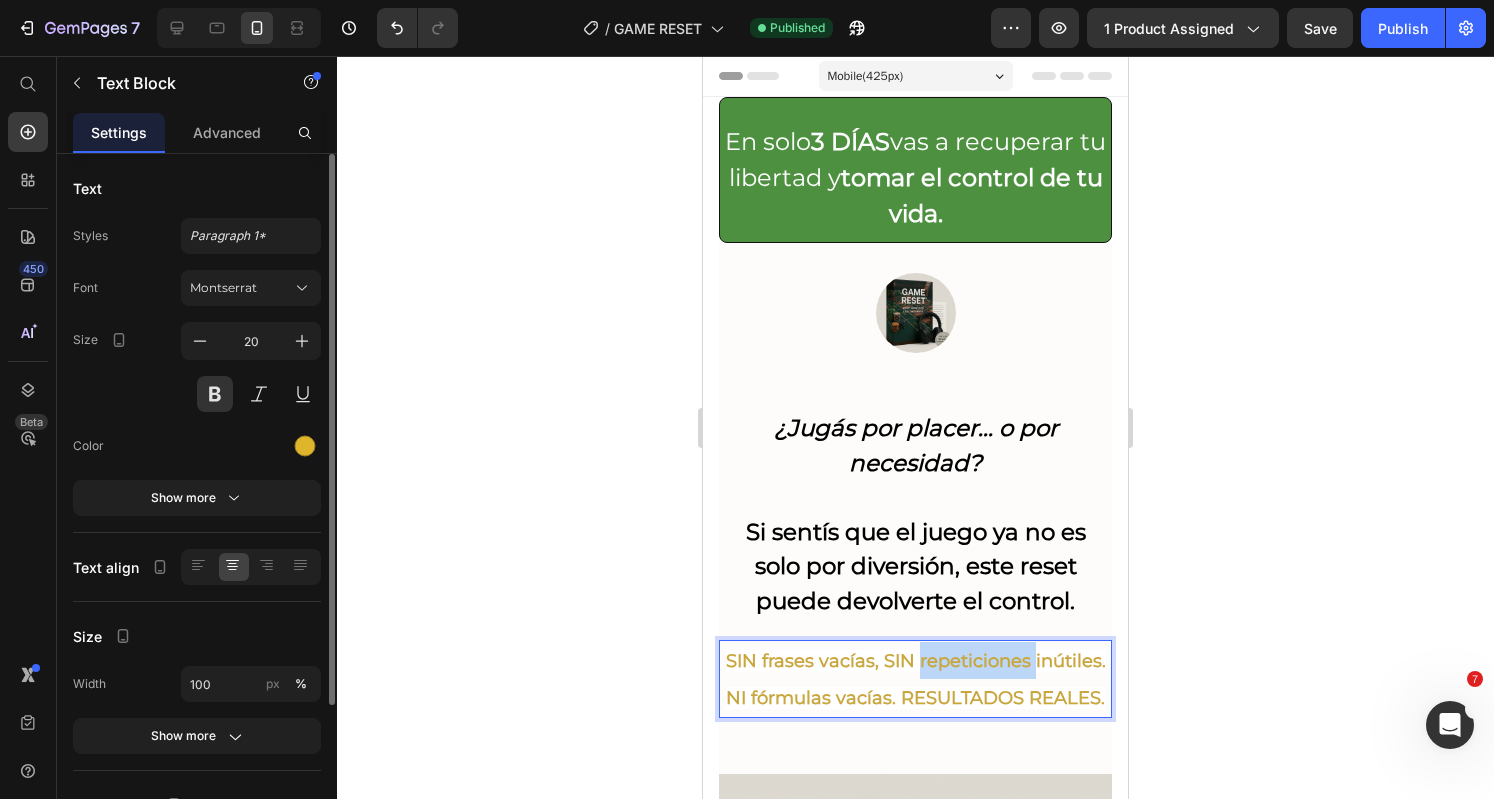 click on "SIN frases vacías, SIN repeticiones inútiles. NI fórmulas vacías. RESULTADOS REALES." at bounding box center [916, 679] 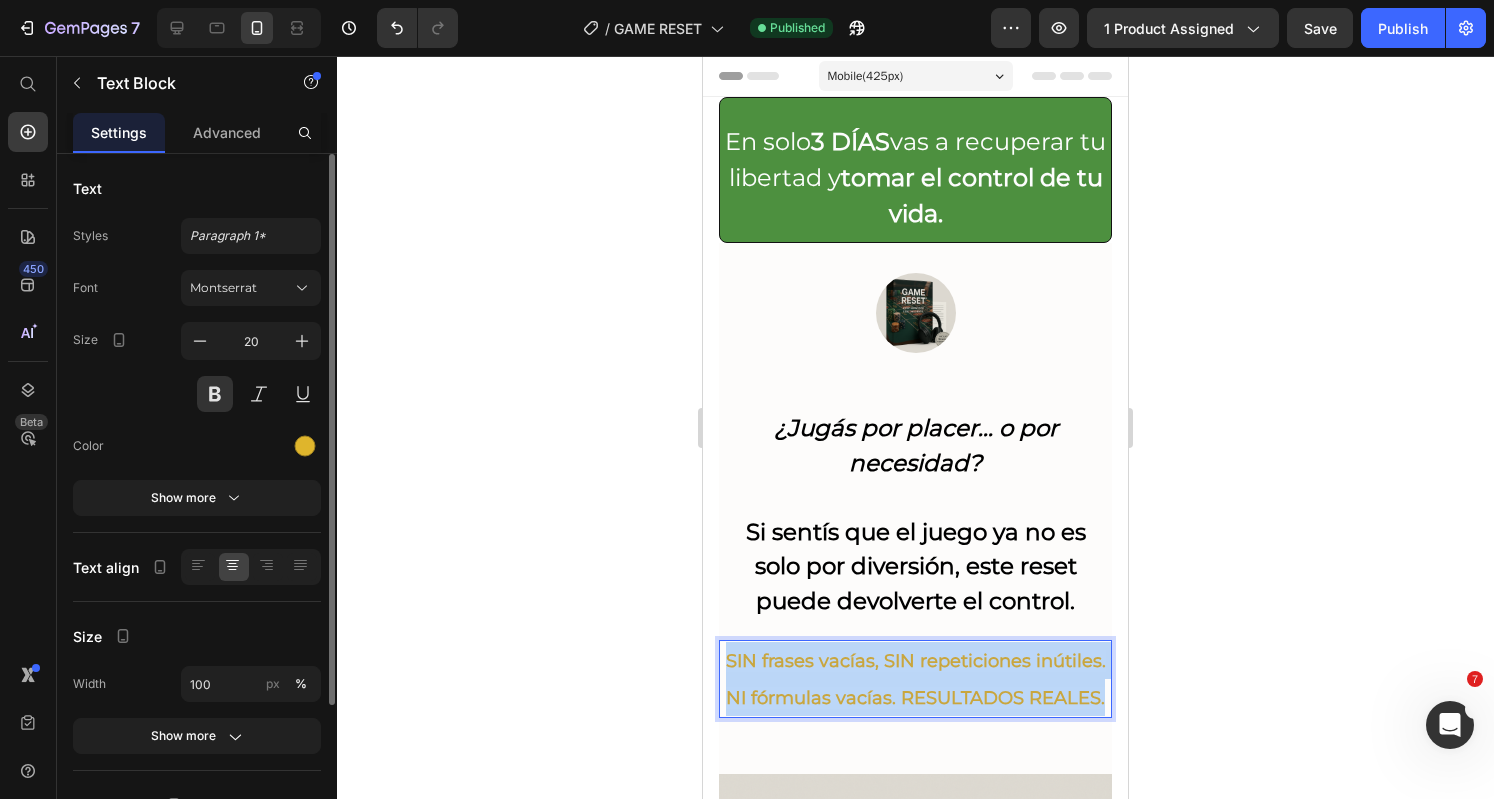 click on "SIN frases vacías, SIN repeticiones inútiles. NI fórmulas vacías. RESULTADOS REALES." at bounding box center [916, 679] 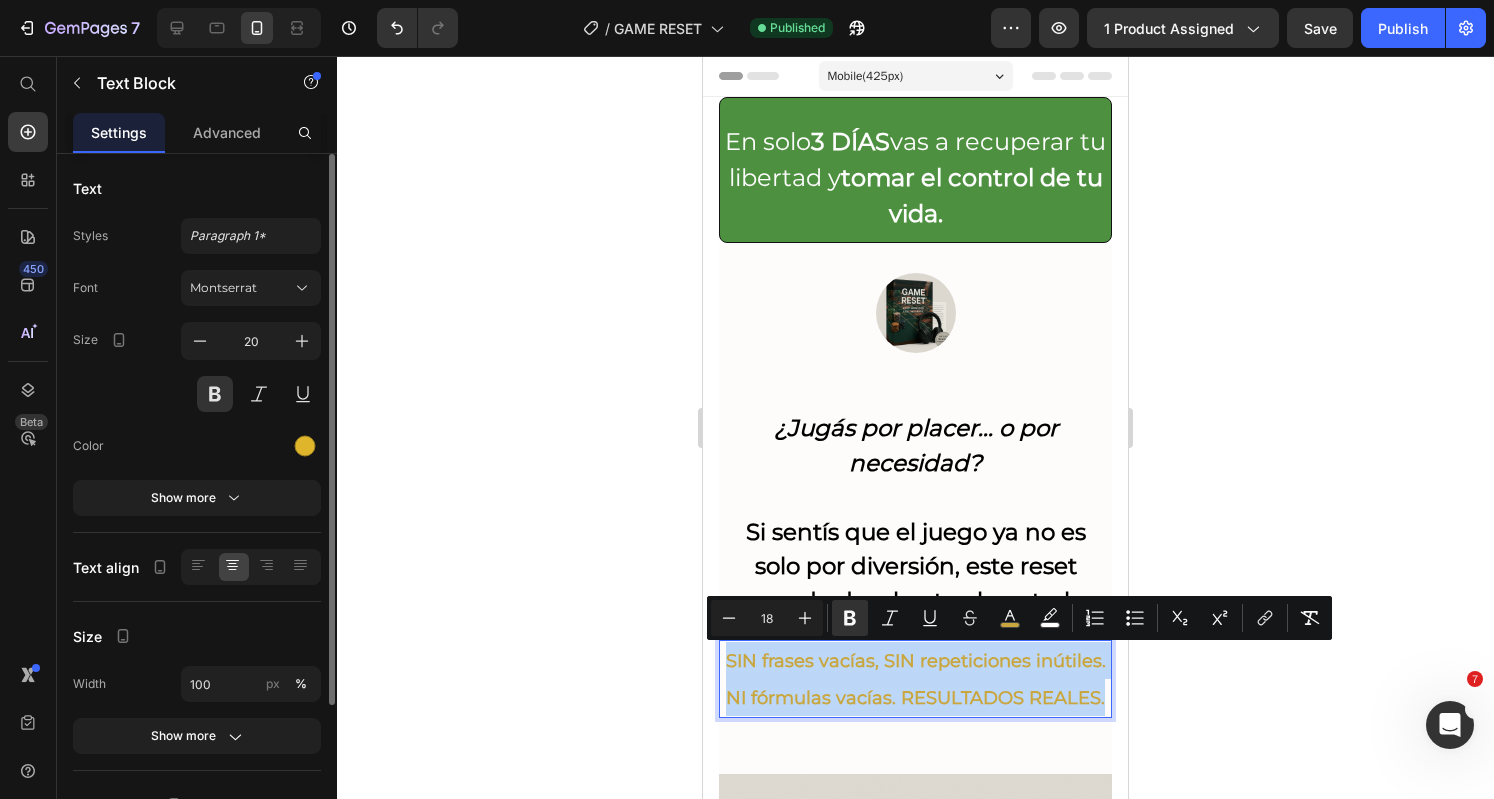 copy on "SIN frases vacías, SIN repeticiones inútiles. NI fórmulas vacías. RESULTADOS REALES." 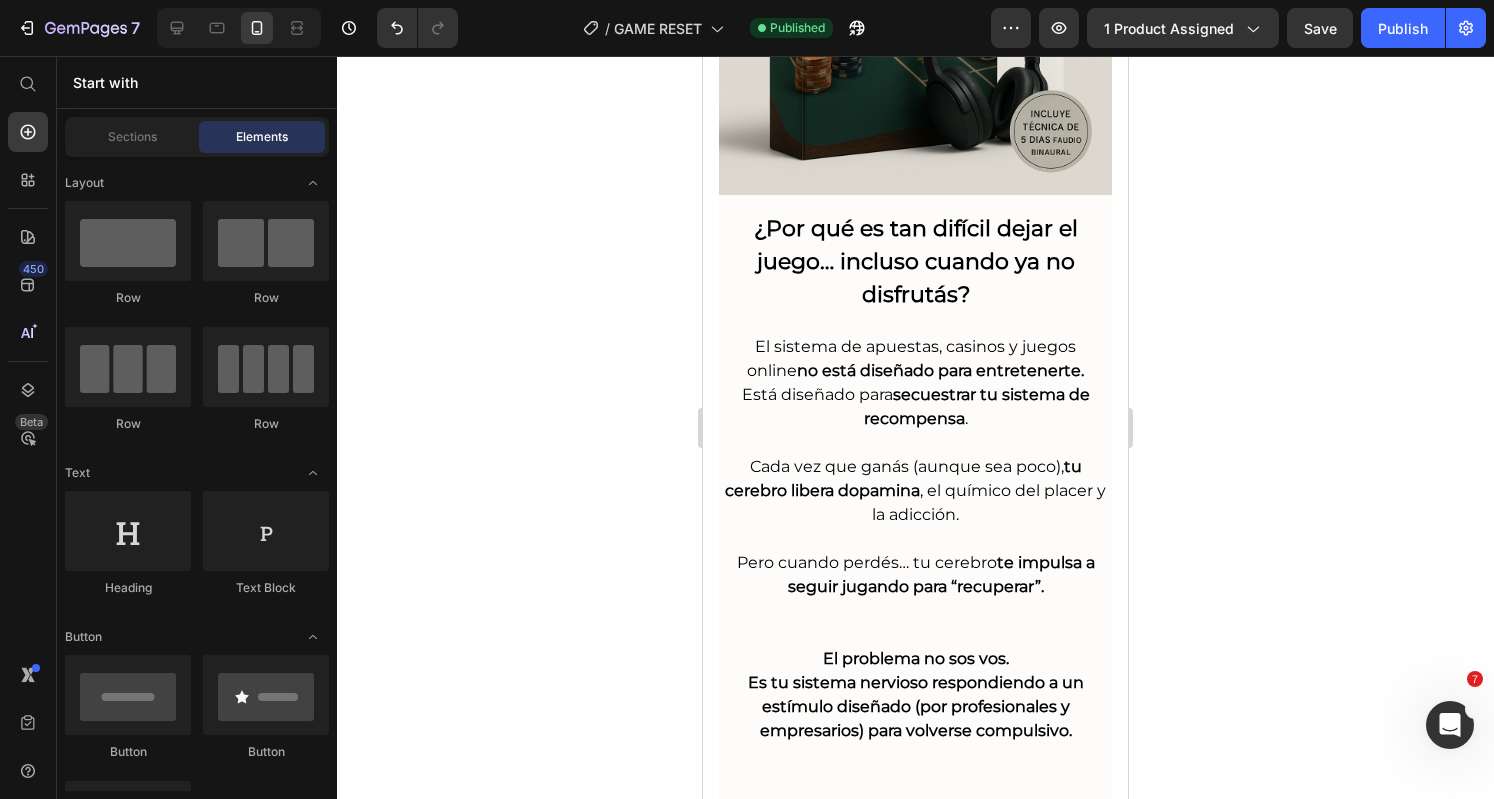 scroll, scrollTop: 1004, scrollLeft: 0, axis: vertical 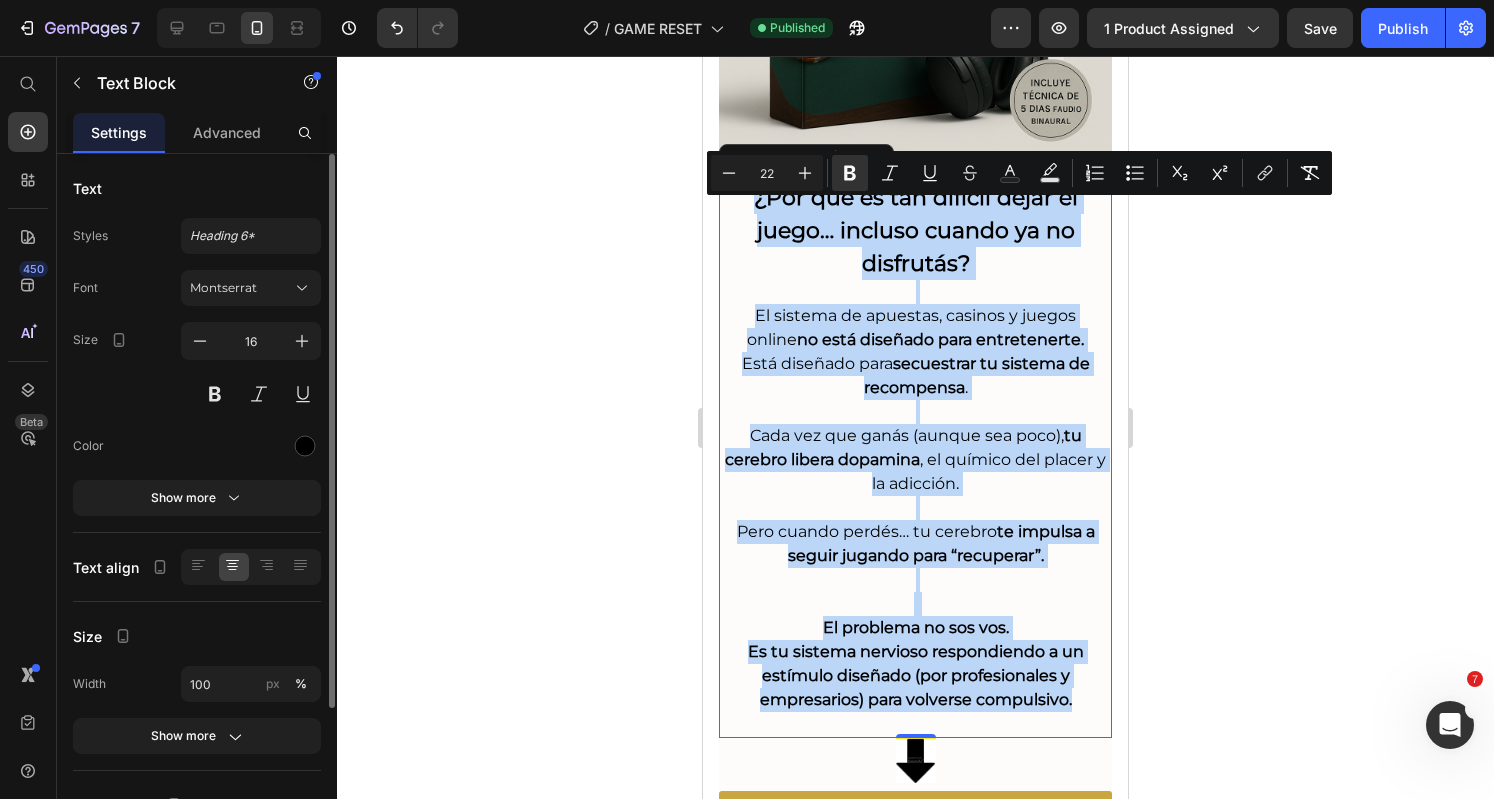 drag, startPoint x: 744, startPoint y: 220, endPoint x: 1070, endPoint y: 730, distance: 605.29004 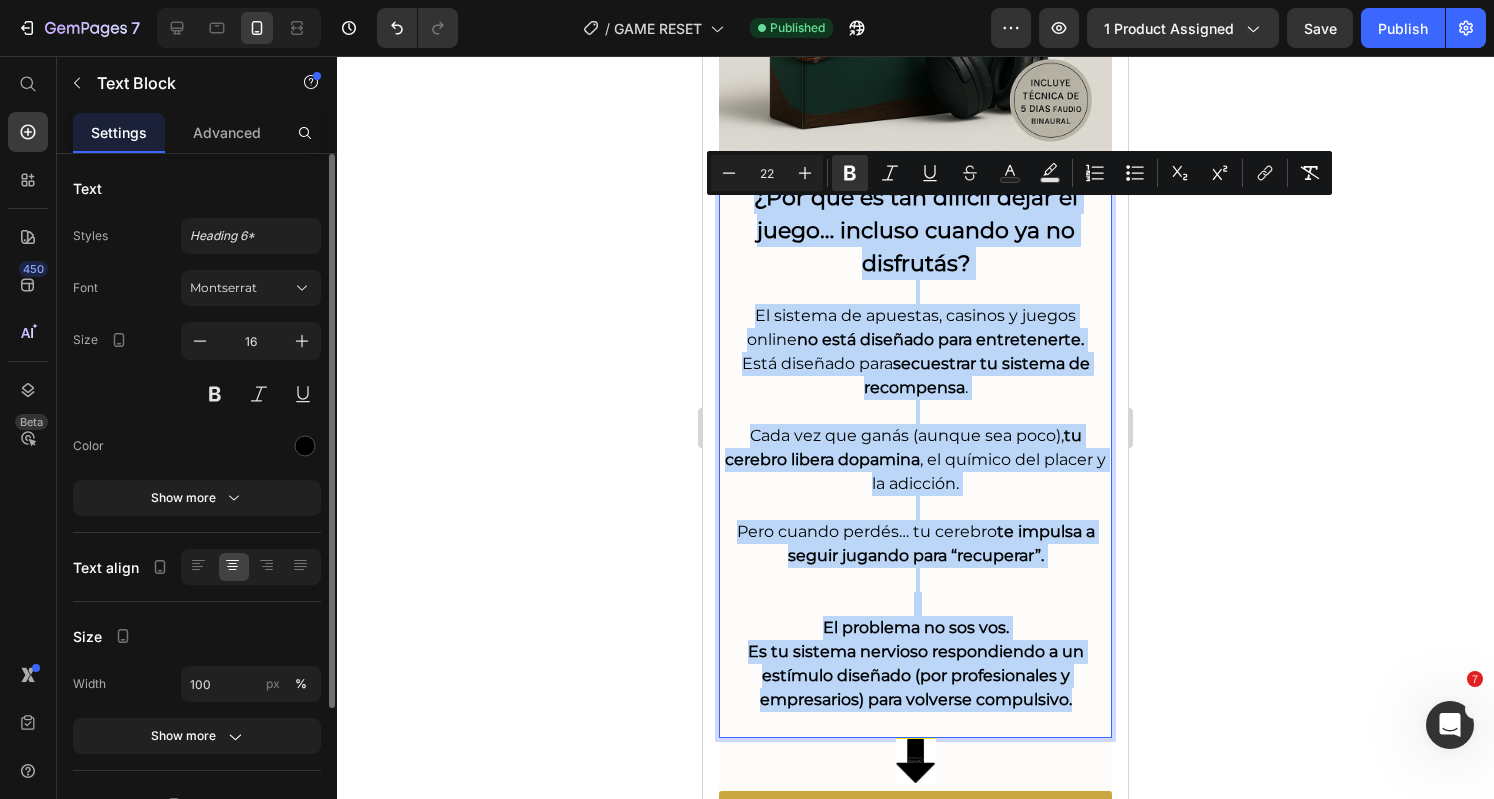 click at bounding box center (915, 412) 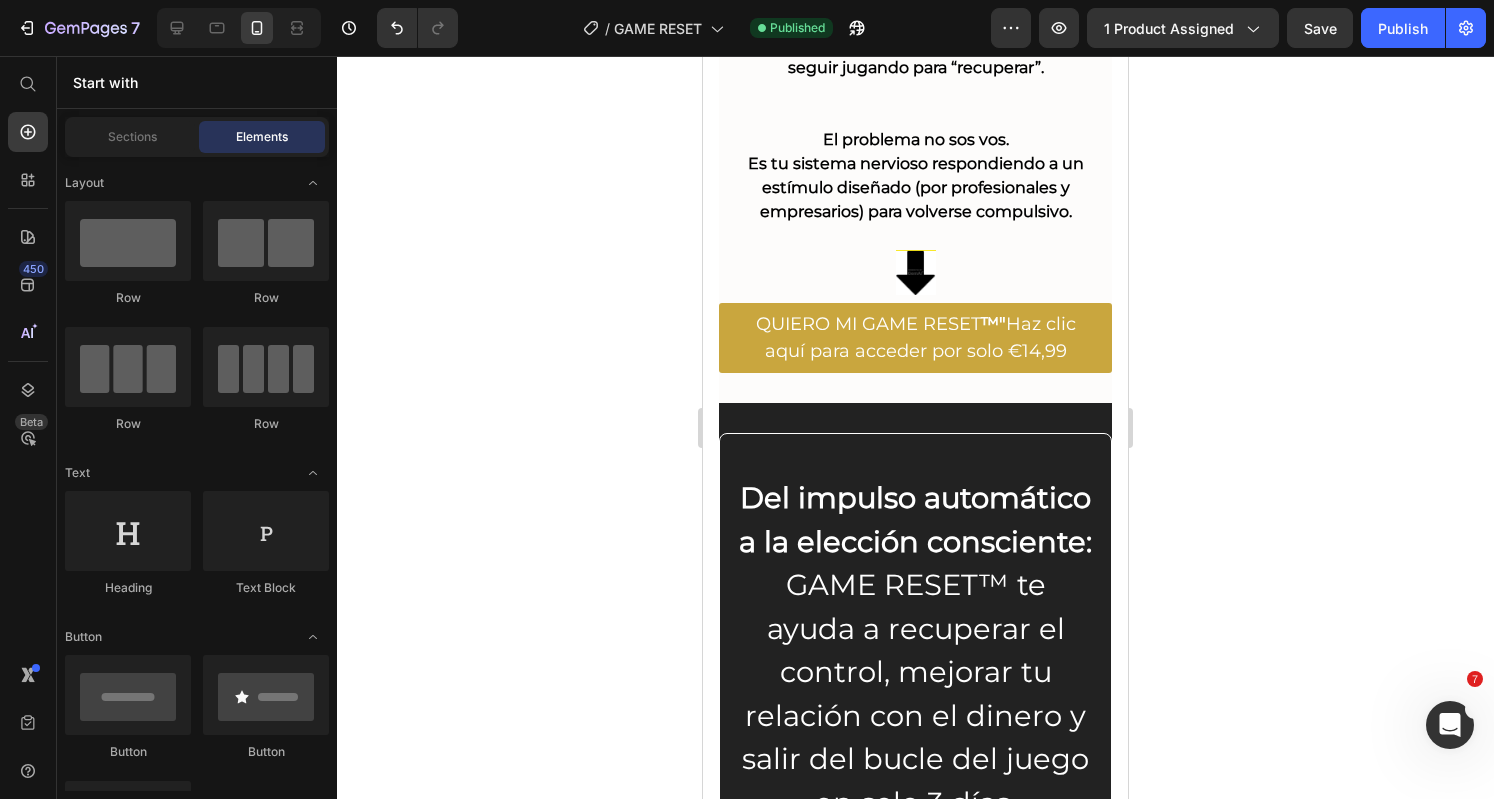 scroll, scrollTop: 1532, scrollLeft: 0, axis: vertical 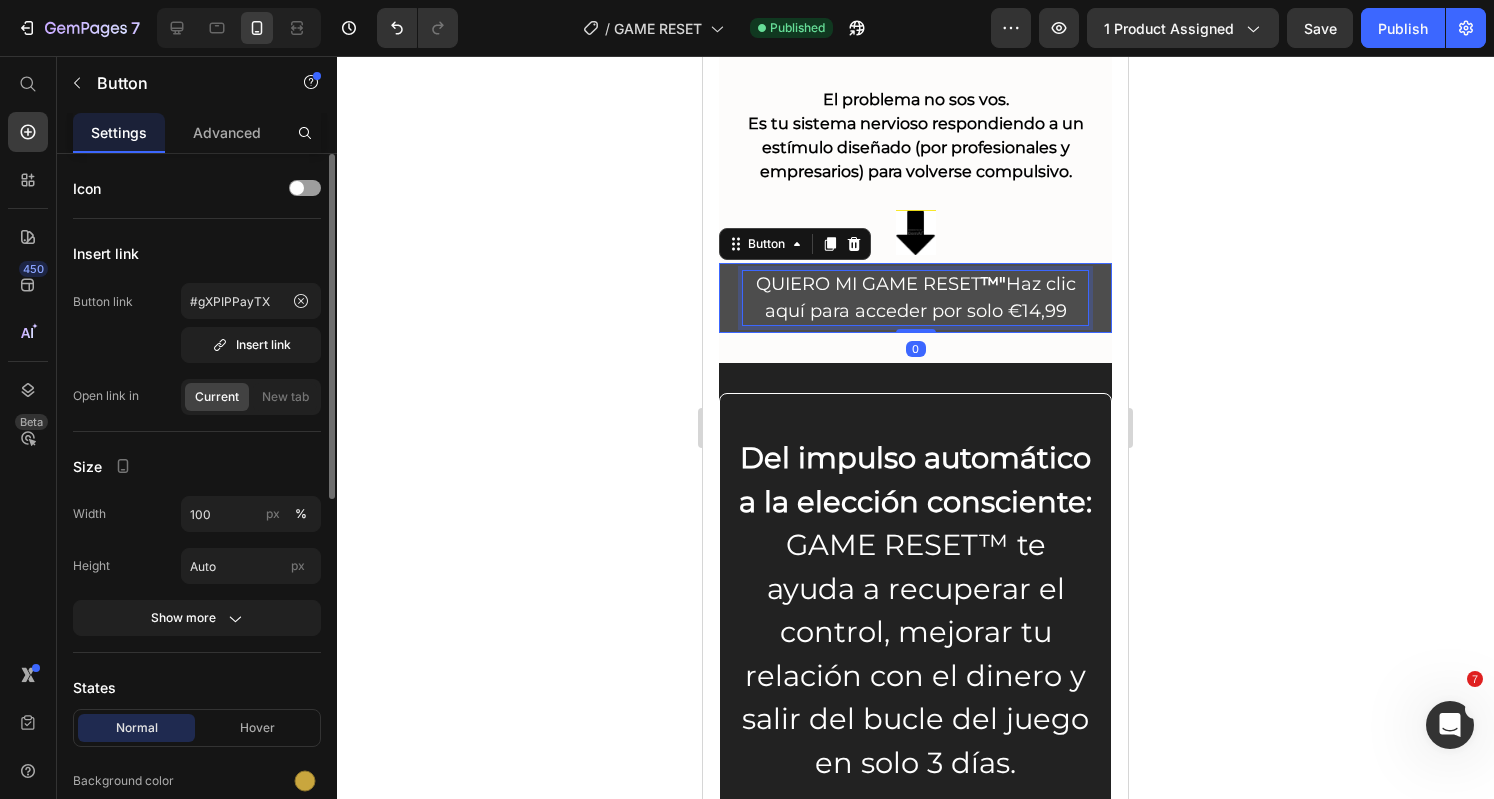 click on "QUIERO MI GAME RESET ™"  Haz clic aquí para acceder por solo €14,99" at bounding box center [916, 297] 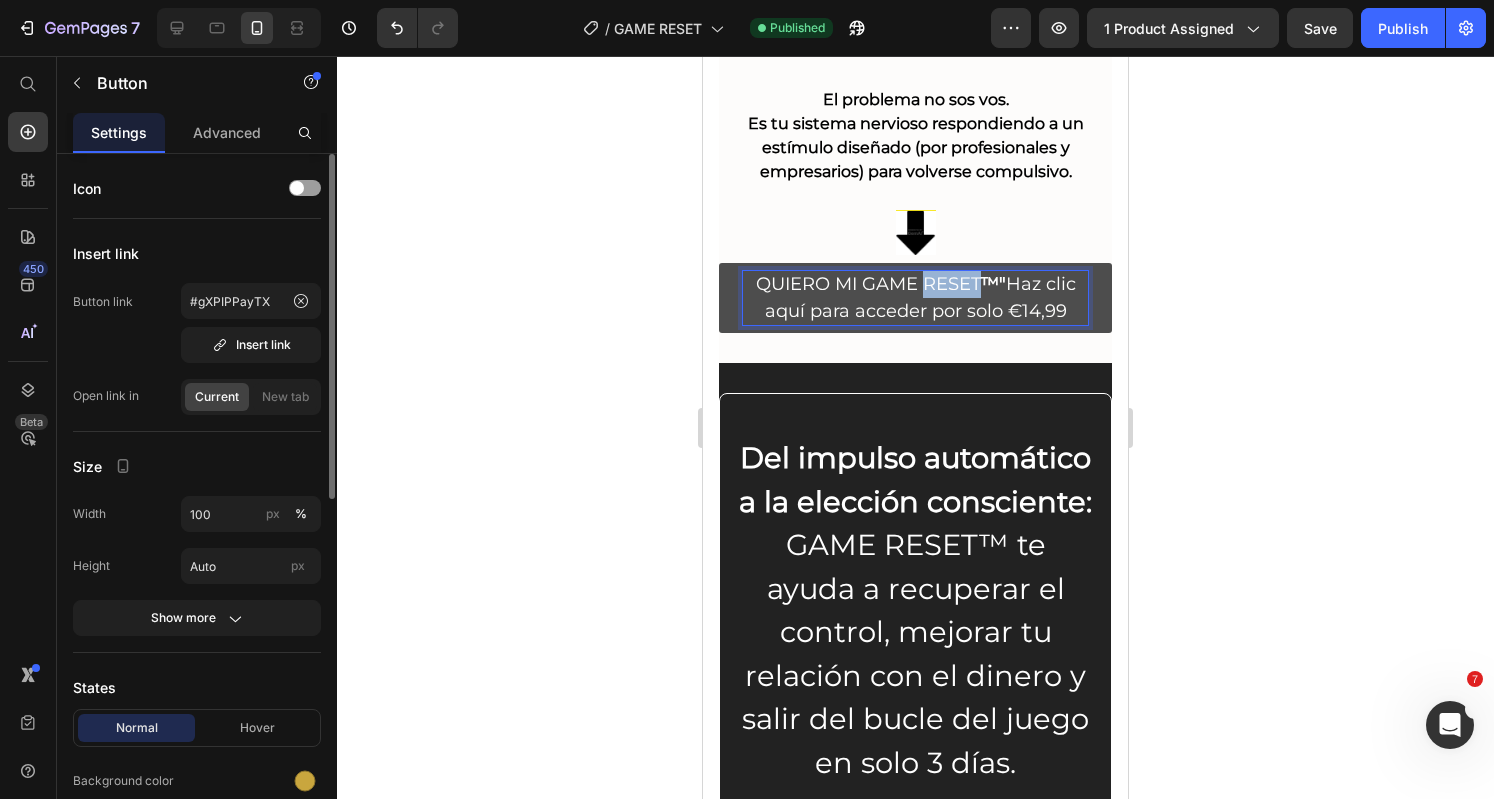 click on "QUIERO MI GAME RESET ™"  Haz clic aquí para acceder por solo €14,99" at bounding box center (916, 297) 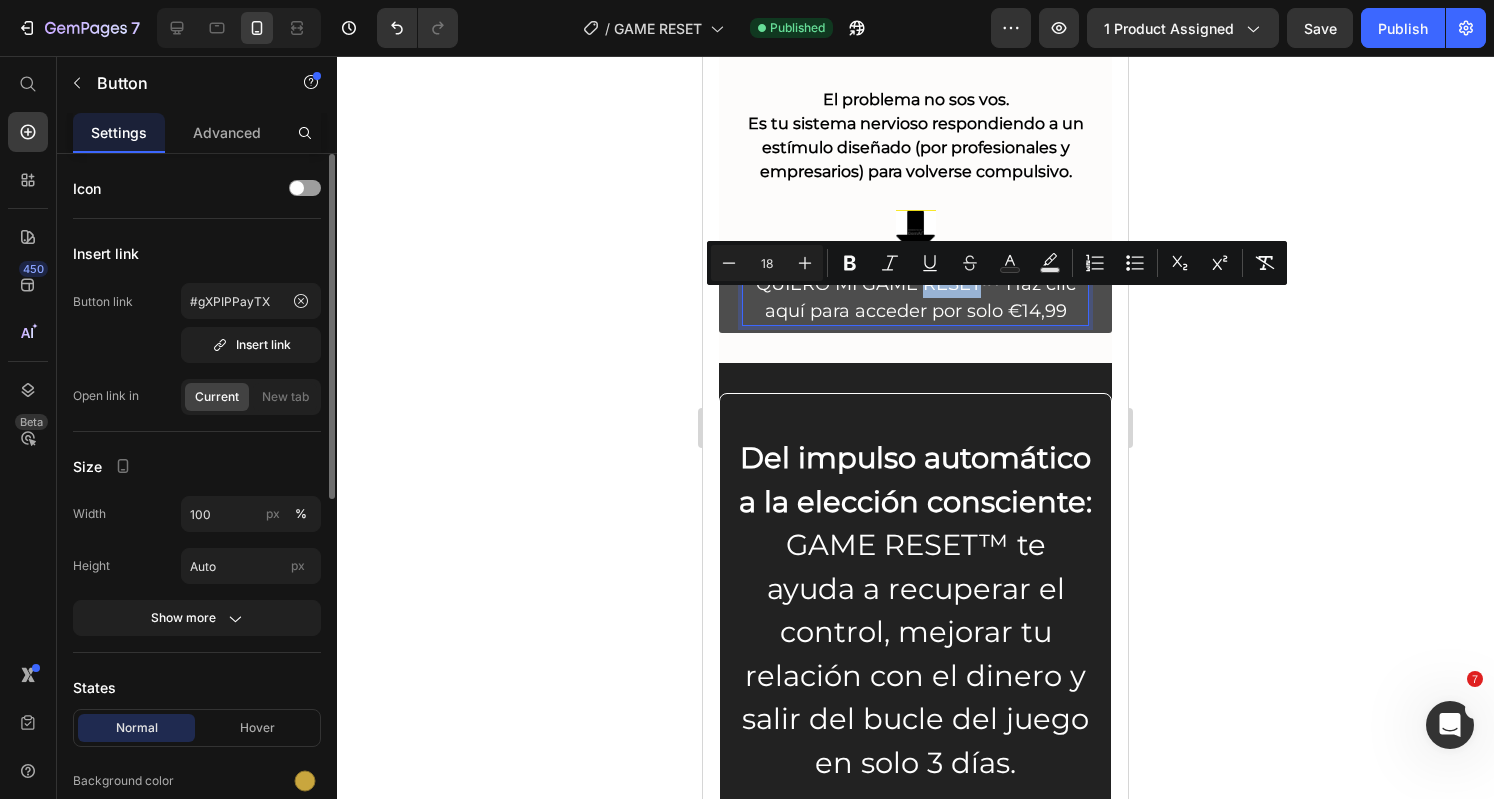 copy on "QUIERO MI GAME RESET ™"  Haz clic aquí para acceder por solo €14,99" 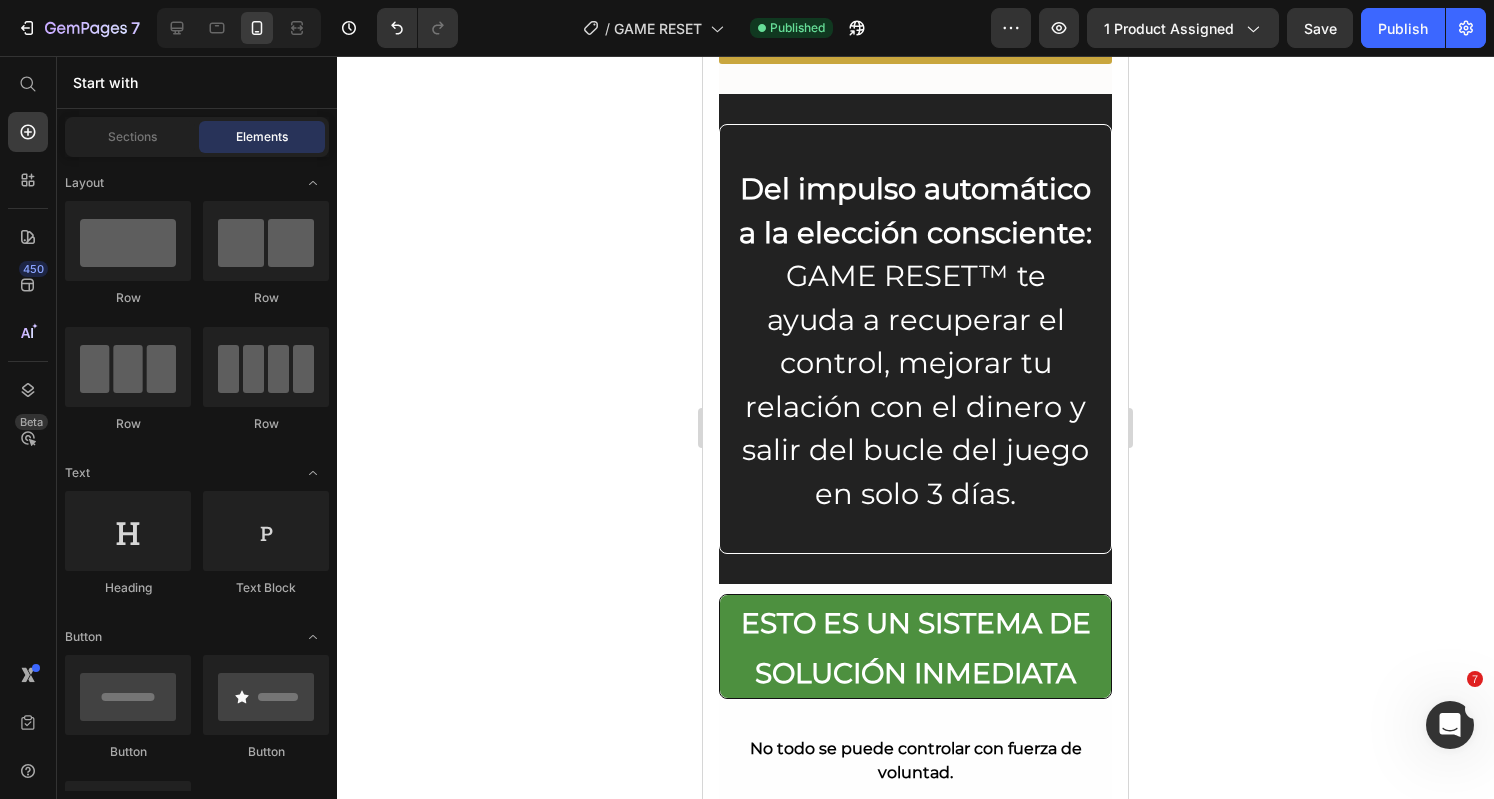 scroll, scrollTop: 1856, scrollLeft: 0, axis: vertical 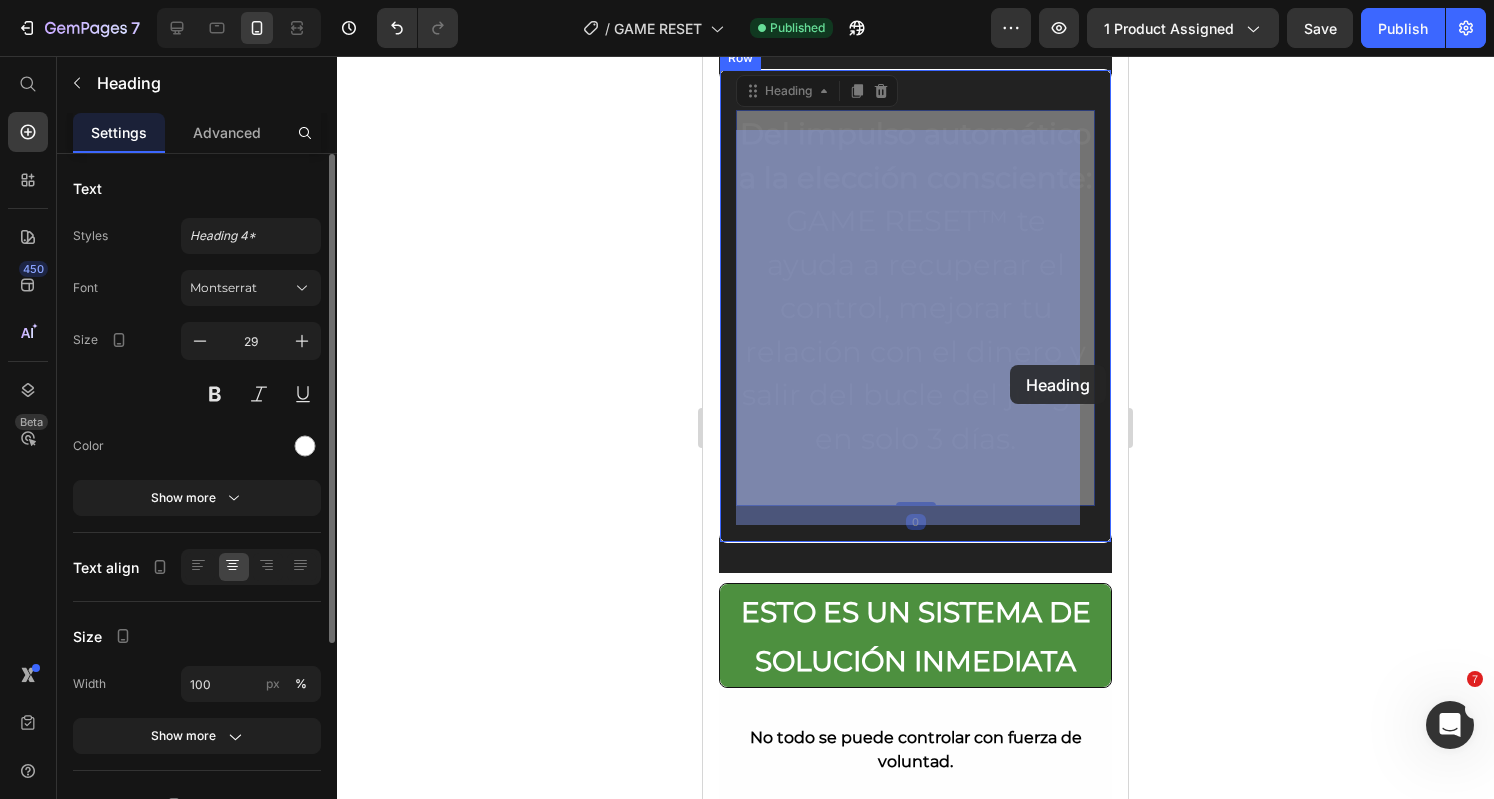 drag, startPoint x: 817, startPoint y: 161, endPoint x: 1010, endPoint y: 365, distance: 280.82913 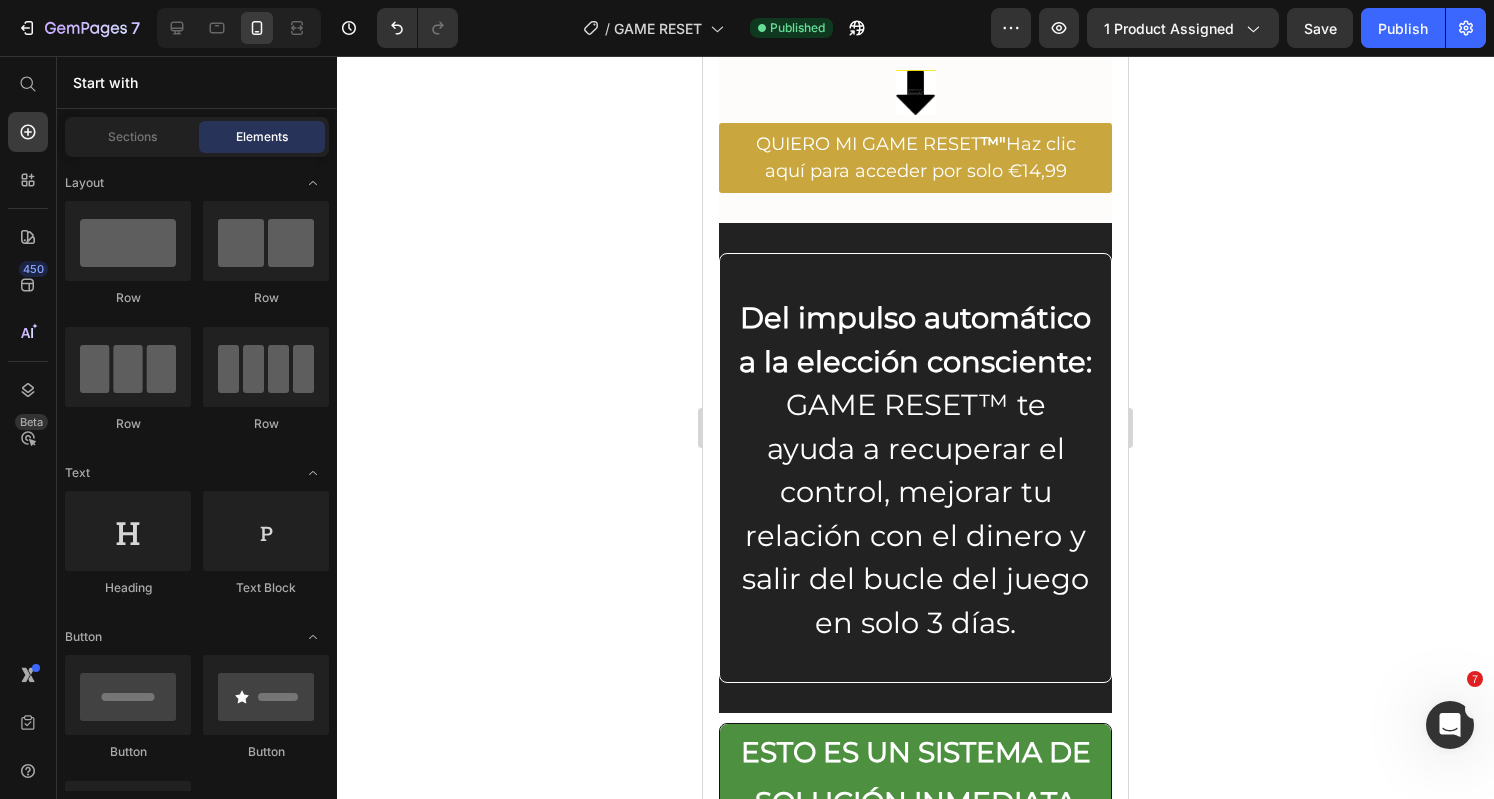 scroll, scrollTop: 1680, scrollLeft: 0, axis: vertical 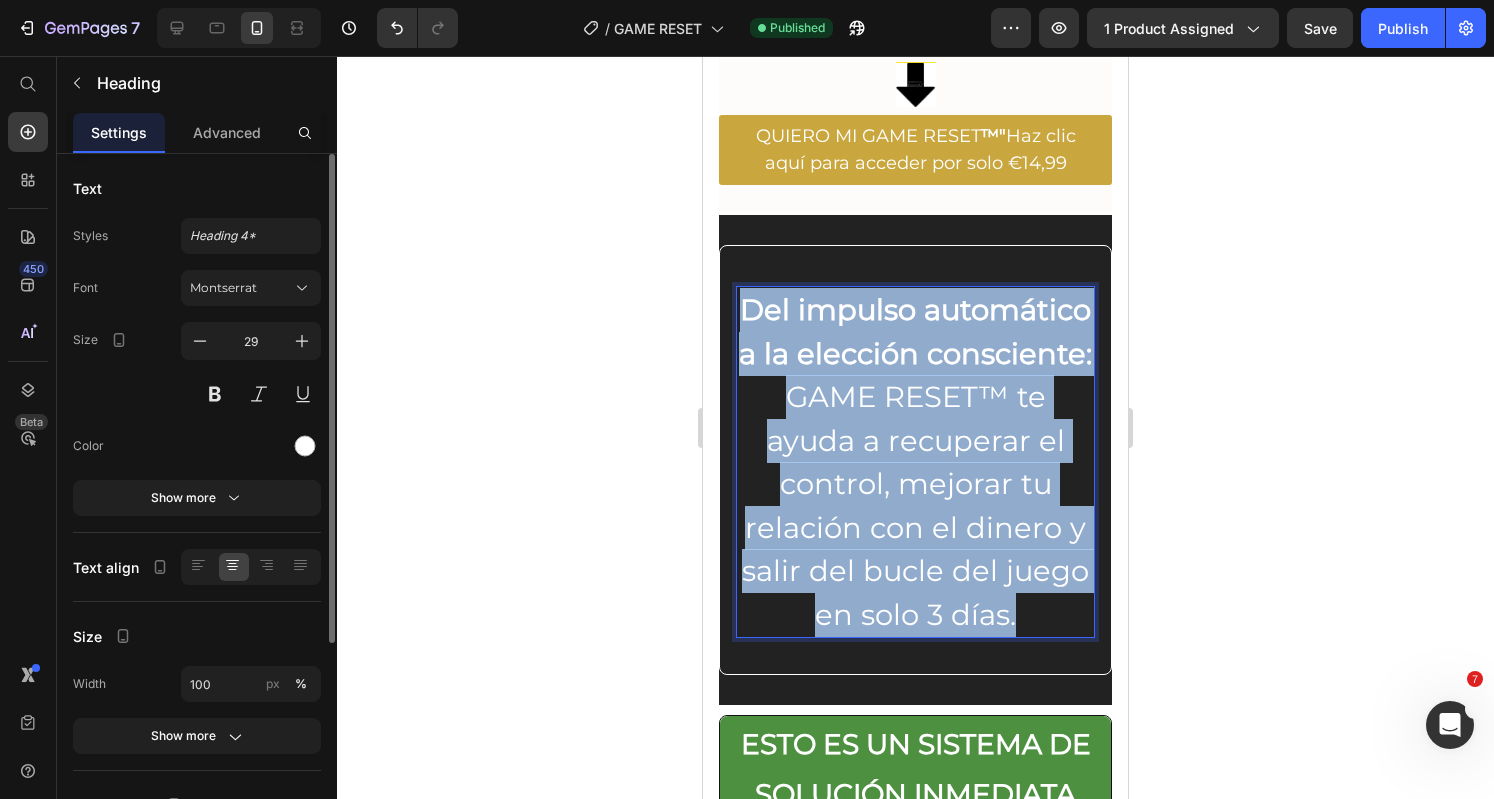 drag, startPoint x: 820, startPoint y: 333, endPoint x: 1052, endPoint y: 673, distance: 411.61148 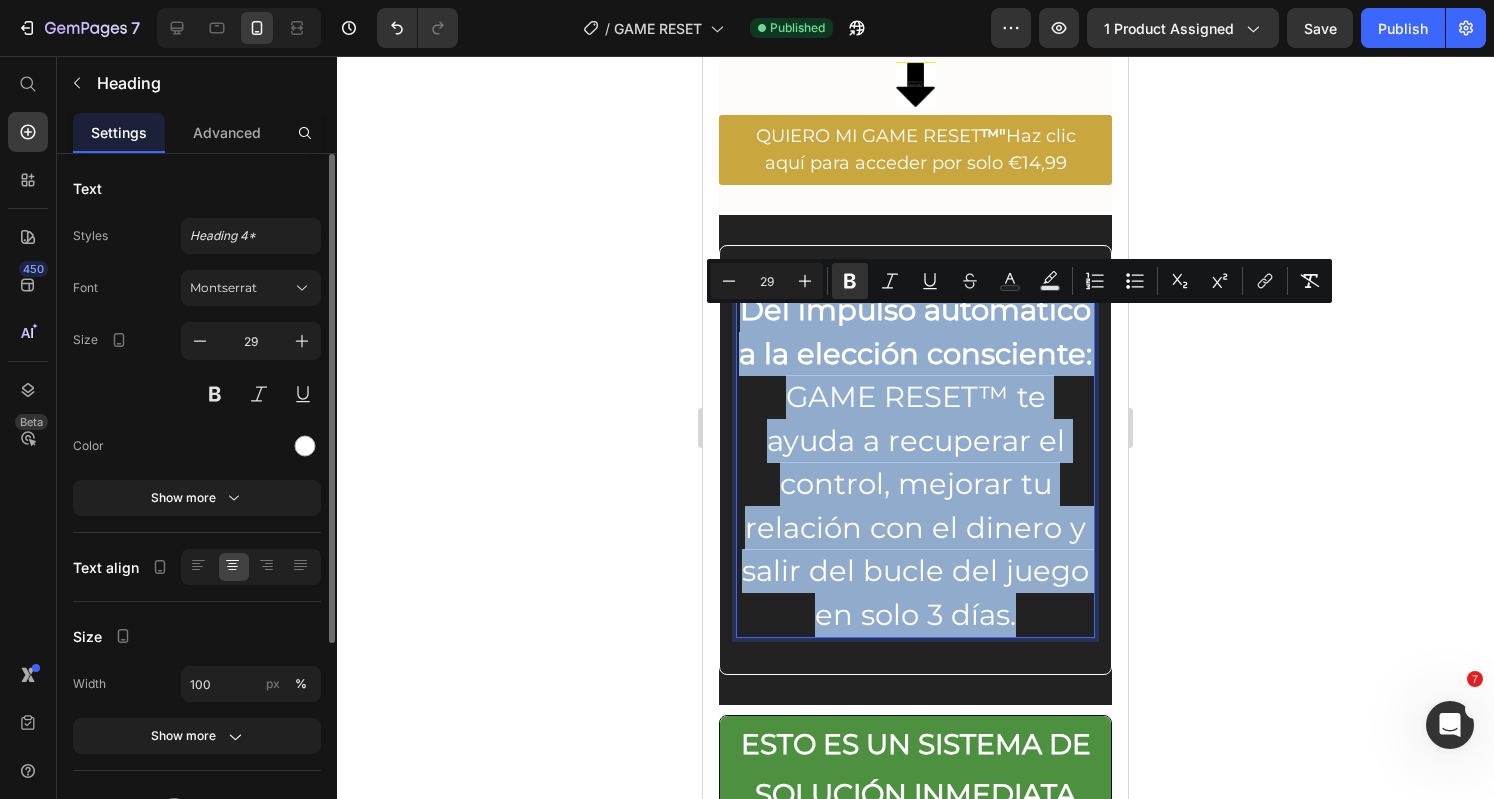 copy on "Del impulso automático a la elección consciente: GAME RESET™ te ayuda a recuperar el control, mejorar tu relación con el dinero y salir del bucle del juego en solo 3 días." 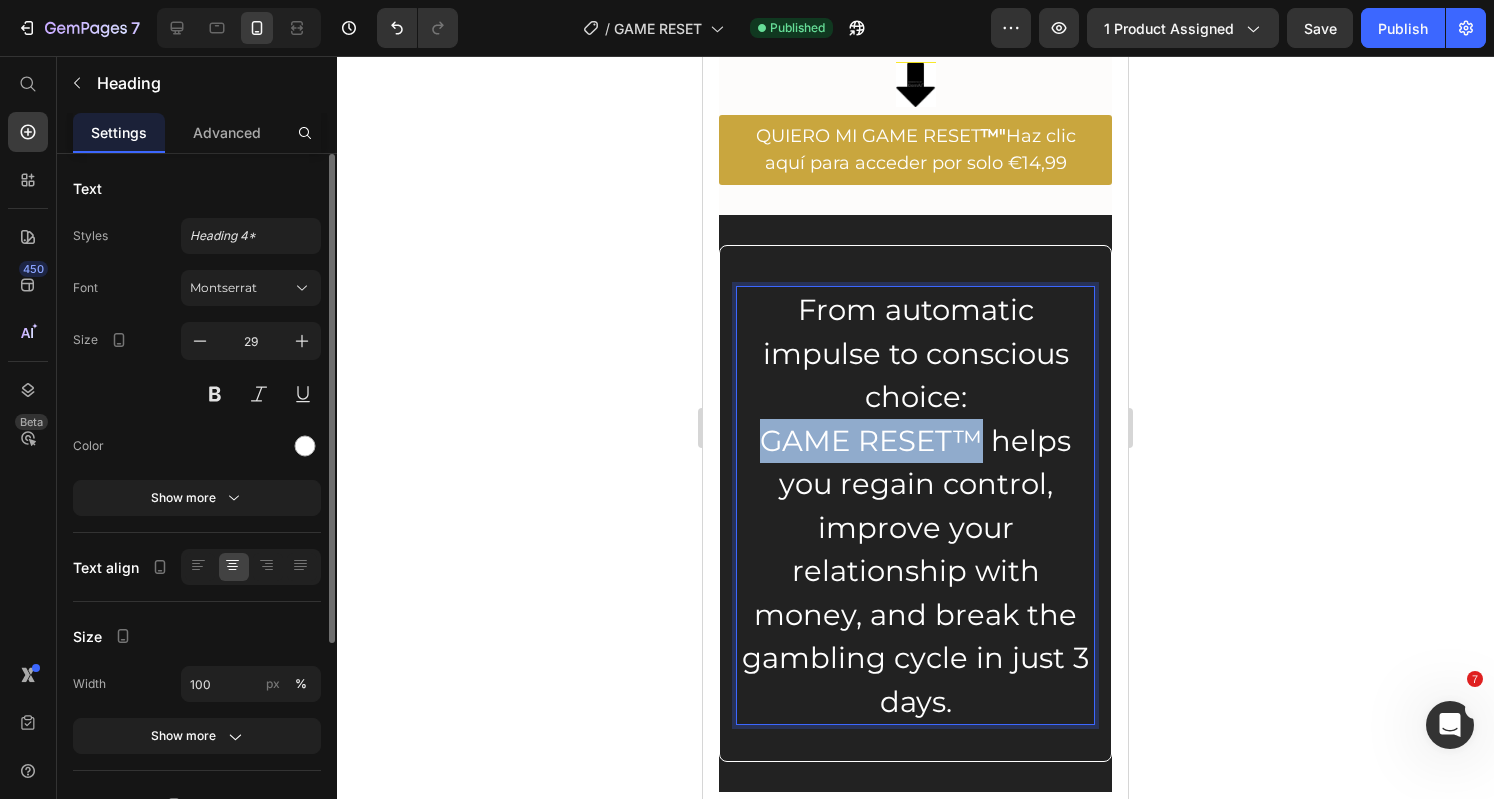 drag, startPoint x: 977, startPoint y: 454, endPoint x: 758, endPoint y: 468, distance: 219.44704 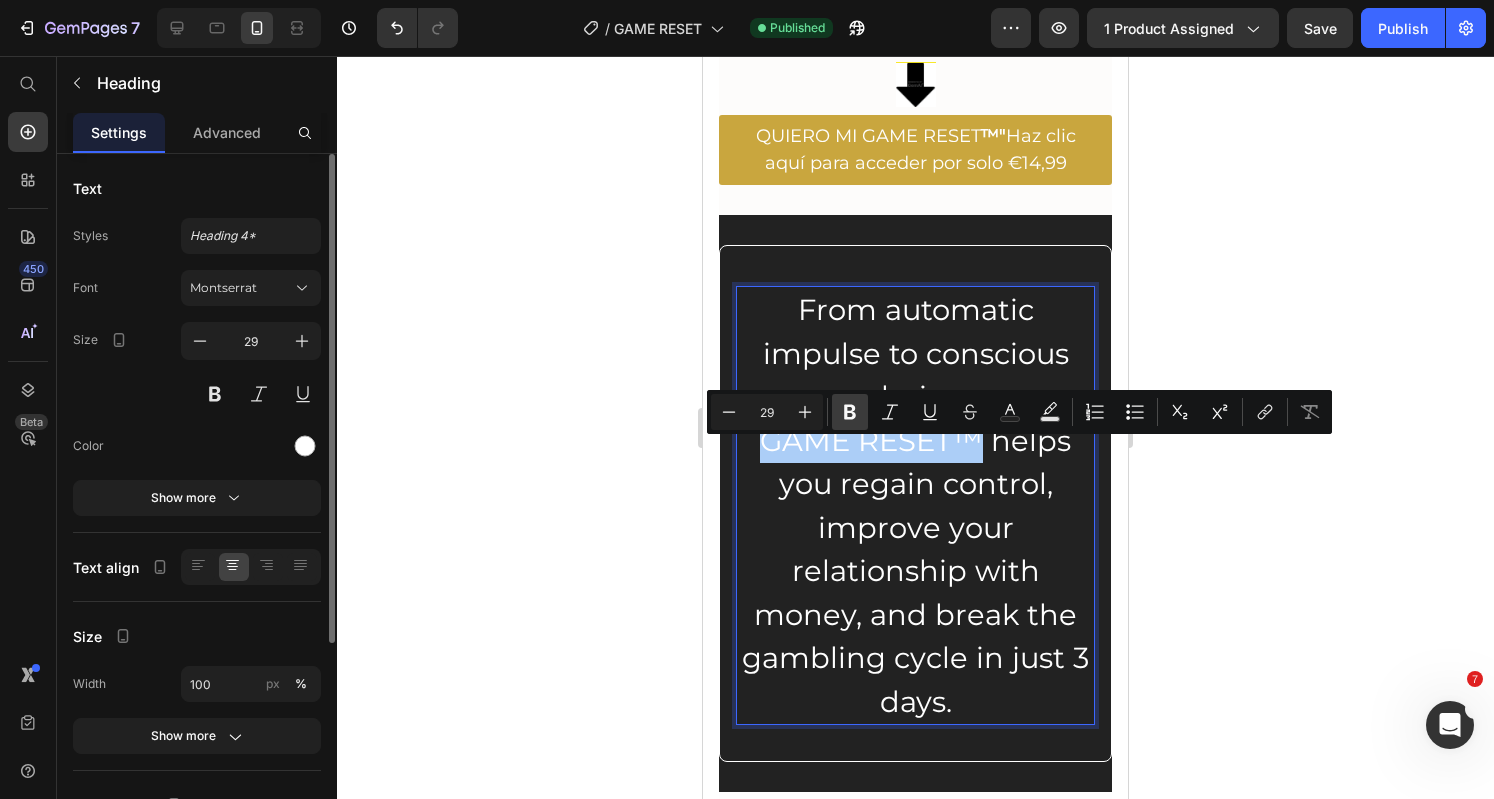 click 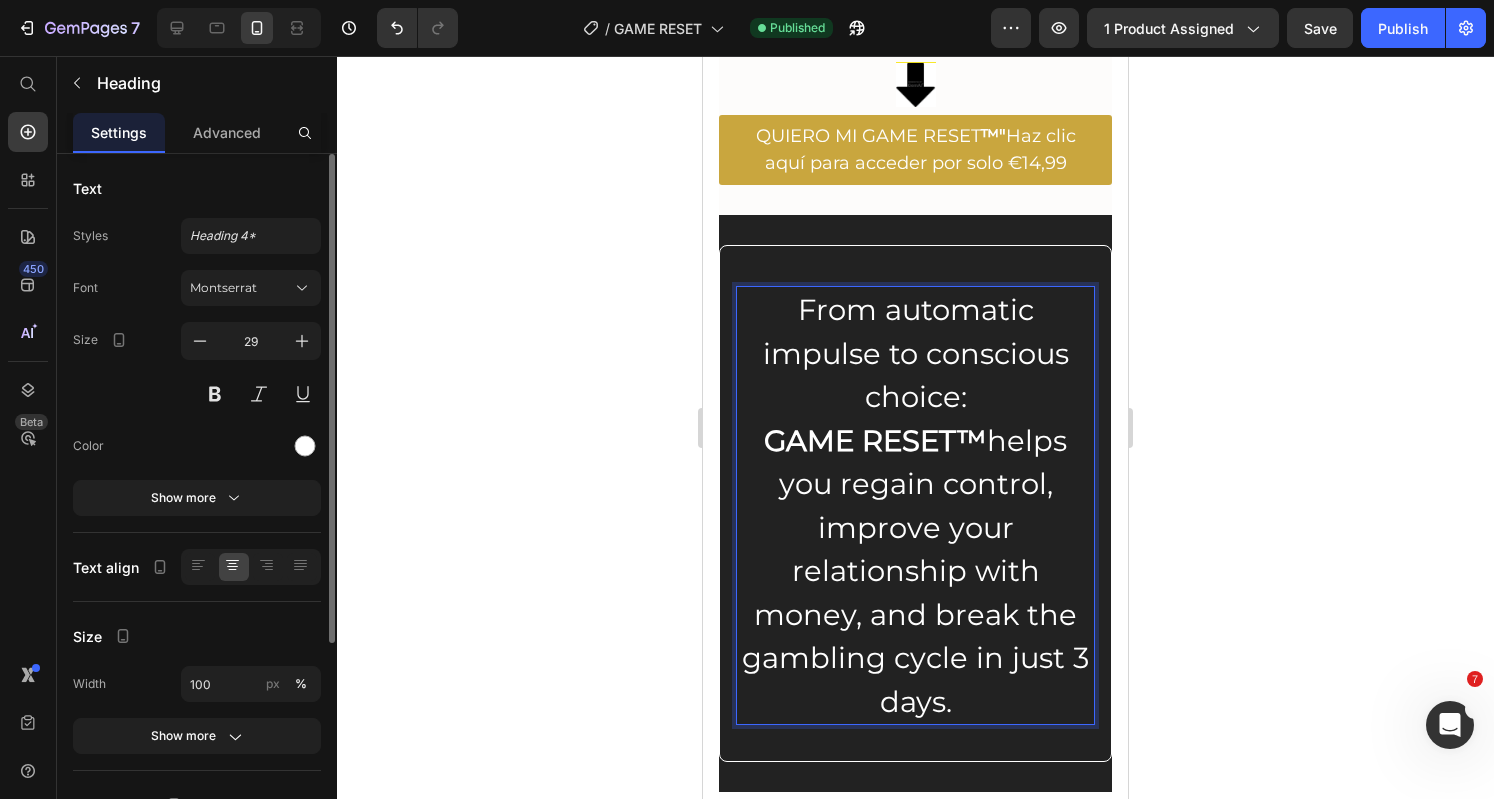click on "From automatic impulse to conscious choice: GAME RESET™  helps you regain control, improve your relationship with money, and break the gambling cycle in just 3 days." at bounding box center [915, 505] 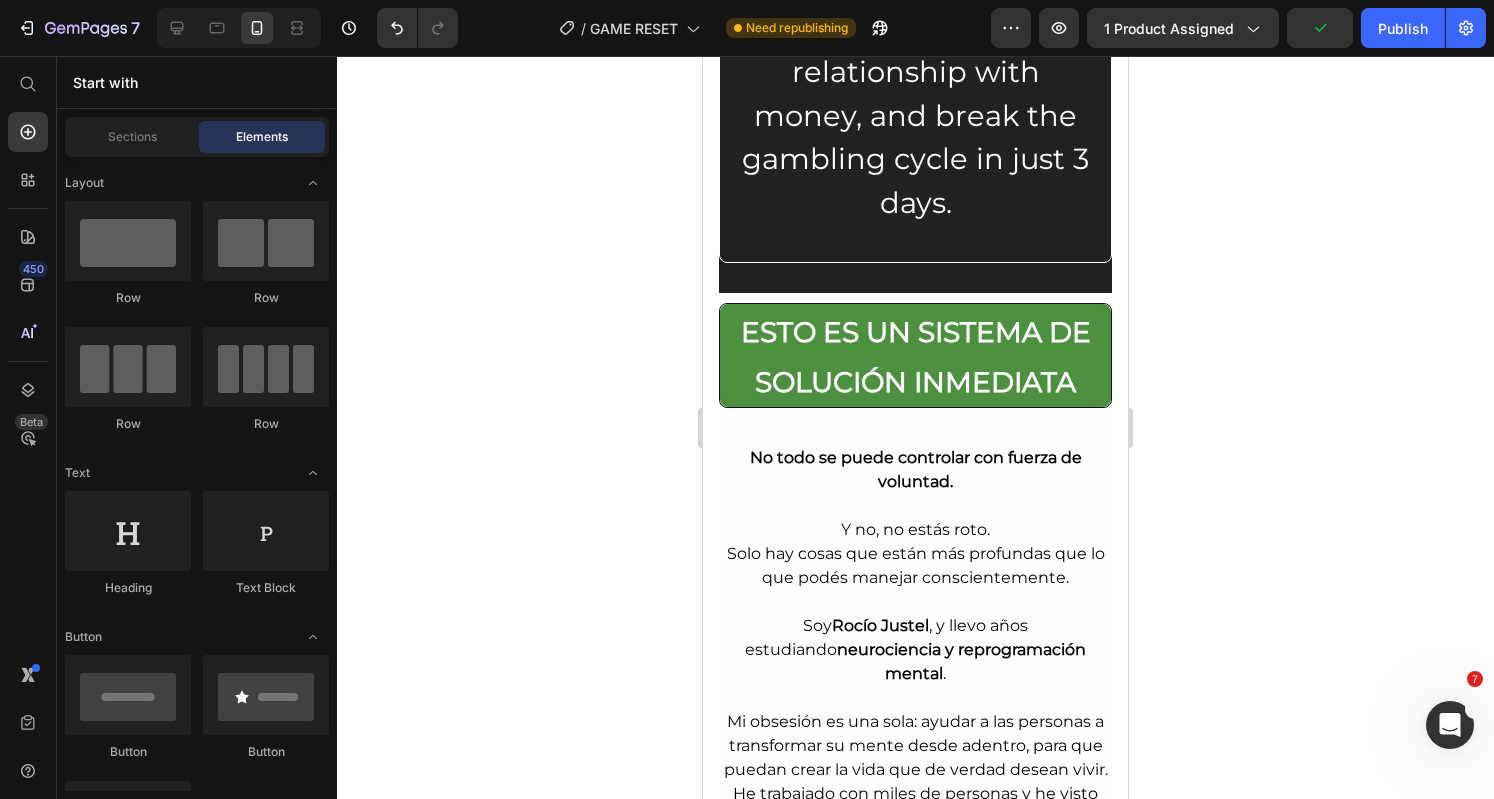 scroll, scrollTop: 2163, scrollLeft: 0, axis: vertical 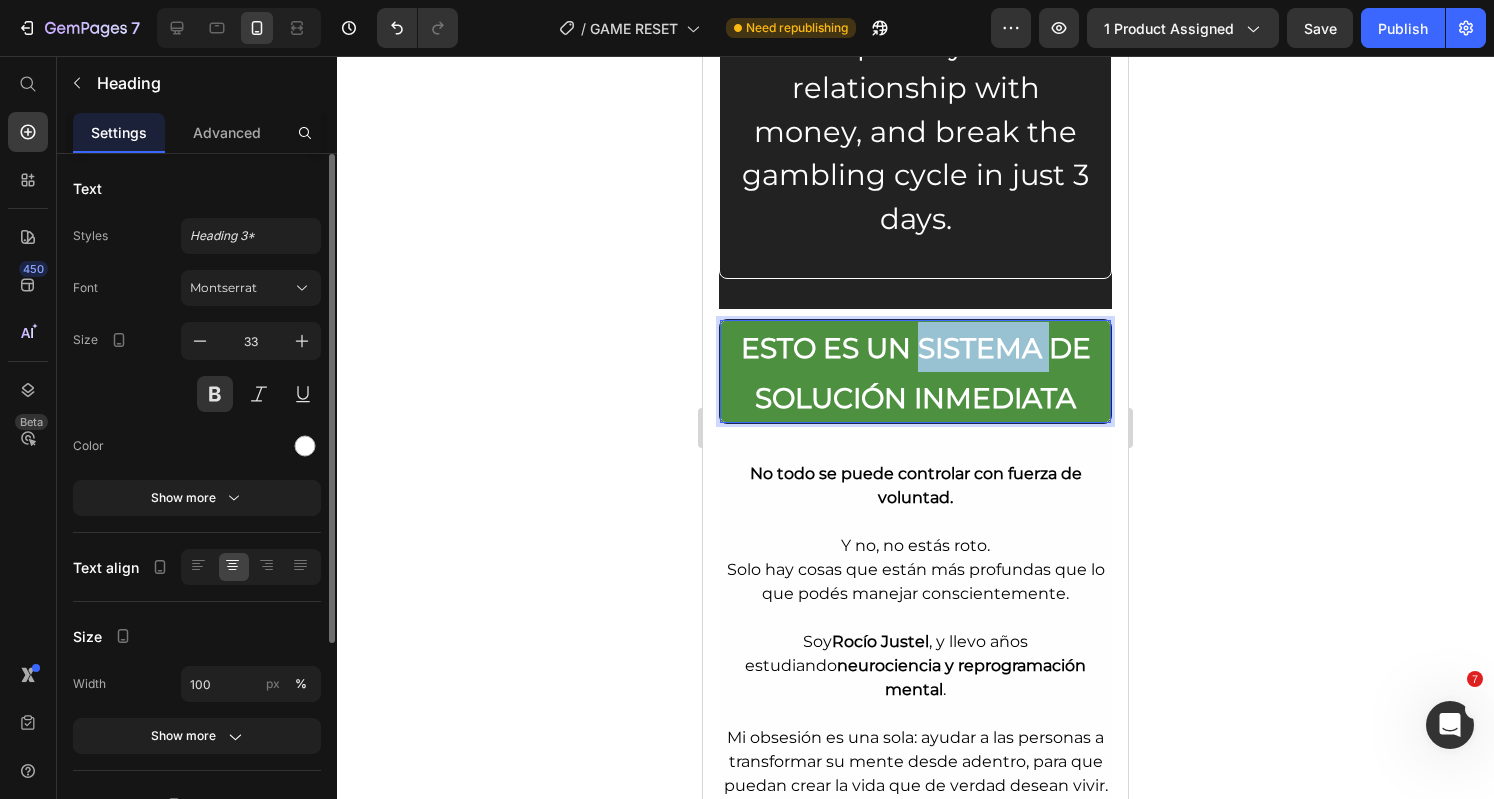 click on "ESTO ES UN SISTEMA DE SOLUCIÓN INMEDIATA" at bounding box center [916, 373] 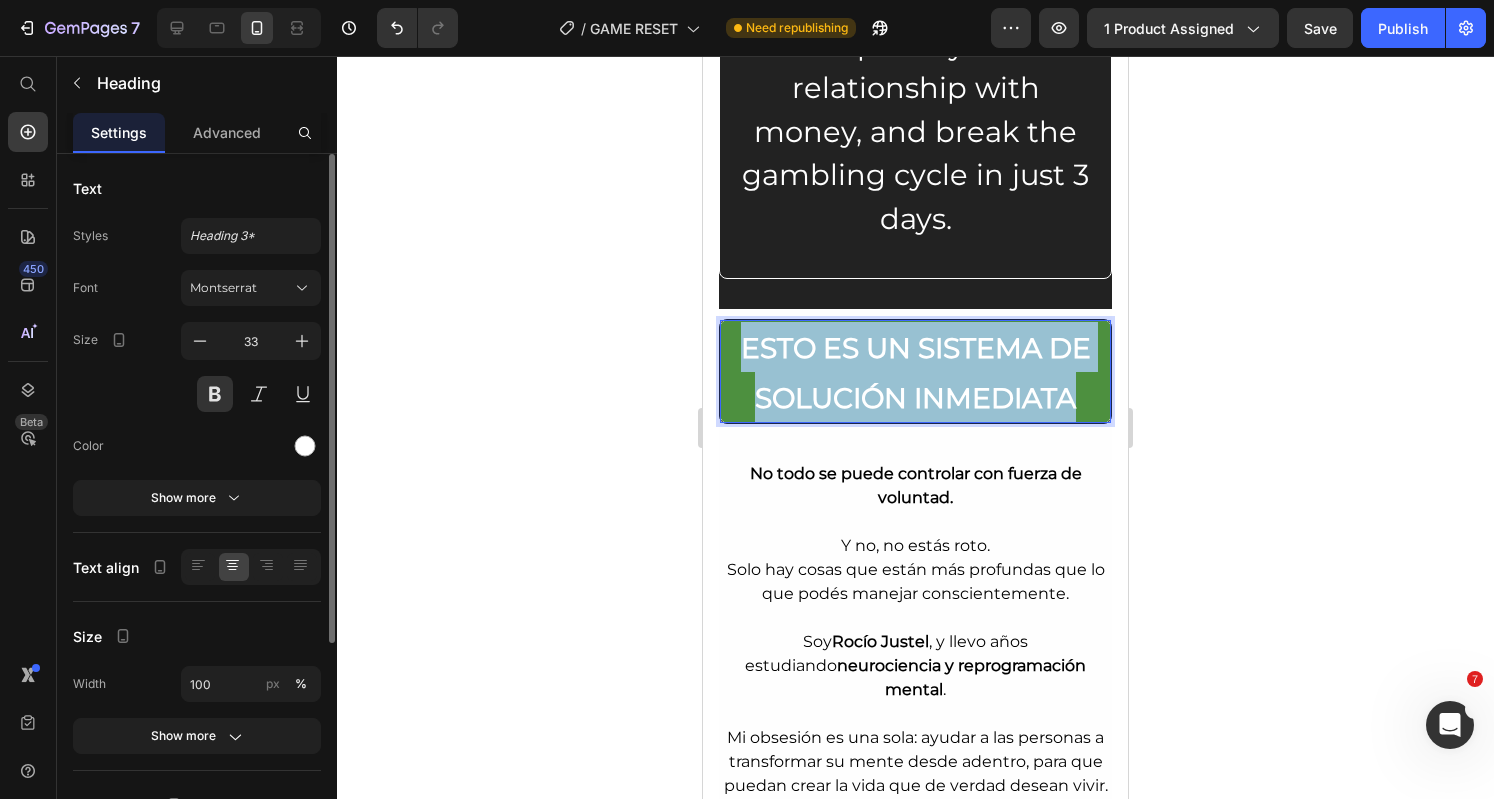 click on "ESTO ES UN SISTEMA DE SOLUCIÓN INMEDIATA" at bounding box center [916, 373] 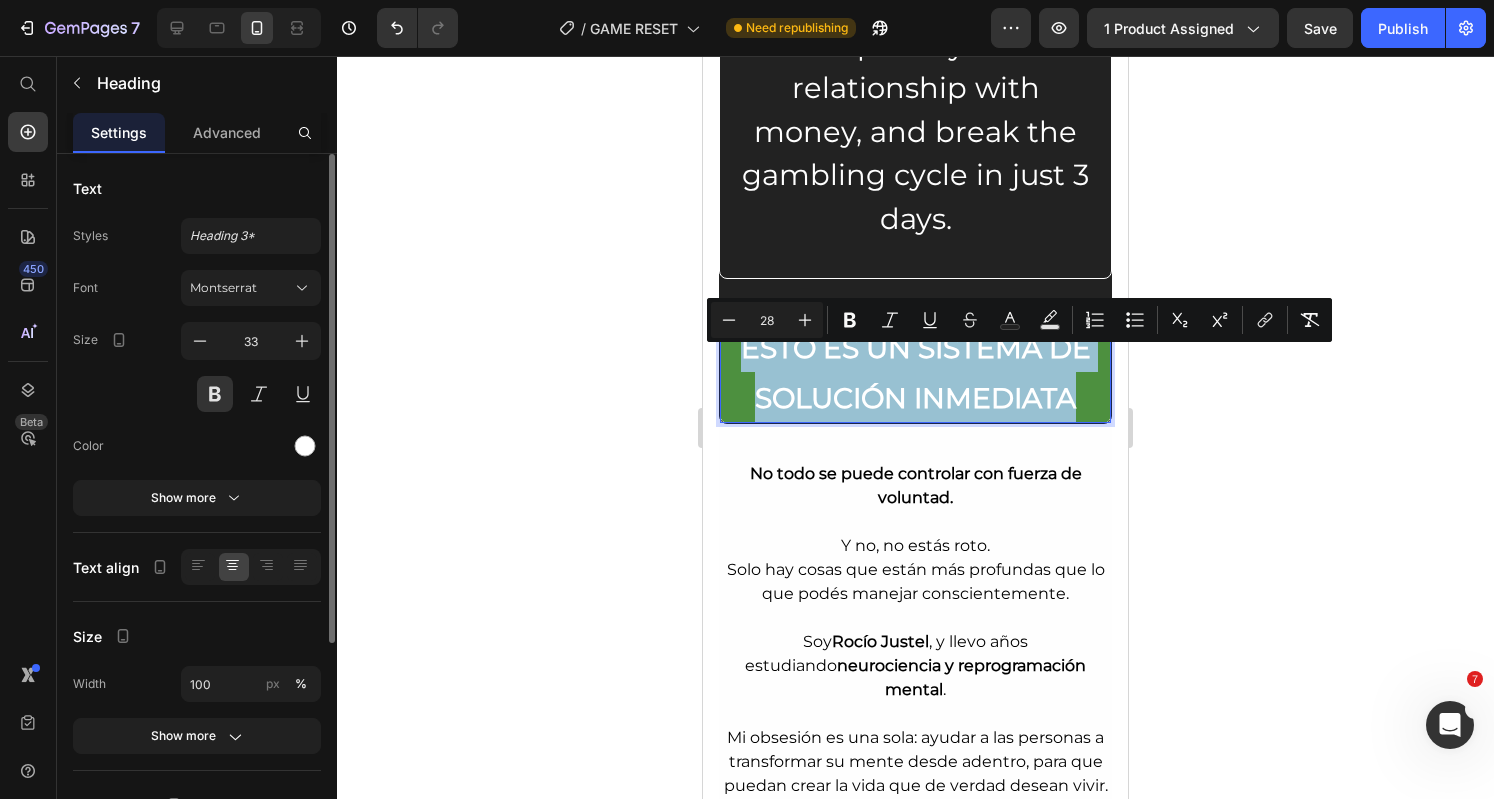 click on "ESTO ES UN SISTEMA DE SOLUCIÓN INMEDIATA" at bounding box center (916, 373) 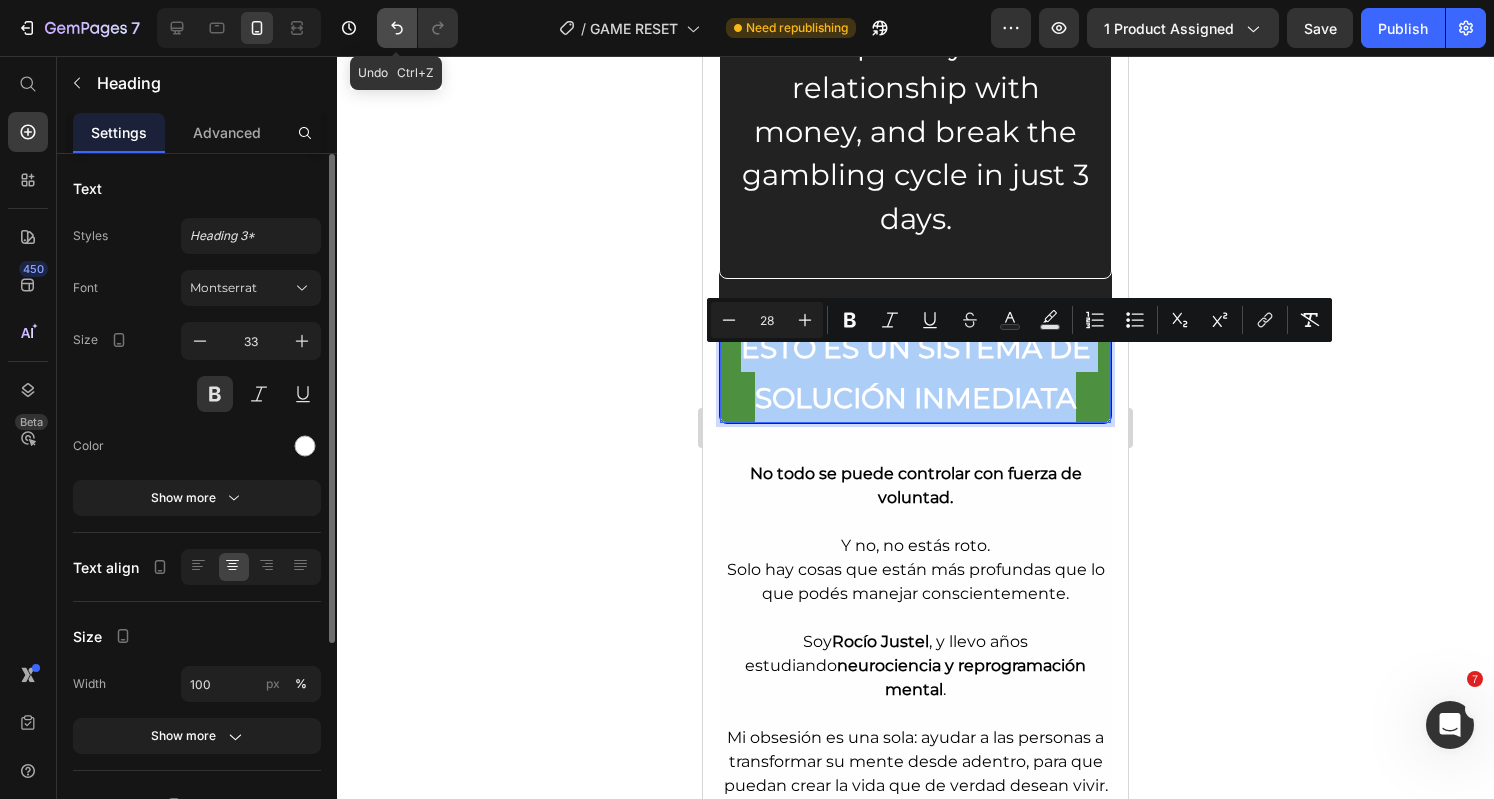 click 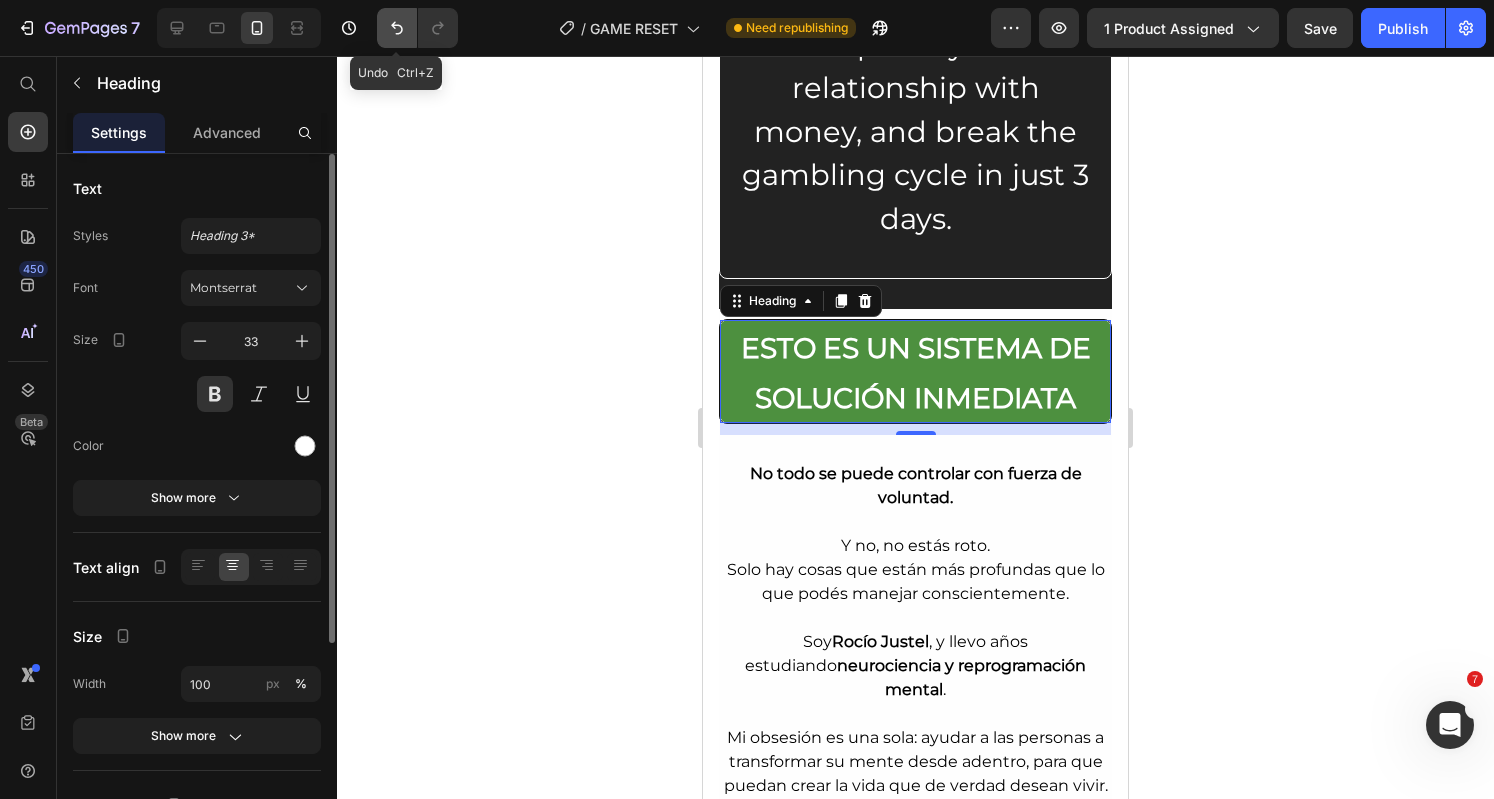 click 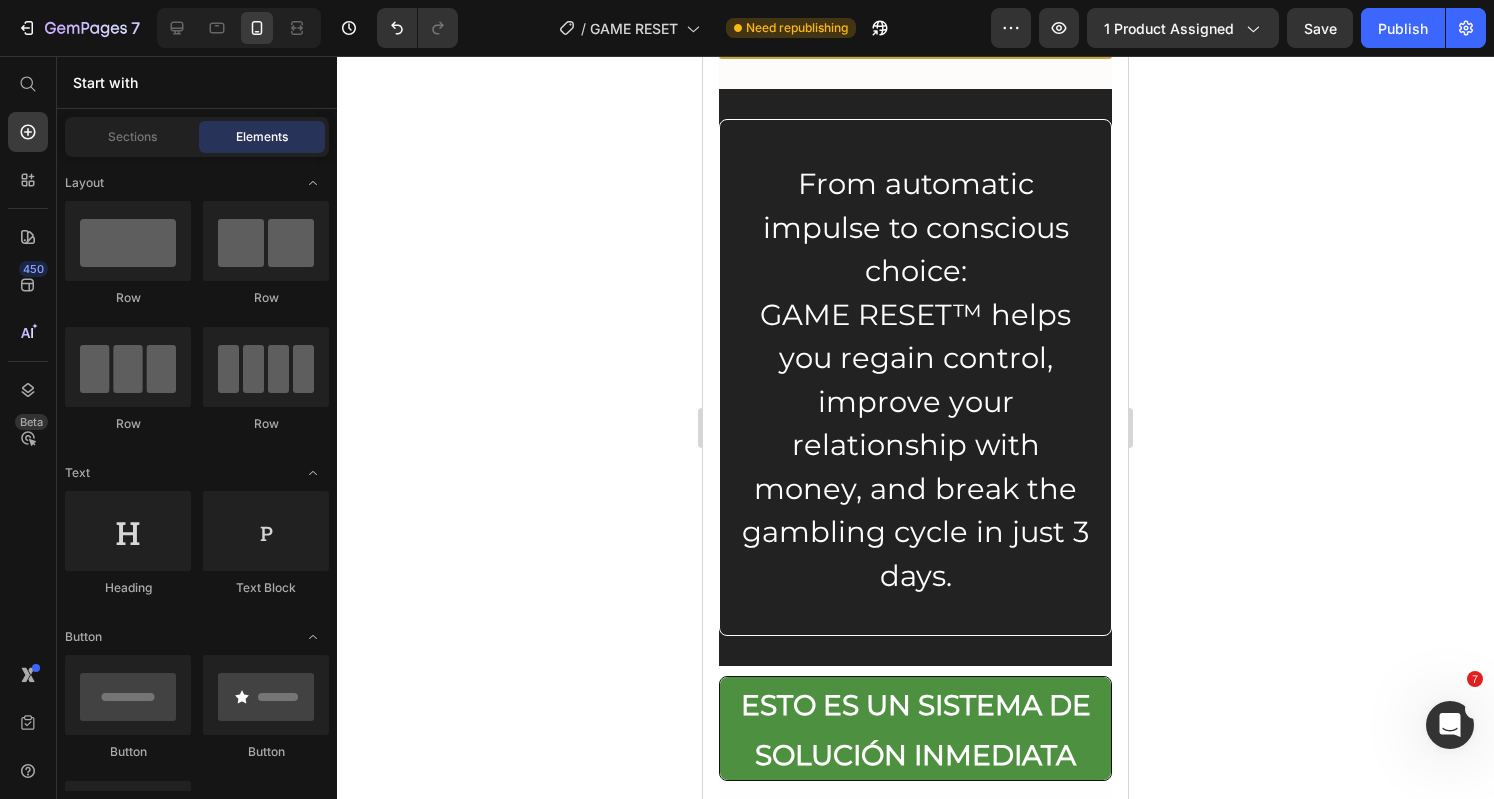 scroll, scrollTop: 1782, scrollLeft: 0, axis: vertical 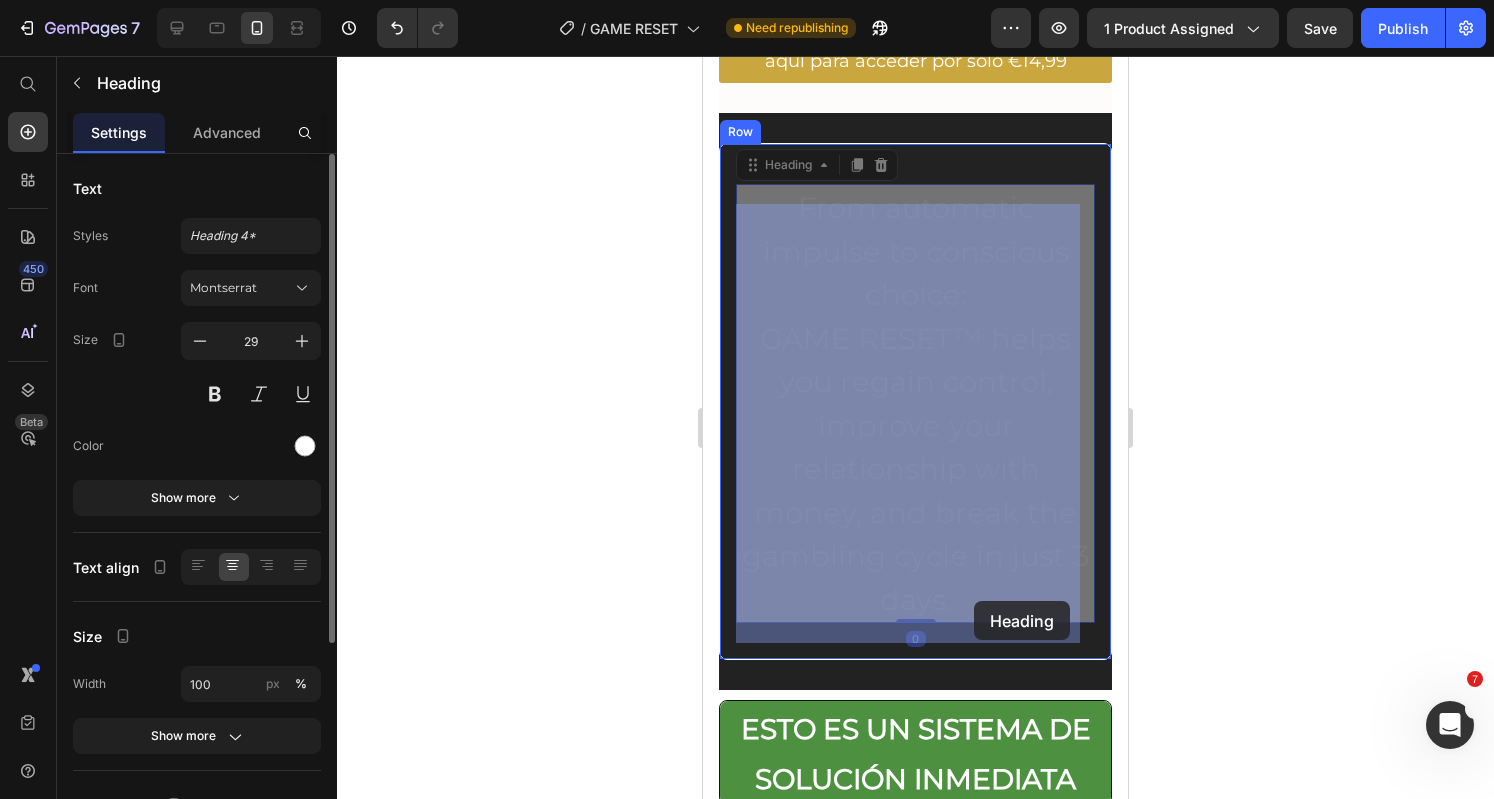 drag, startPoint x: 792, startPoint y: 231, endPoint x: 974, endPoint y: 606, distance: 416.8321 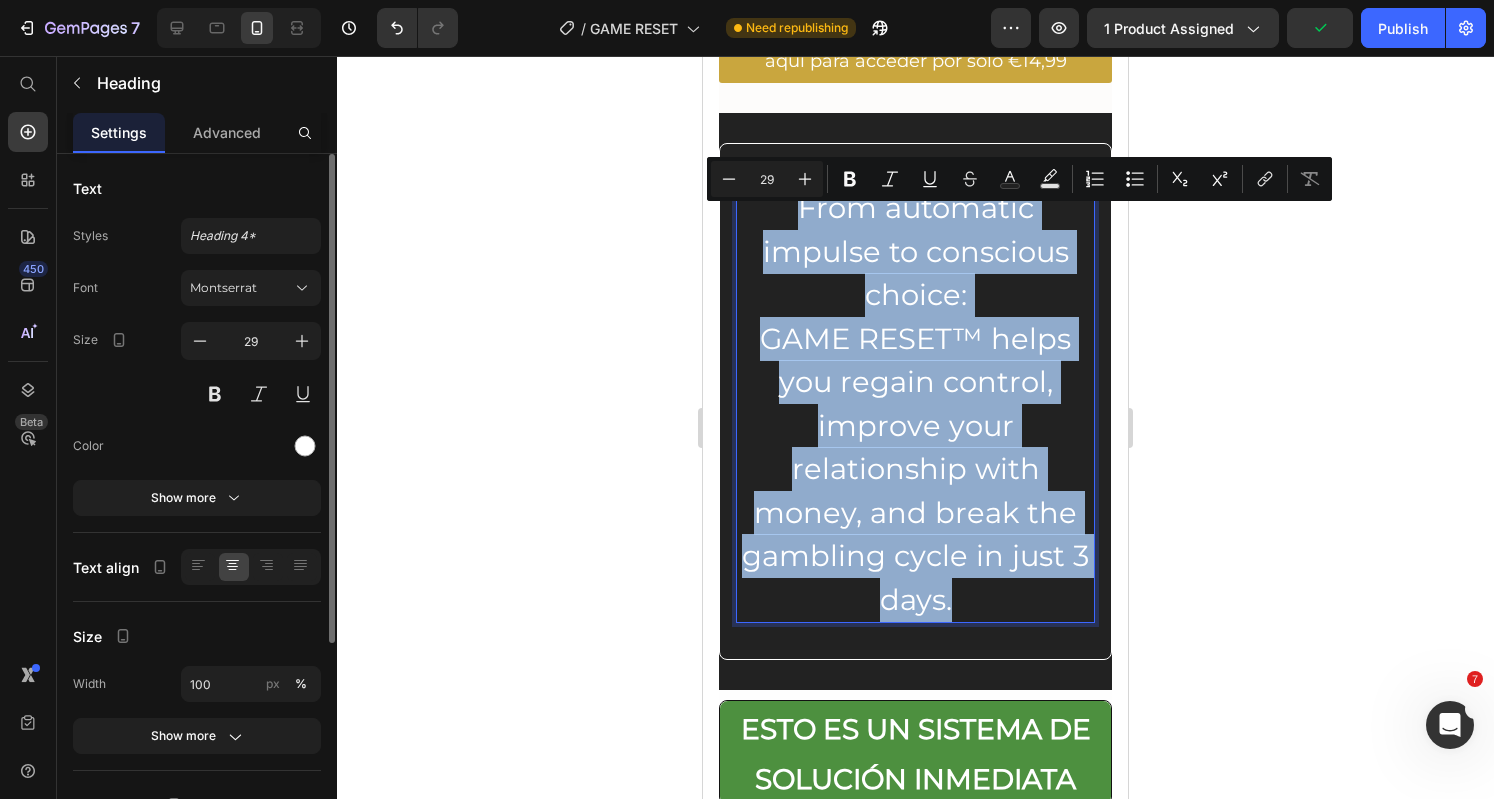 drag, startPoint x: 968, startPoint y: 621, endPoint x: 786, endPoint y: 235, distance: 426.7552 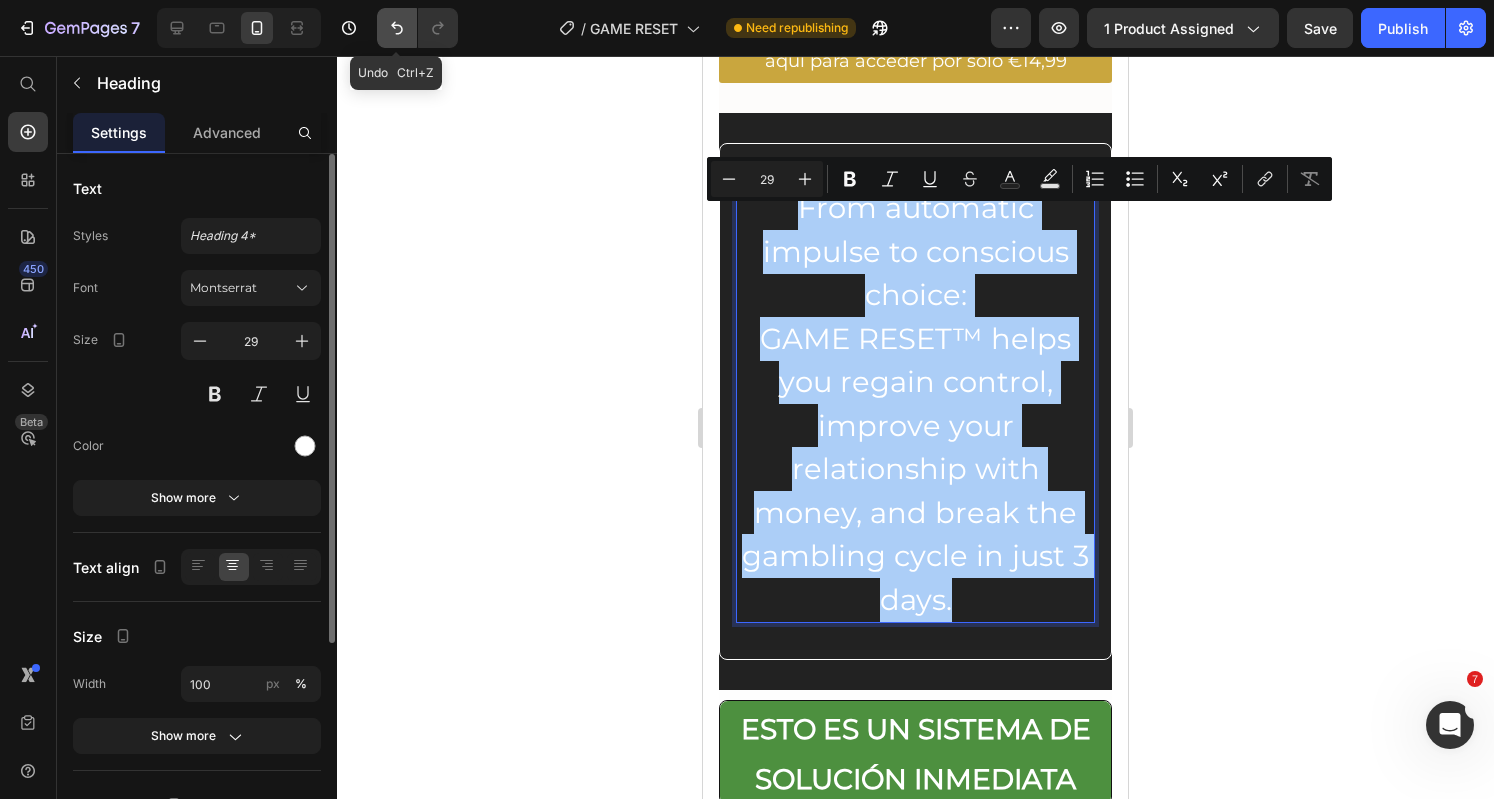 click 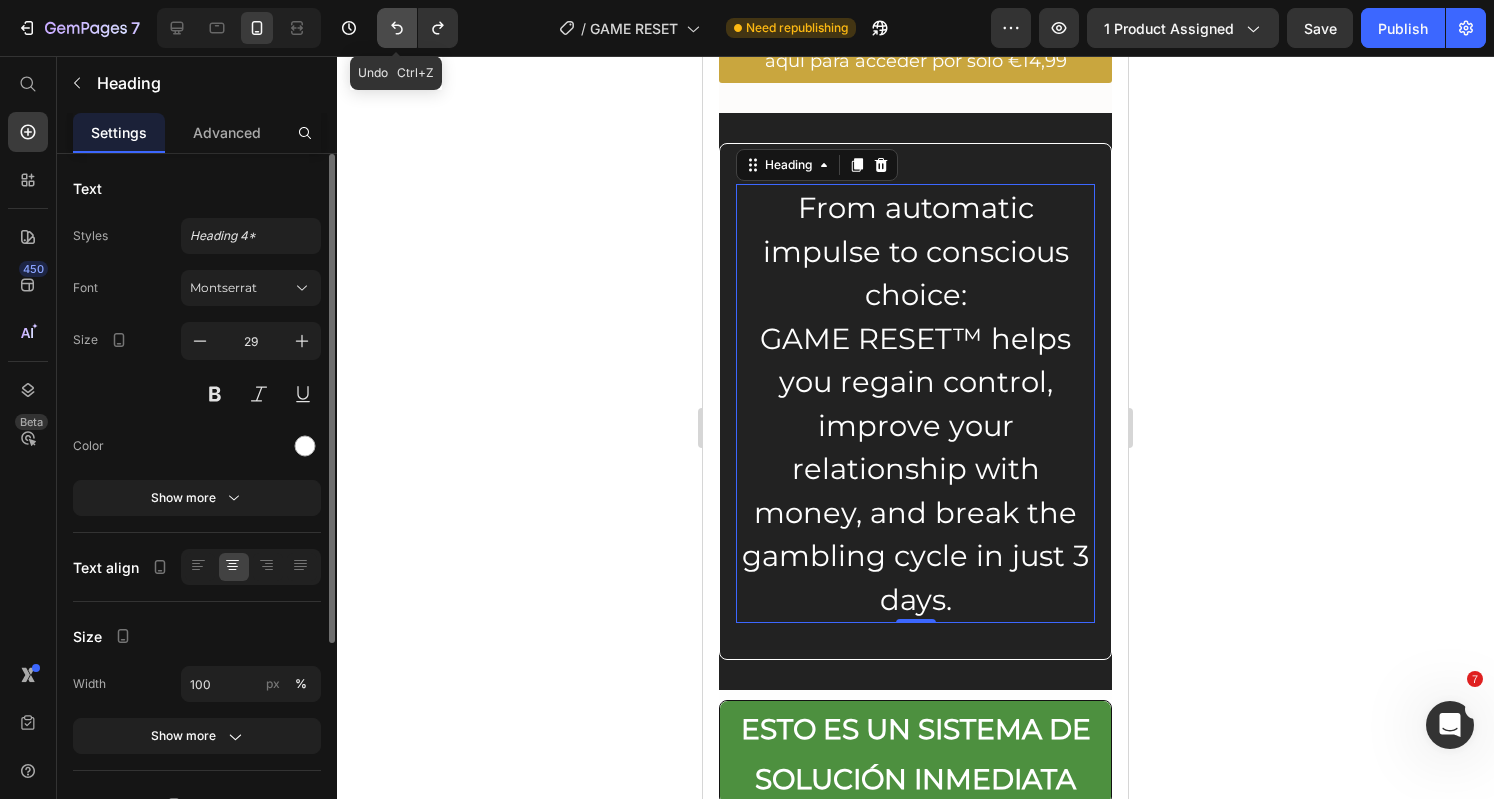 click 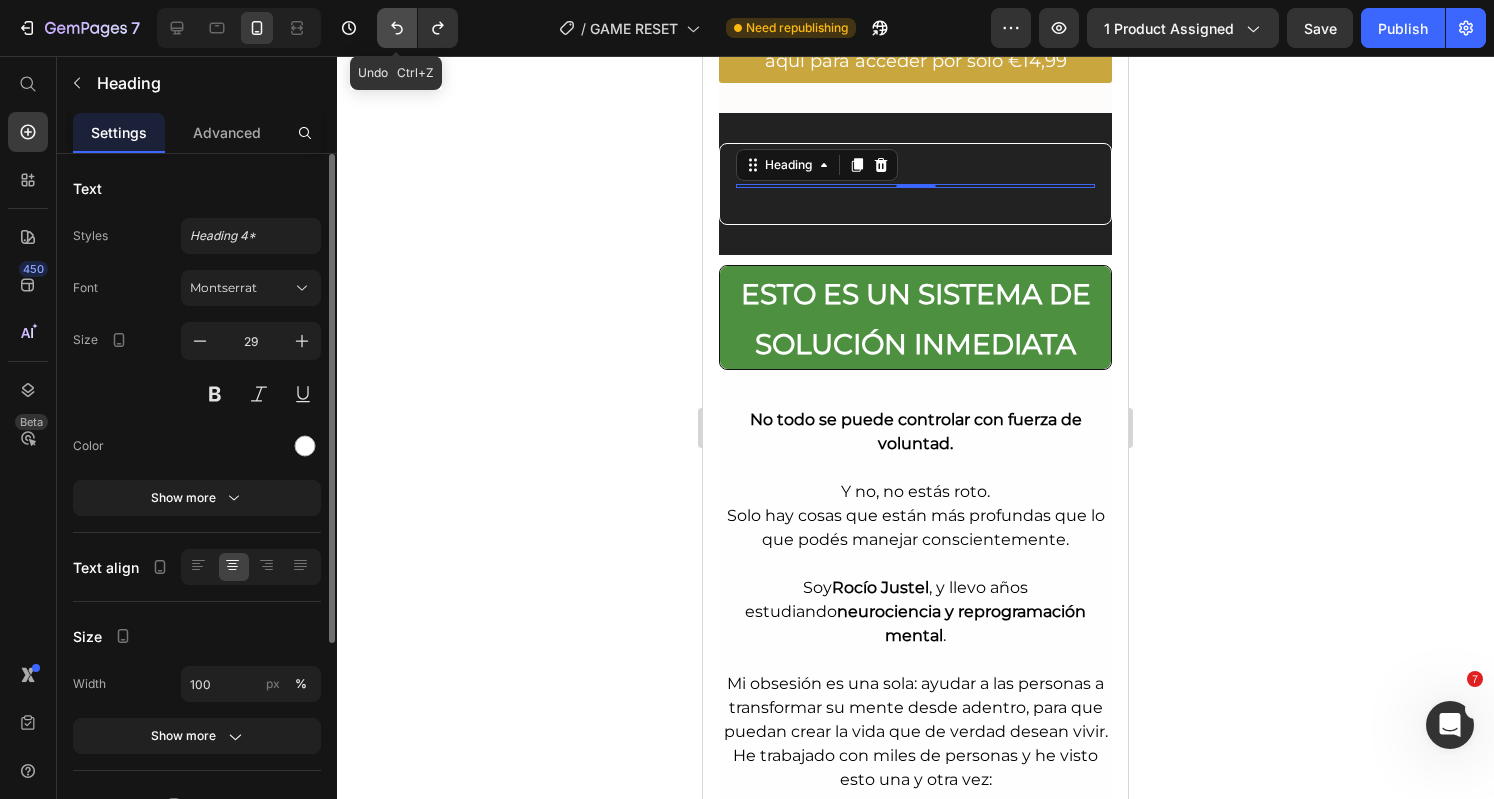click 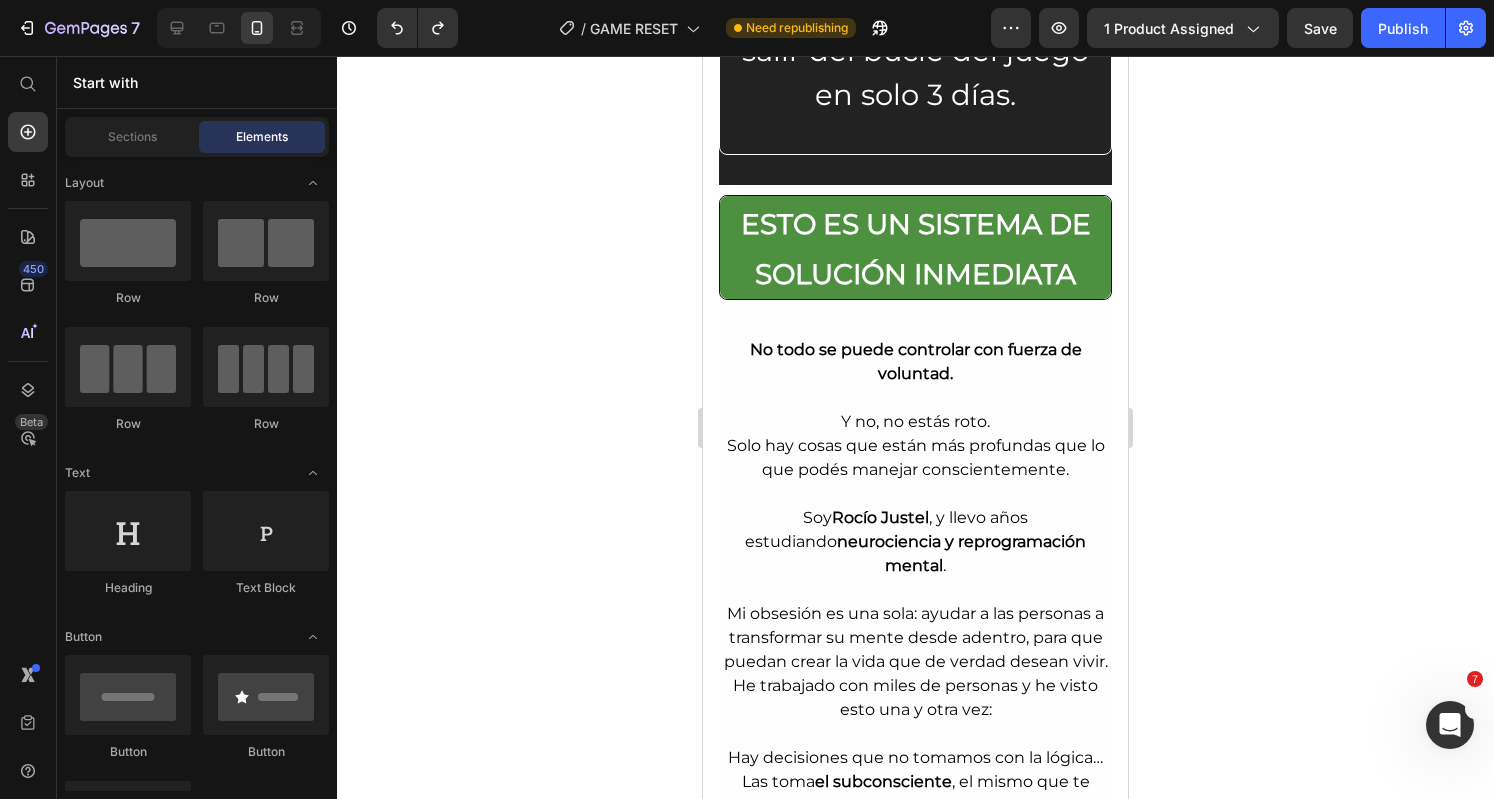 scroll, scrollTop: 2208, scrollLeft: 0, axis: vertical 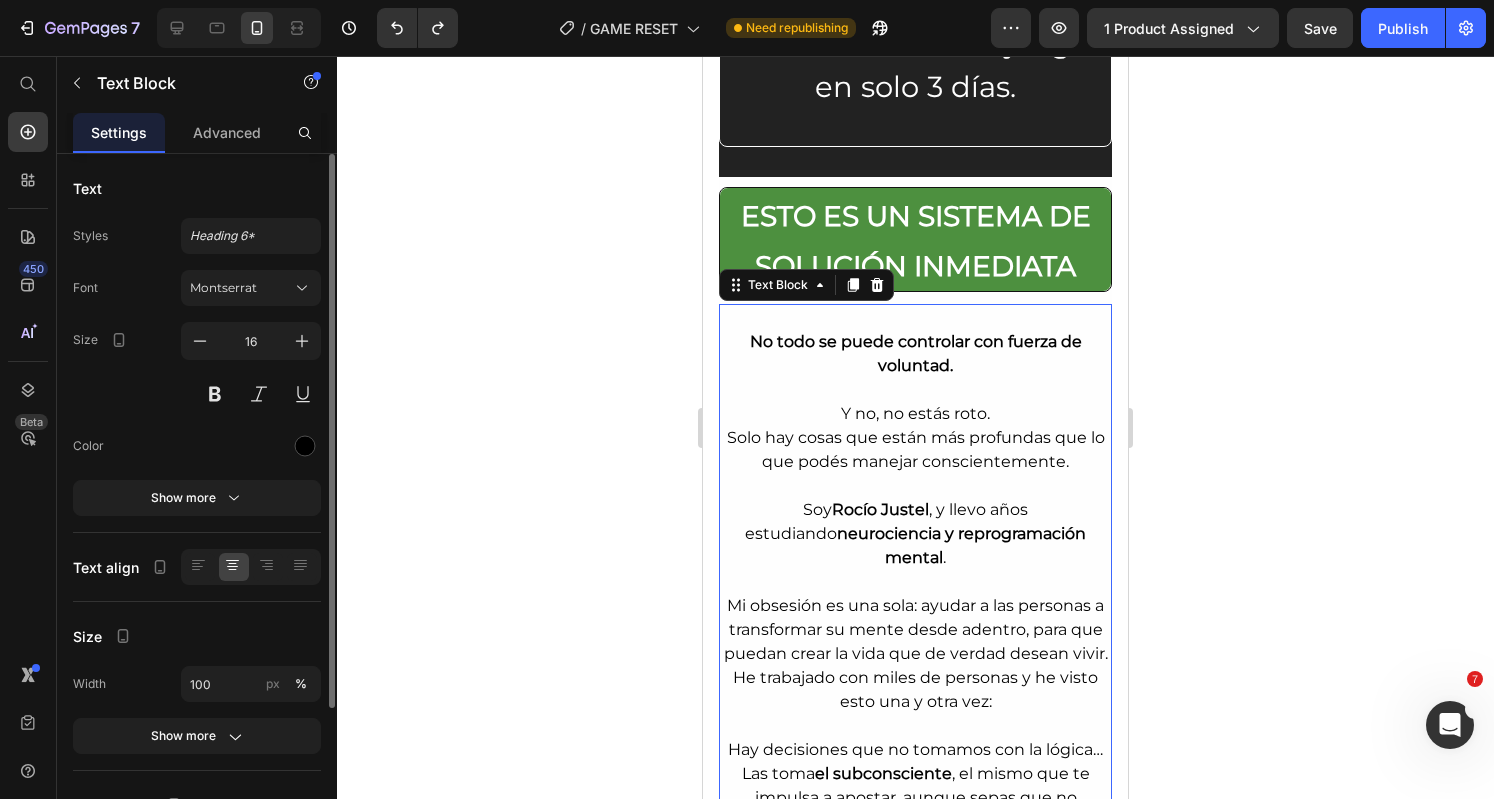 click on "No todo se puede controlar con fuerza de voluntad." at bounding box center [915, 354] 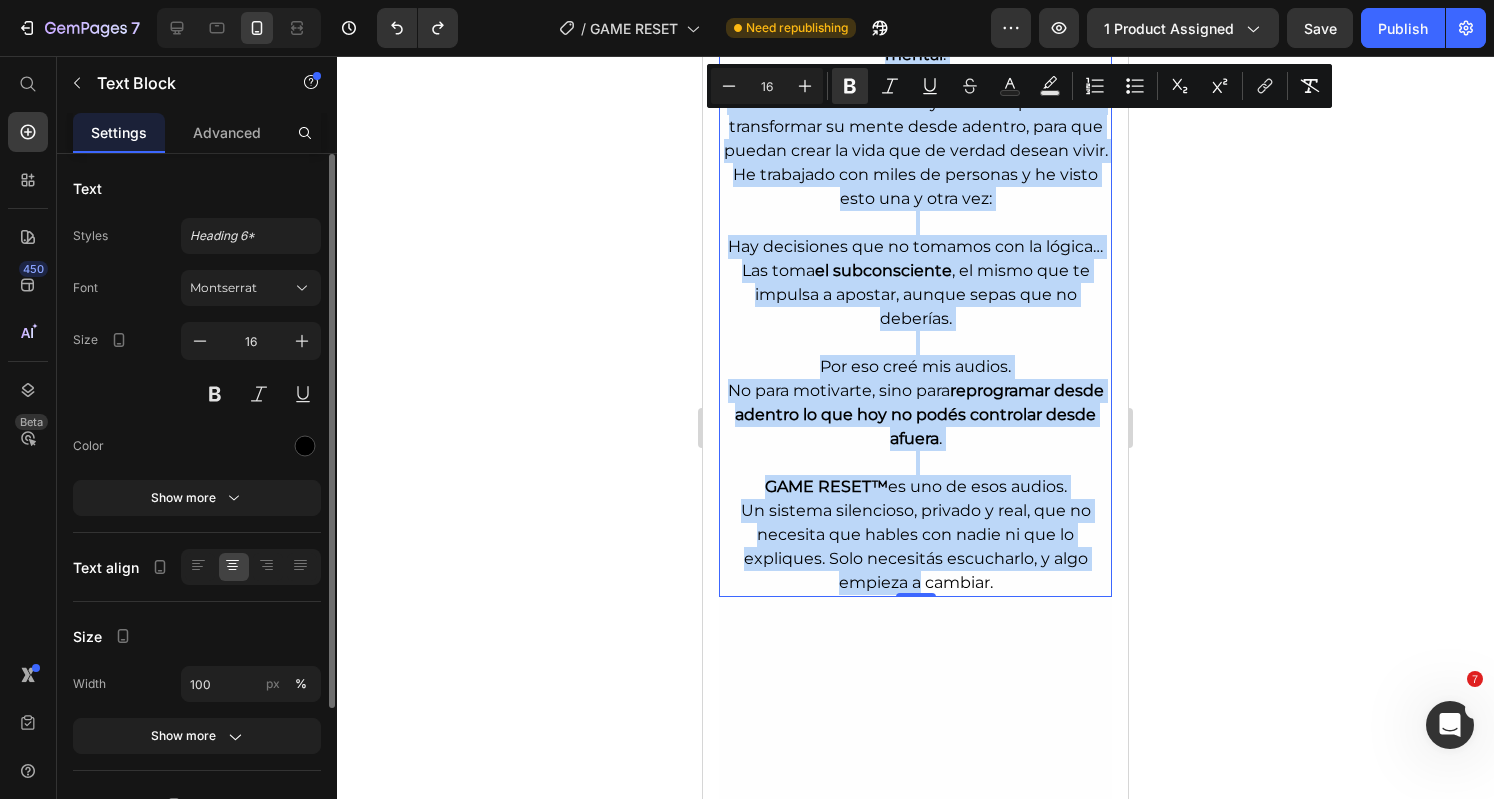scroll, scrollTop: 2765, scrollLeft: 0, axis: vertical 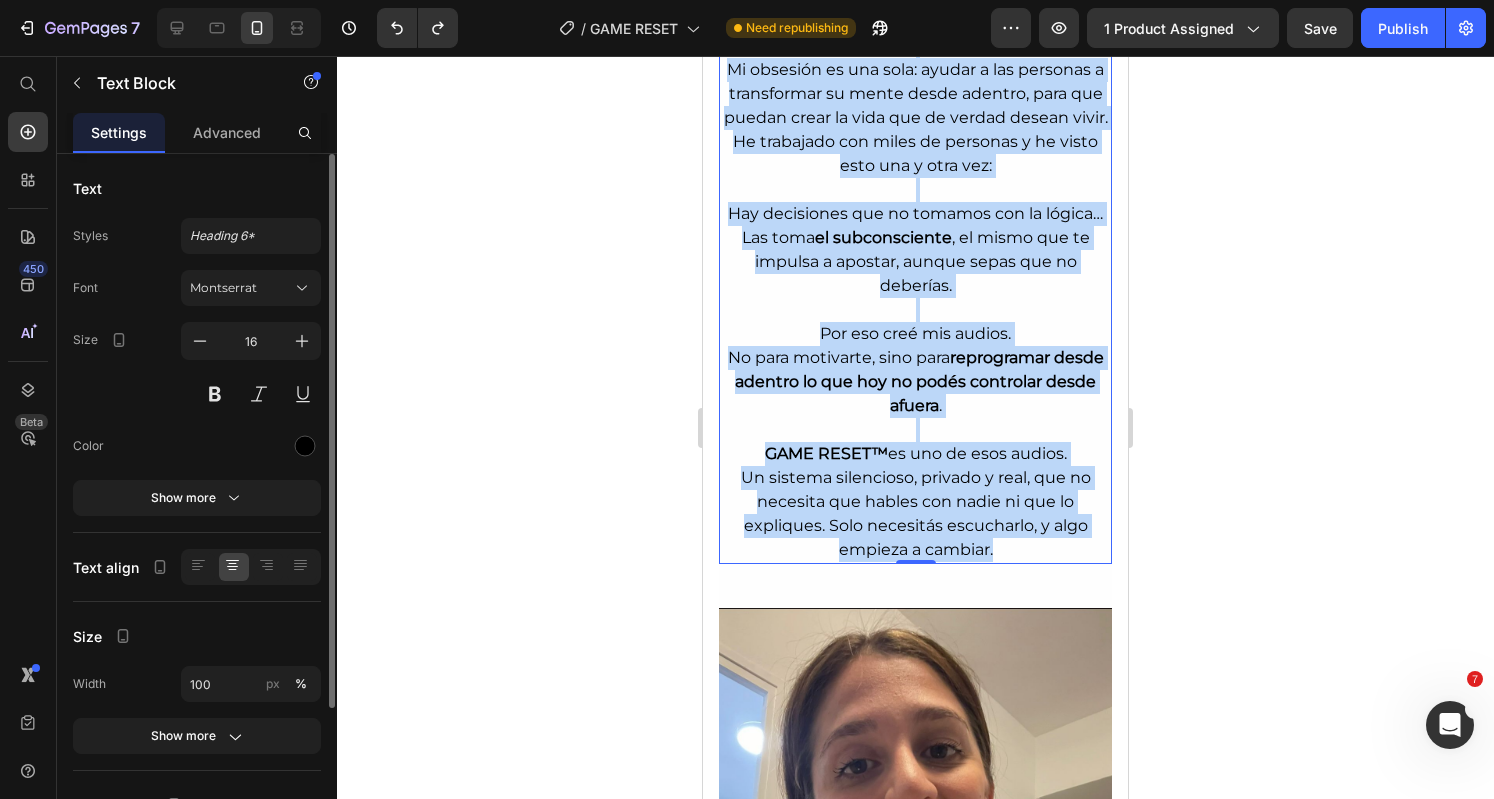 drag, startPoint x: 742, startPoint y: 401, endPoint x: 990, endPoint y: 619, distance: 330.19388 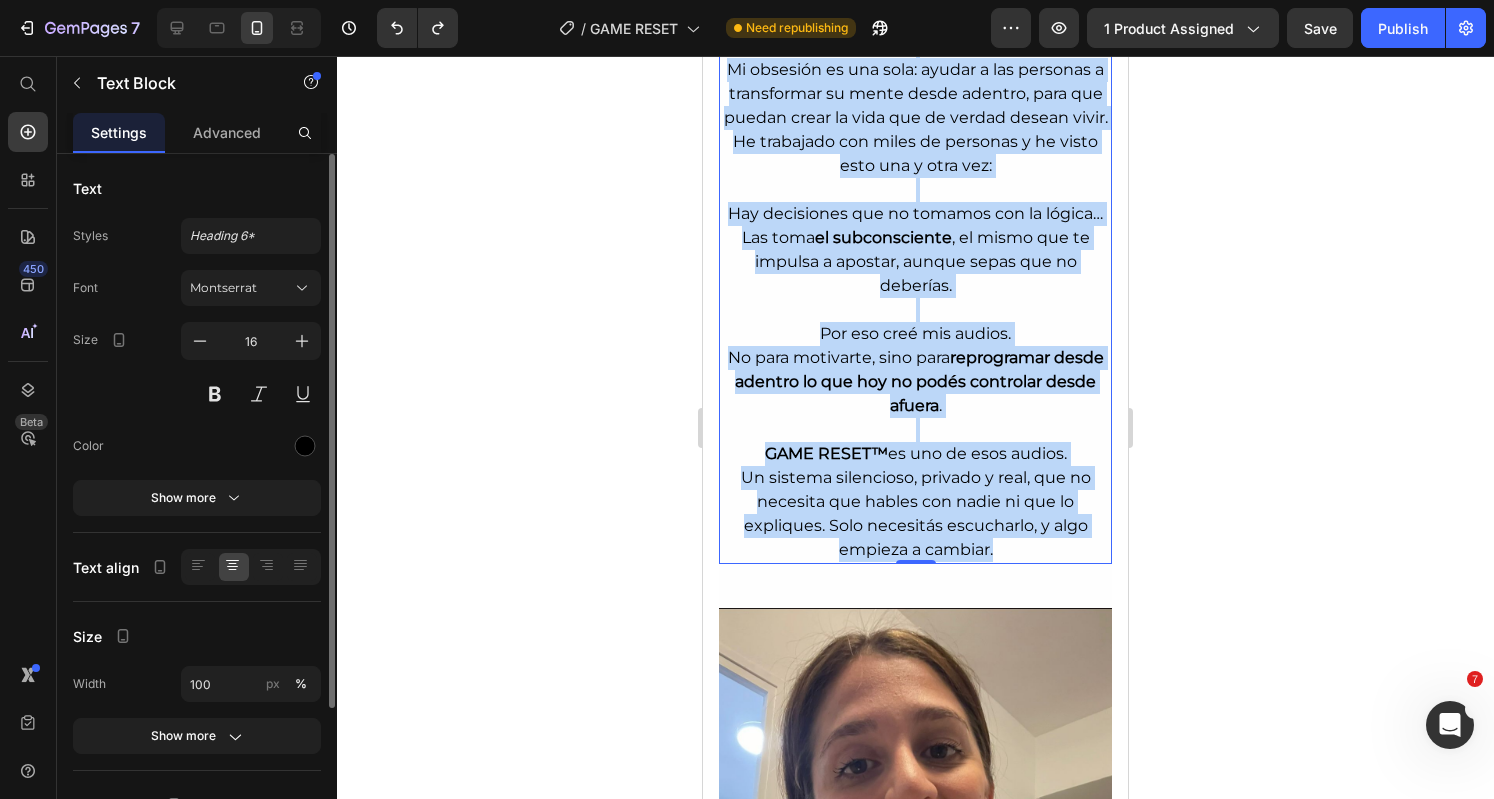 click on "No todo se puede controlar con fuerza de voluntad. Y no, no estás roto. Solo hay cosas que están más profundas que lo que podés manejar conscientemente. Soy Rocío Justel, y llevo años estudiando neurociencia y reprogramación mental. Mi obsesión es una sola: ayudar a las personas a transformar su mente desde adentro, para que puedan crear la vida que de verdad desean vivir. He trabajado con miles de personas y he visto esto una y otra vez: Hay decisiones que no tomamos con la lógica… Las toma el subconsciente, el mismo que te impulsa a apostar, aunque sepas que no deberías. Por eso creé mis audios. No para motivarte, sino para reprogramar desde adentro lo que hoy no podés controlar desde afuera. GAME RESET™ es uno de esos audios. Un sistema silencioso, privado y real, que no necesita que hables con nadie ni que lo expliques. Solo necesitás escucharlo, y algo empieza a cambiar." at bounding box center (915, 166) 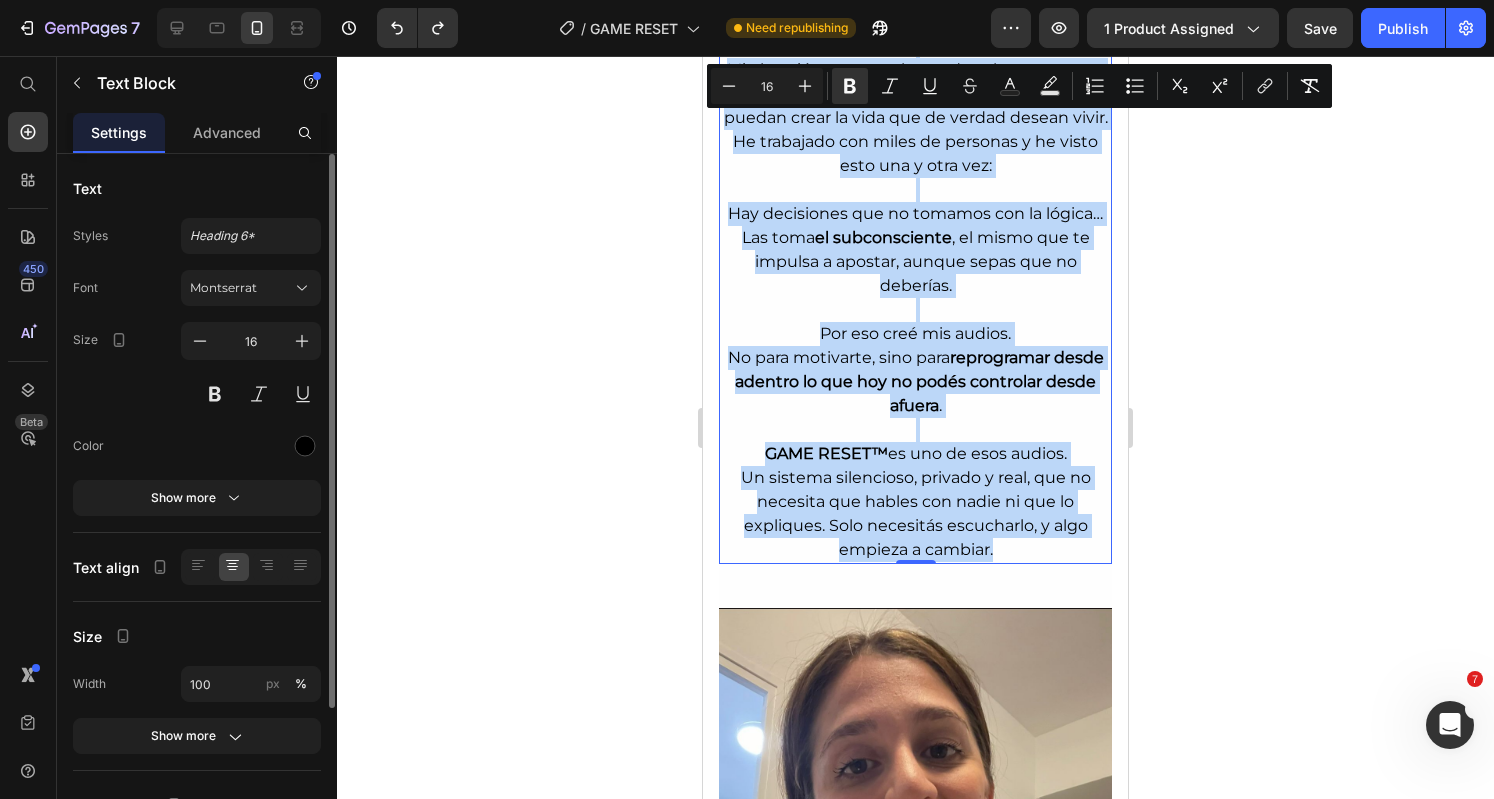 copy on "No todo se puede controlar con fuerza de voluntad. Y no, no estás roto. Solo hay cosas que están más profundas que lo que podés manejar conscientemente. Soy Rocío Justel, y llevo años estudiando neurociencia y reprogramación mental. Mi obsesión es una sola: ayudar a las personas a transformar su mente desde adentro, para que puedan crear la vida que de verdad desean vivir. He trabajado con miles de personas y he visto esto una y otra vez: Hay decisiones que no tomamos con la lógica… Las toma el subconsciente, el mismo que te impulsa a apostar, aunque sepas que no deberías. Por eso creé mis audios. No para motivarte, sino para reprogramar desde adentro lo que hoy no podés controlar desde afuera. GAME RESET™ es uno de esos audios. Un sistema silencioso, privado y real, que no necesita que hables con nadie ni que lo expliques. Solo necesitás escucharlo, y algo empieza a cambiar." 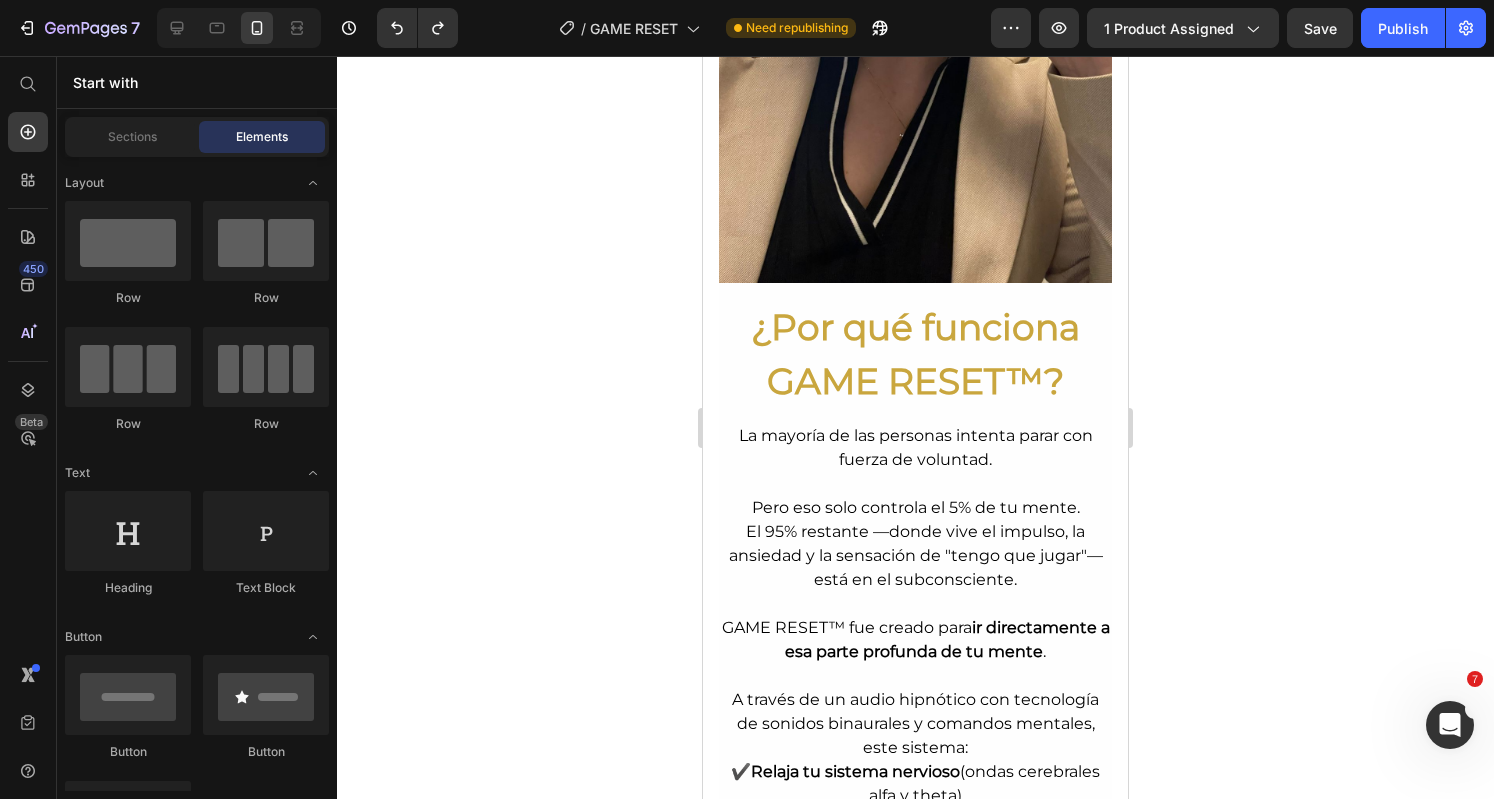 scroll, scrollTop: 3737, scrollLeft: 0, axis: vertical 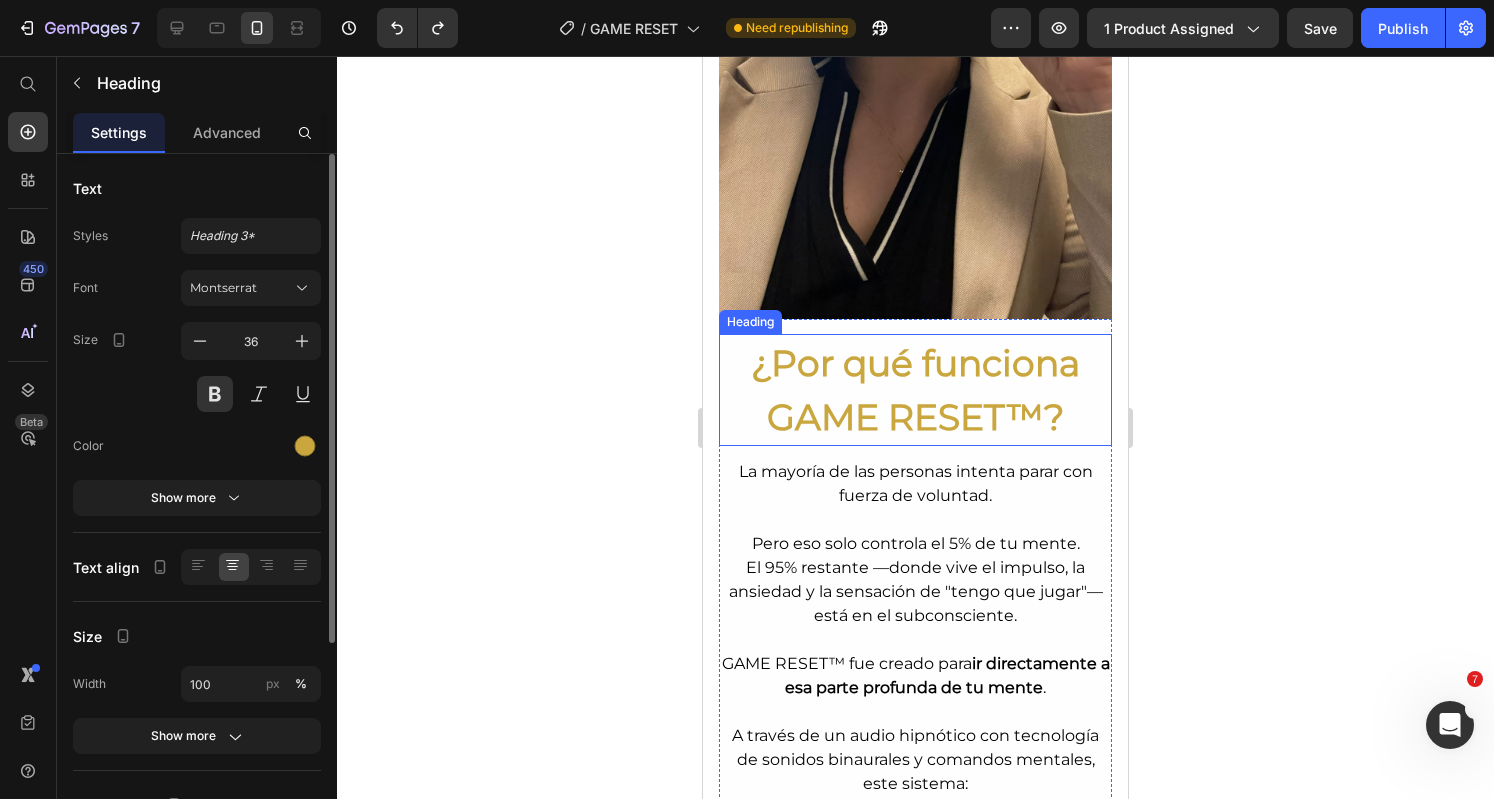 click on "¿Por qué funciona GAME RESET™?" at bounding box center [915, 390] 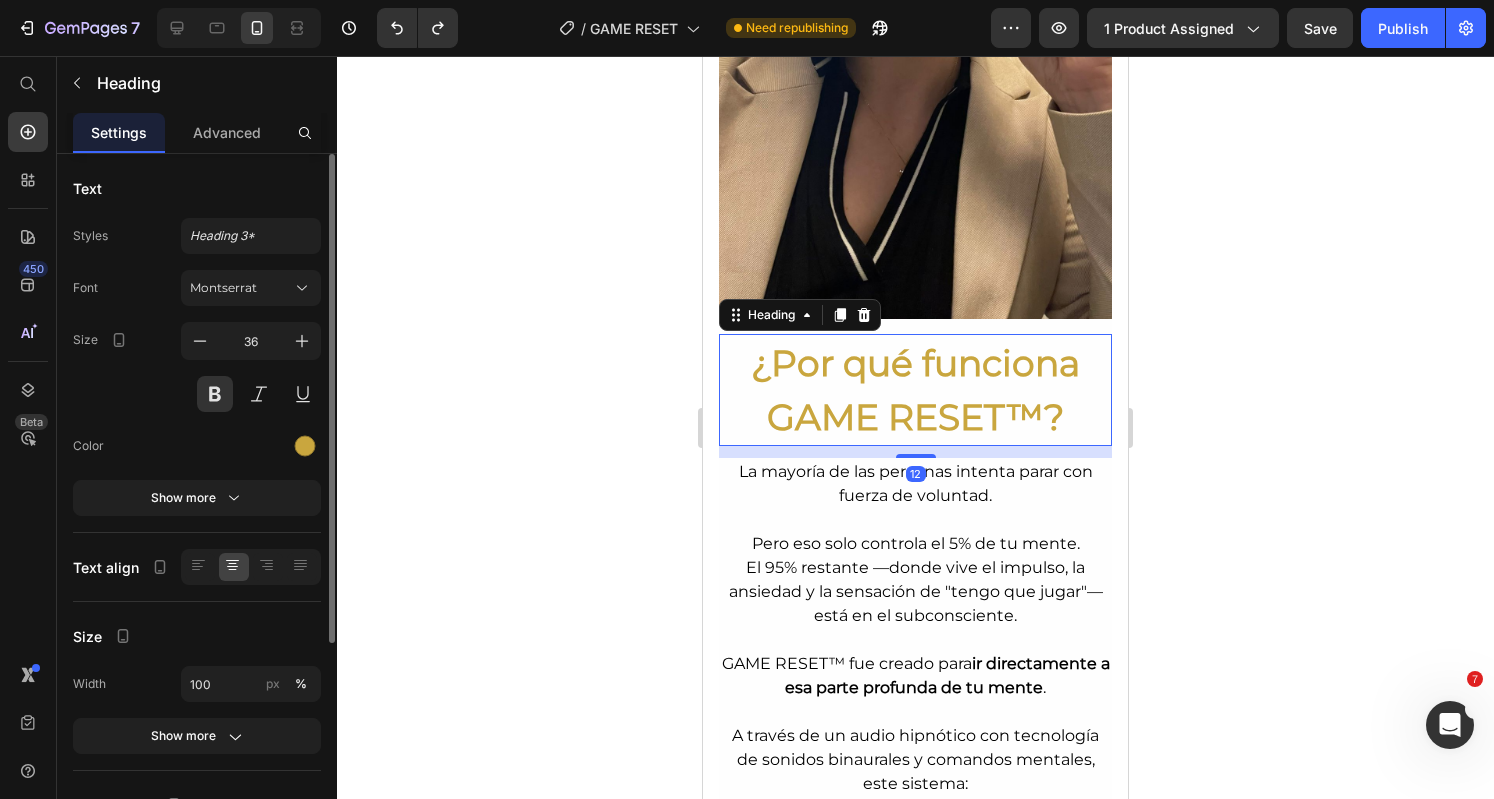 click on "¿Por qué funciona GAME RESET™?" at bounding box center (915, 390) 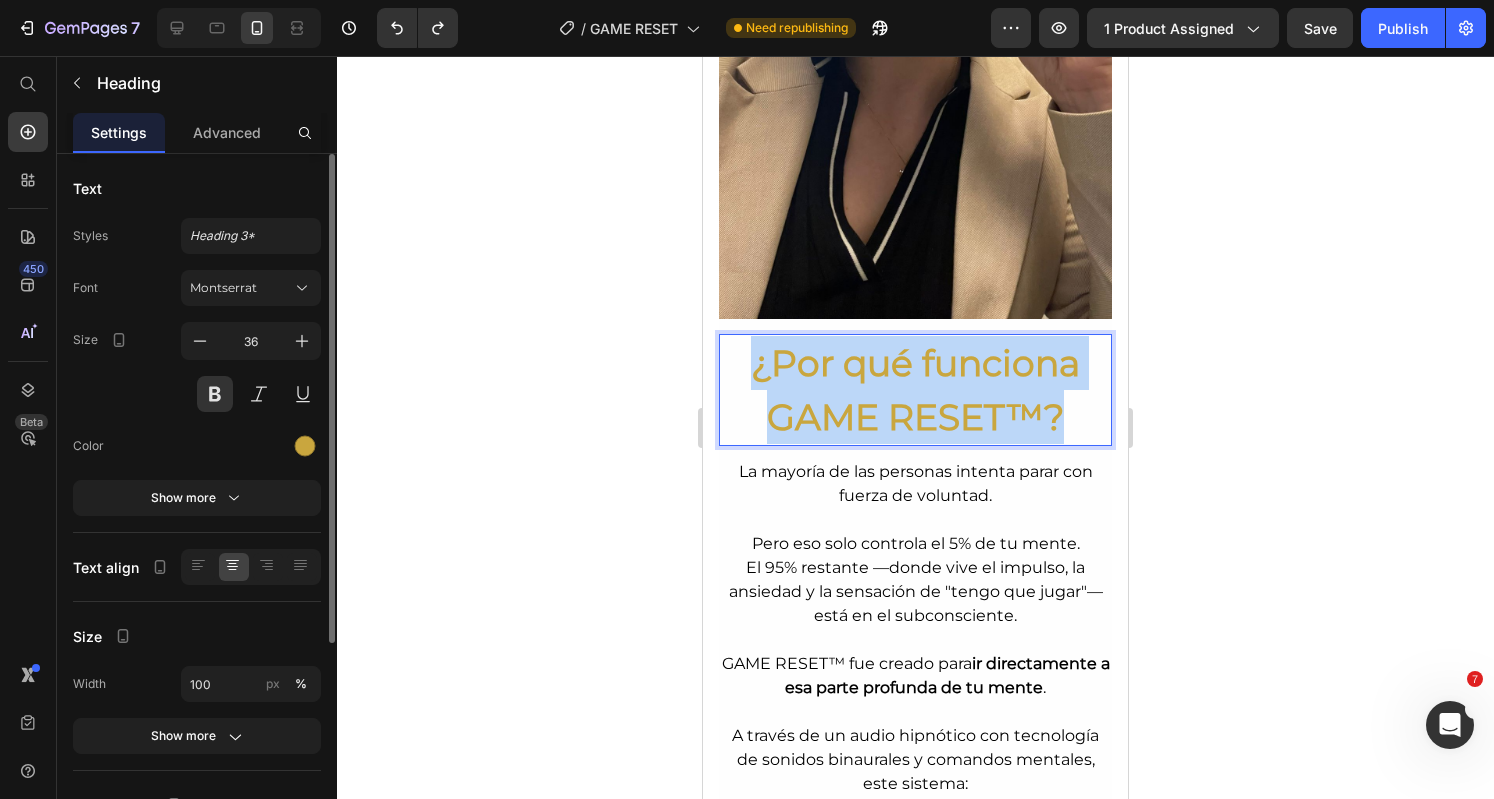 click on "¿Por qué funciona GAME RESET™?" at bounding box center (915, 390) 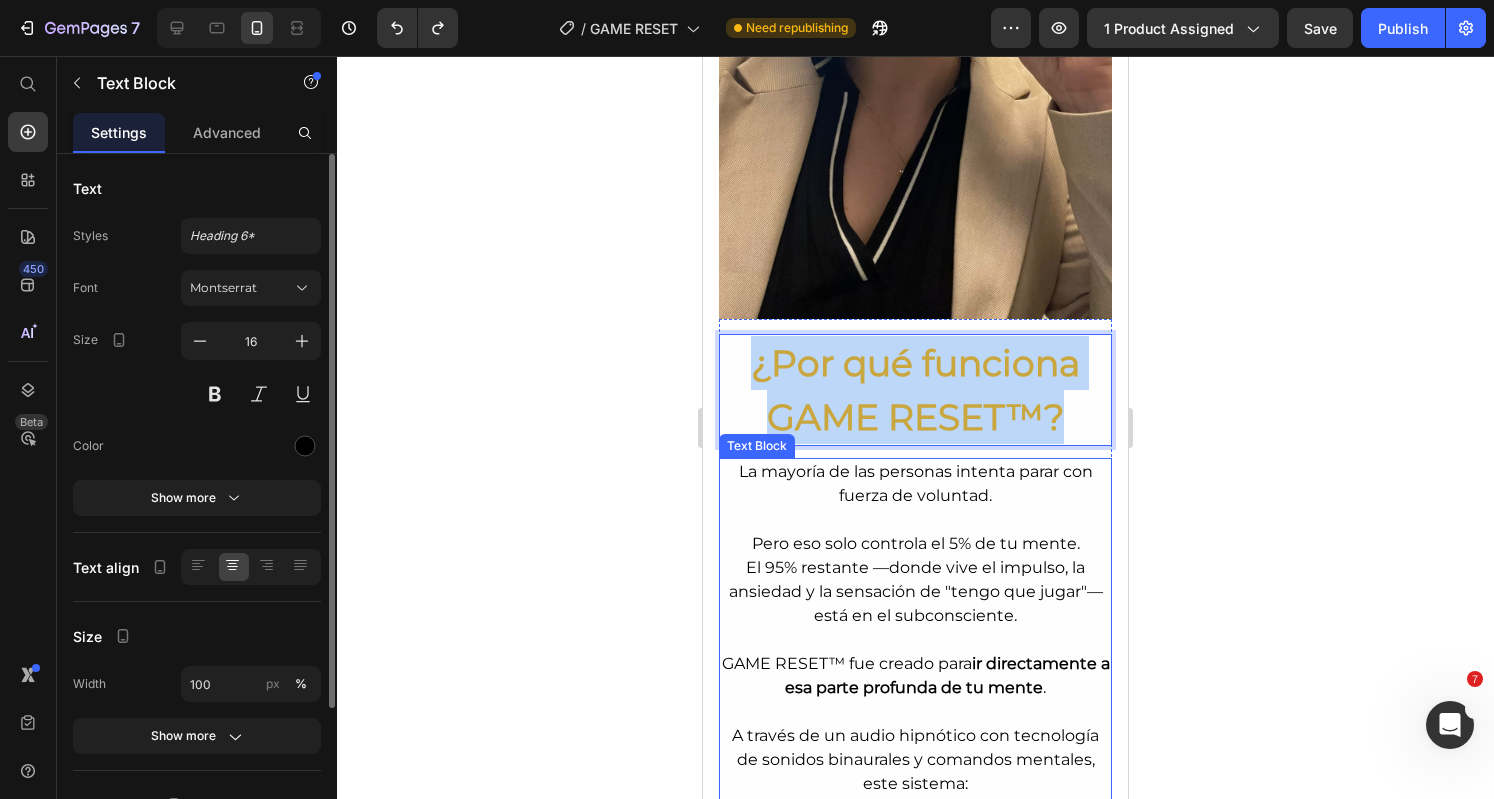 click on "La mayoría de las personas intenta parar con fuerza de voluntad." at bounding box center [915, 484] 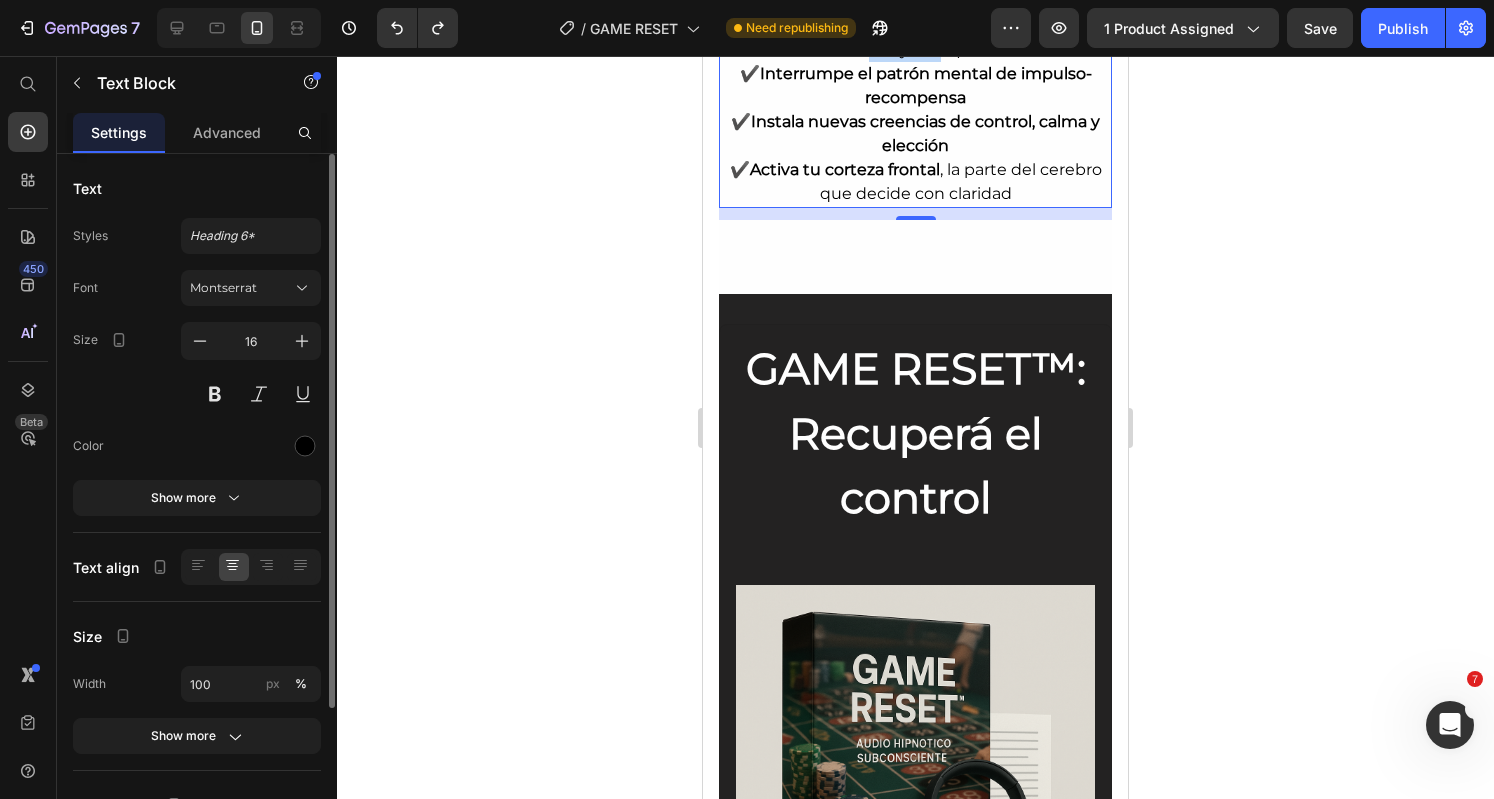 scroll, scrollTop: 4421, scrollLeft: 0, axis: vertical 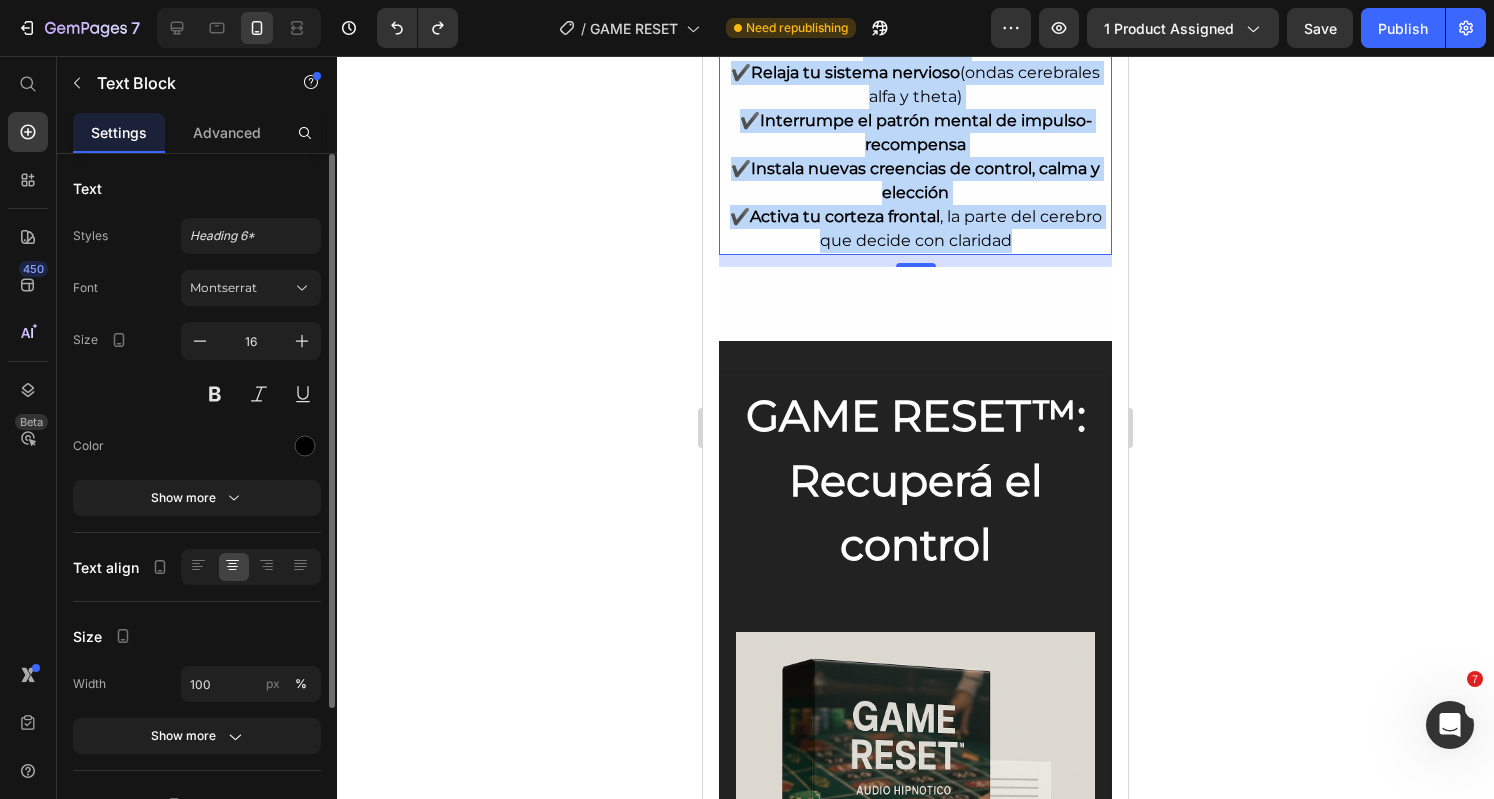 drag, startPoint x: 730, startPoint y: 469, endPoint x: 1065, endPoint y: 259, distance: 395.37958 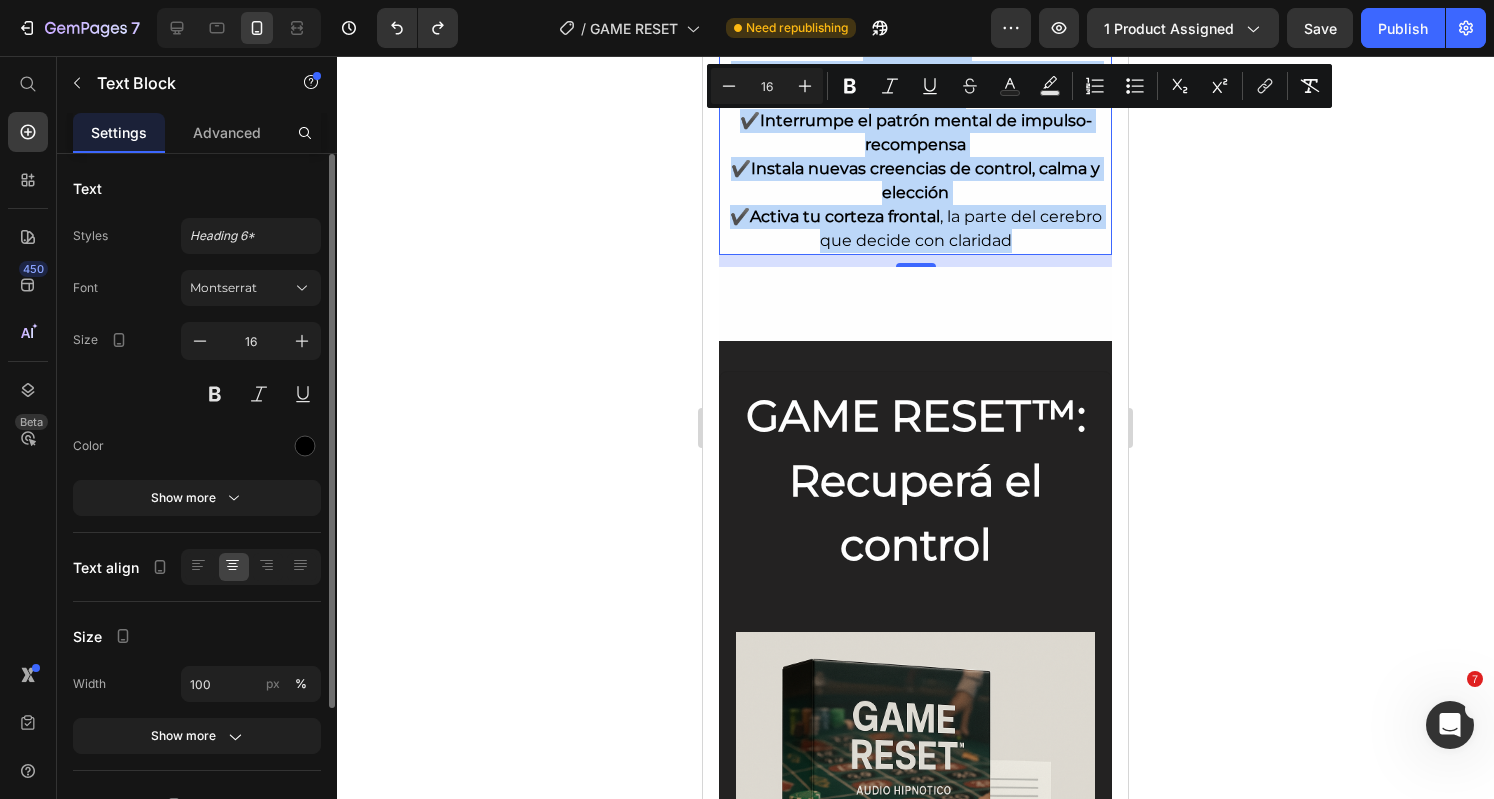 copy on "La mayoría de las personas intenta parar con fuerza de voluntad. Pero eso solo controla el 5% de tu mente. El 95% restante —donde vive el impulso, la ansiedad y la sensación de "tengo que jugar"— está en el subconsciente. GAME RESET™ fue creado para  ir directamente a esa parte profunda de tu mente . A través de un audio hipnótico con tecnología de sonidos binaurales y comandos mentales, este sistema: ✔️  Relaja tu sistema nervioso  (ondas cerebrales alfa y theta) ✔️  Interrumpe el patrón mental de impulso-recompensa ✔️  Instala nuevas creencias de control, calma y elección ✔️  Activa tu corteza frontal , la parte del cerebro que decide con claridad" 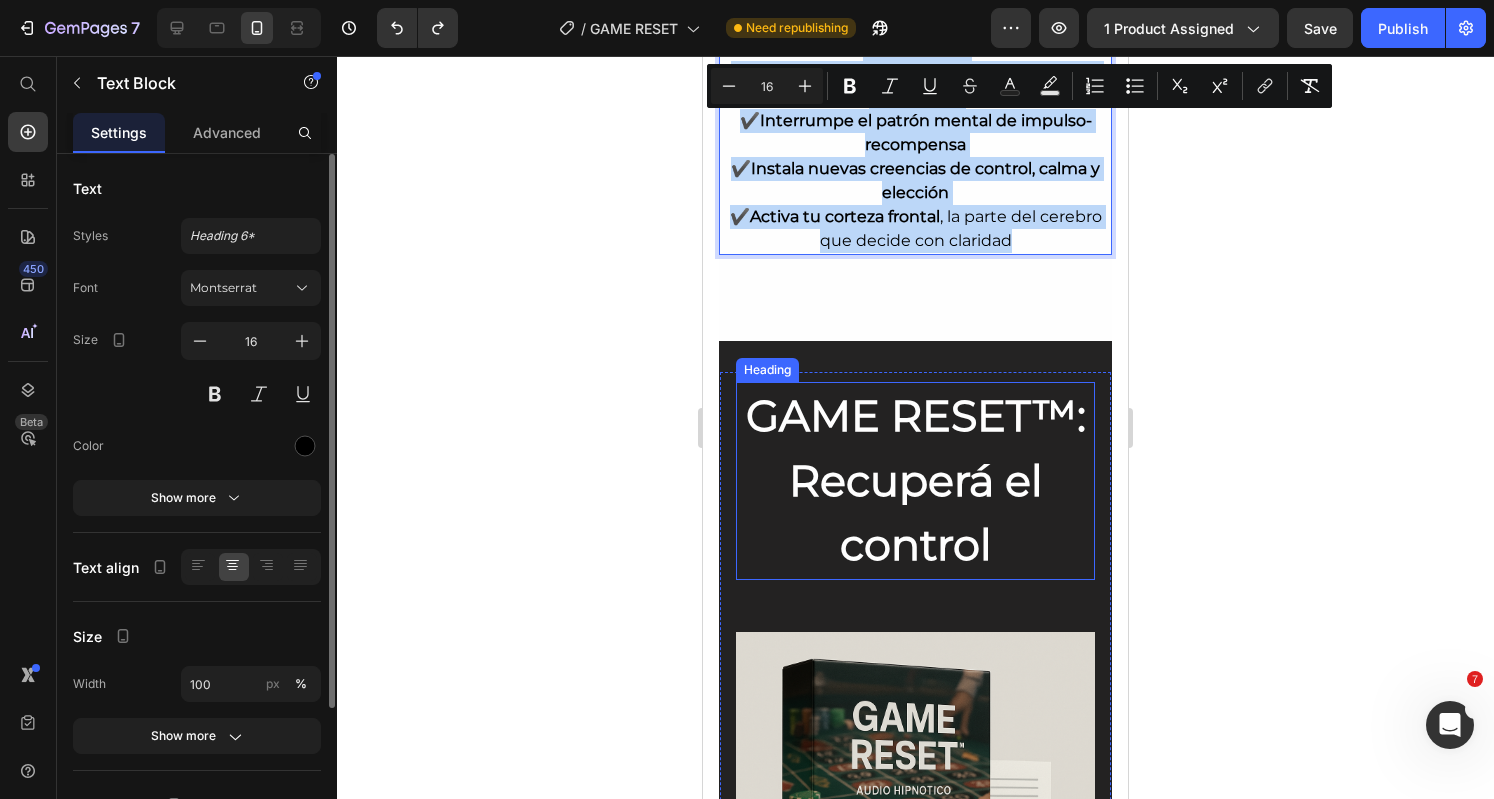 click on "GAME RESET™: Recuperá el control" at bounding box center (915, 481) 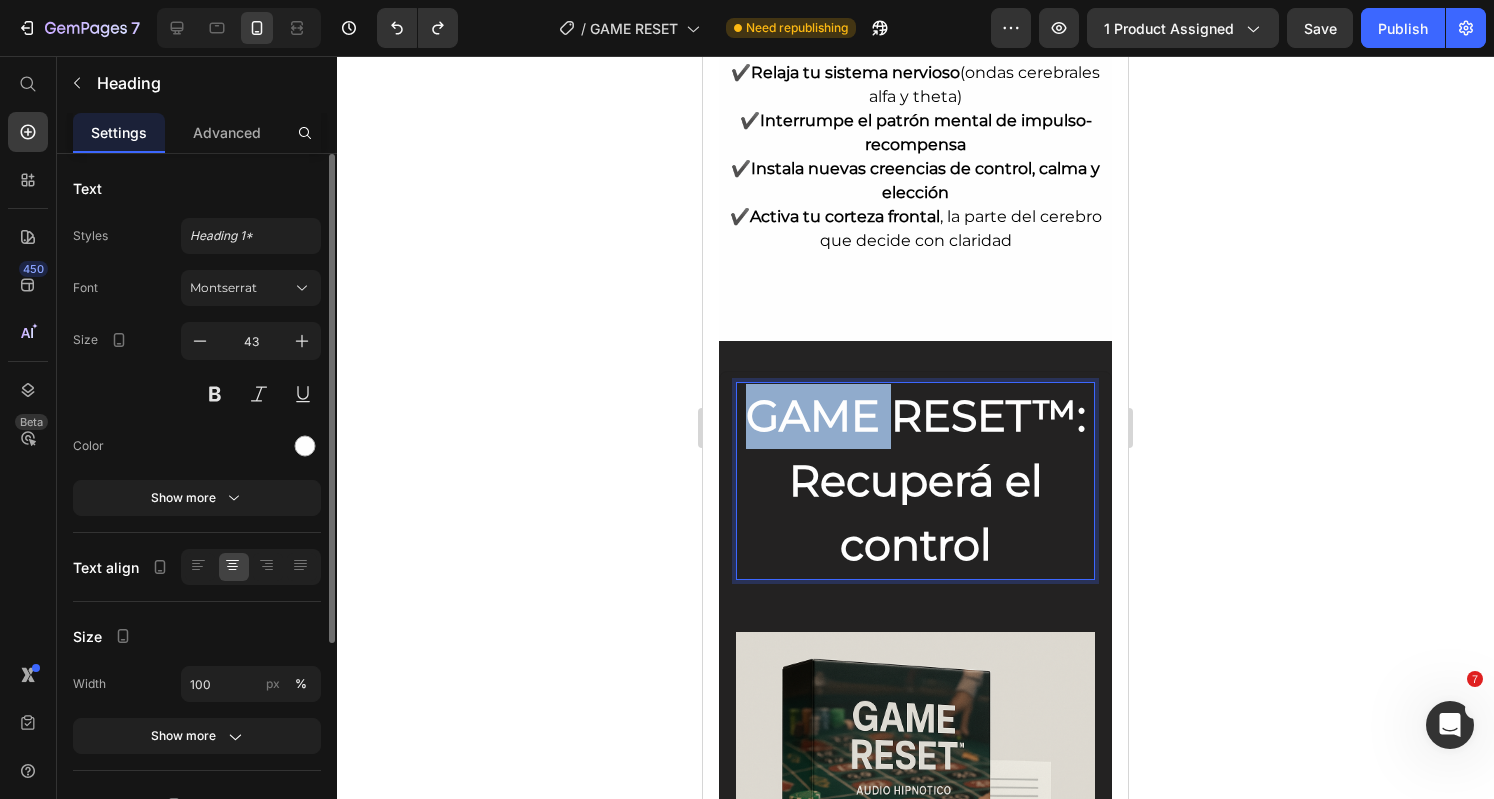 click on "GAME RESET™: Recuperá el control" at bounding box center (916, 480) 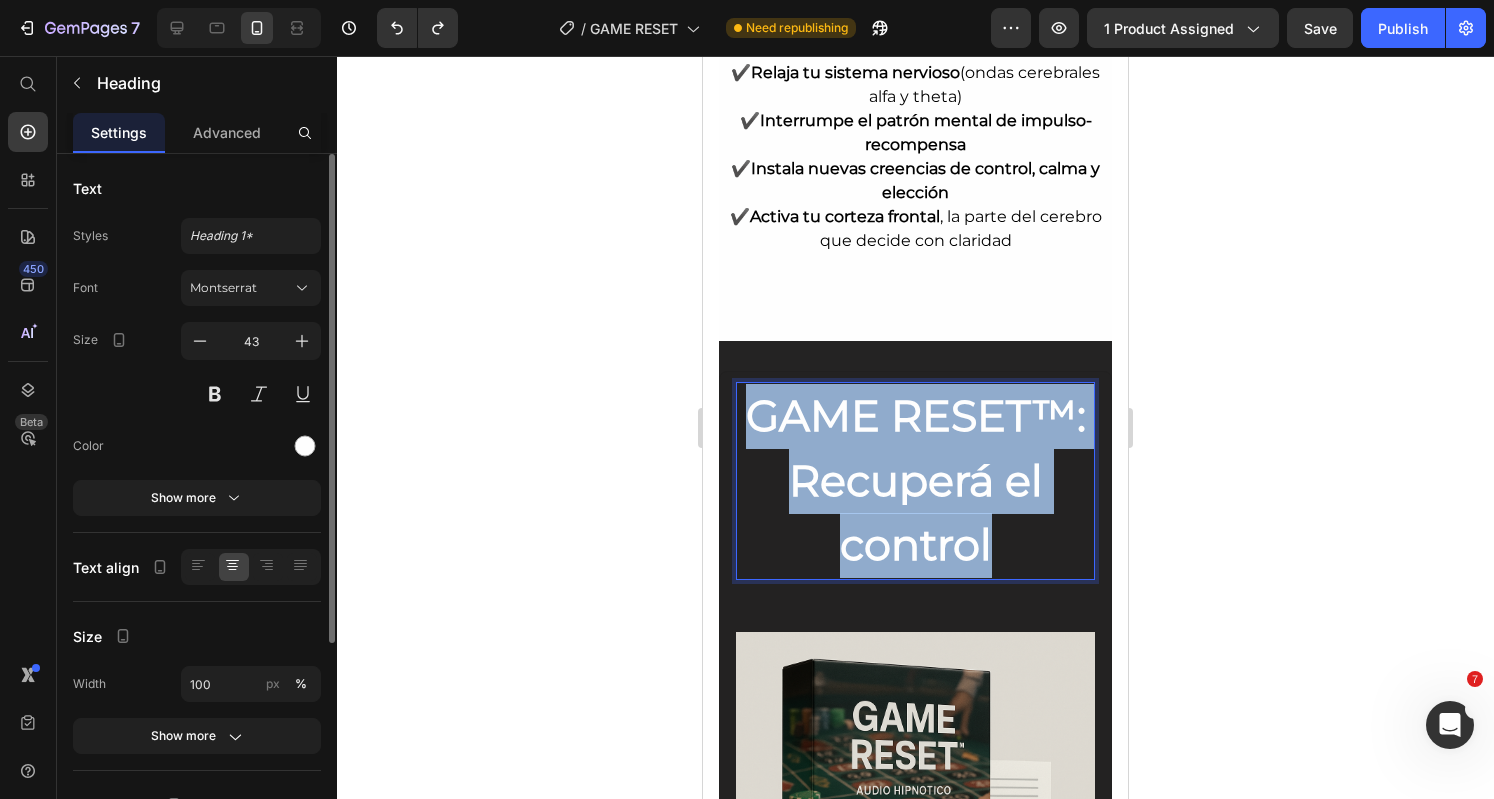 click on "GAME RESET™: Recuperá el control" at bounding box center [916, 480] 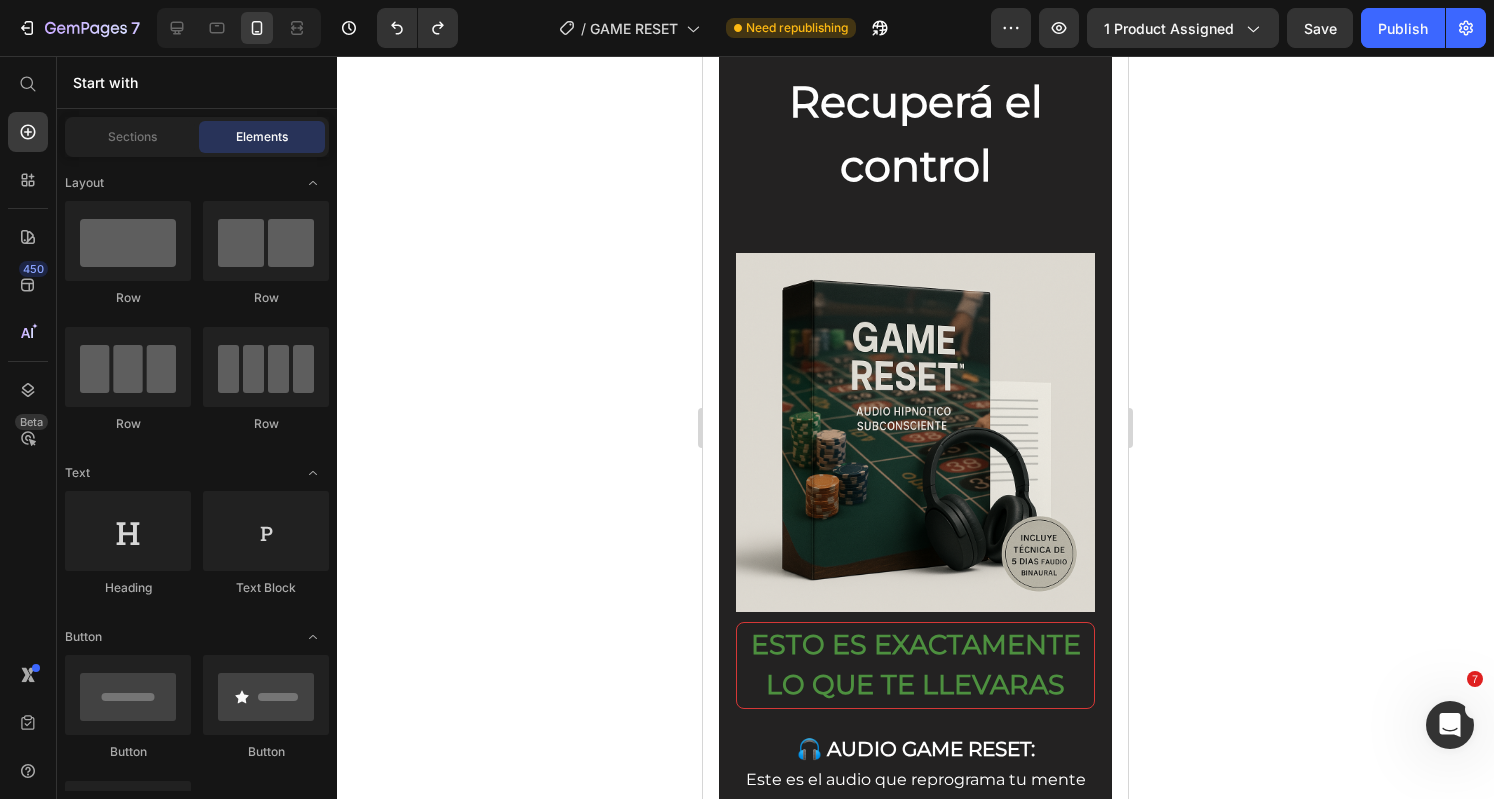 scroll, scrollTop: 4816, scrollLeft: 0, axis: vertical 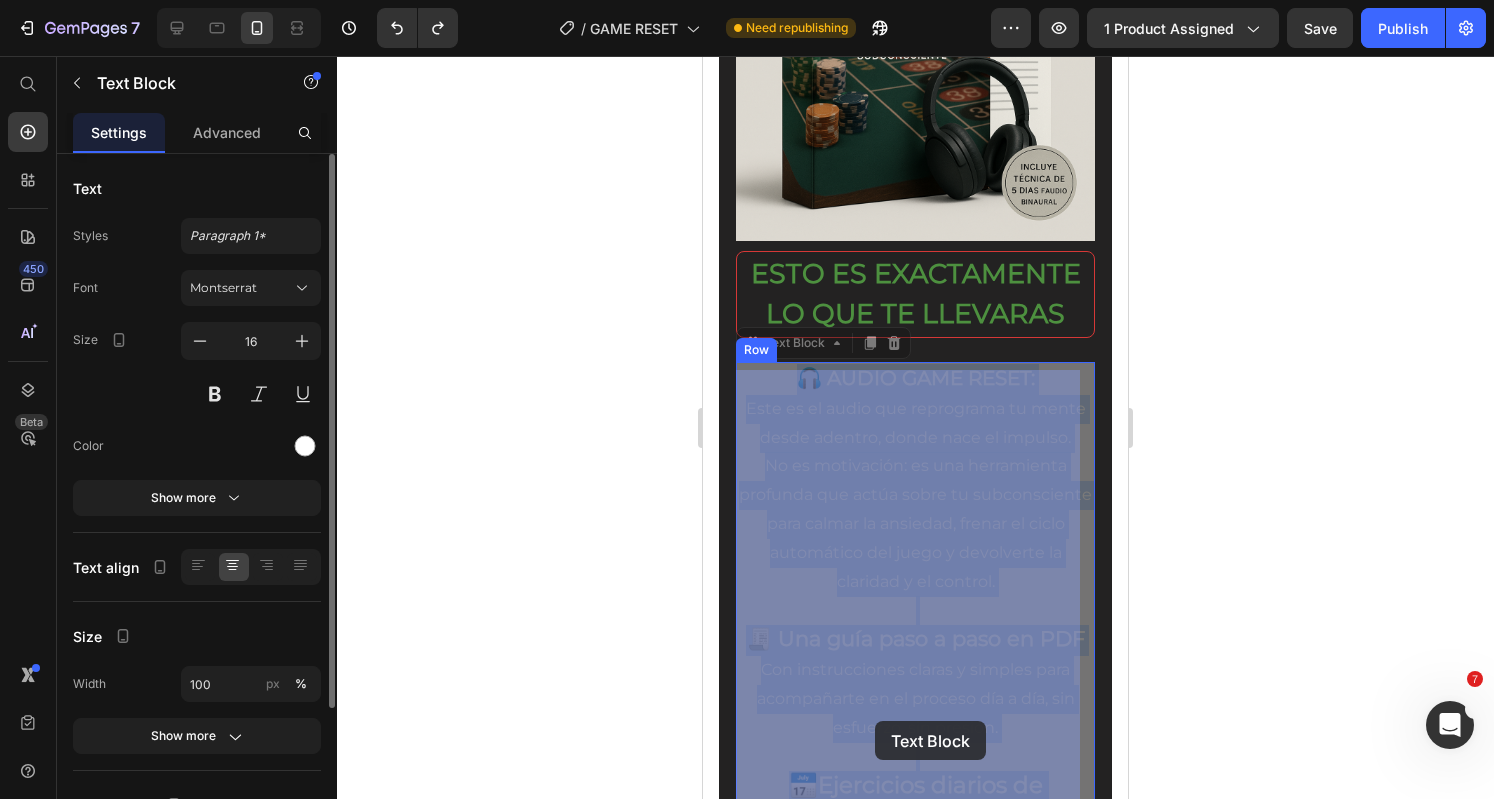 drag, startPoint x: 785, startPoint y: 387, endPoint x: 875, endPoint y: 717, distance: 342.0526 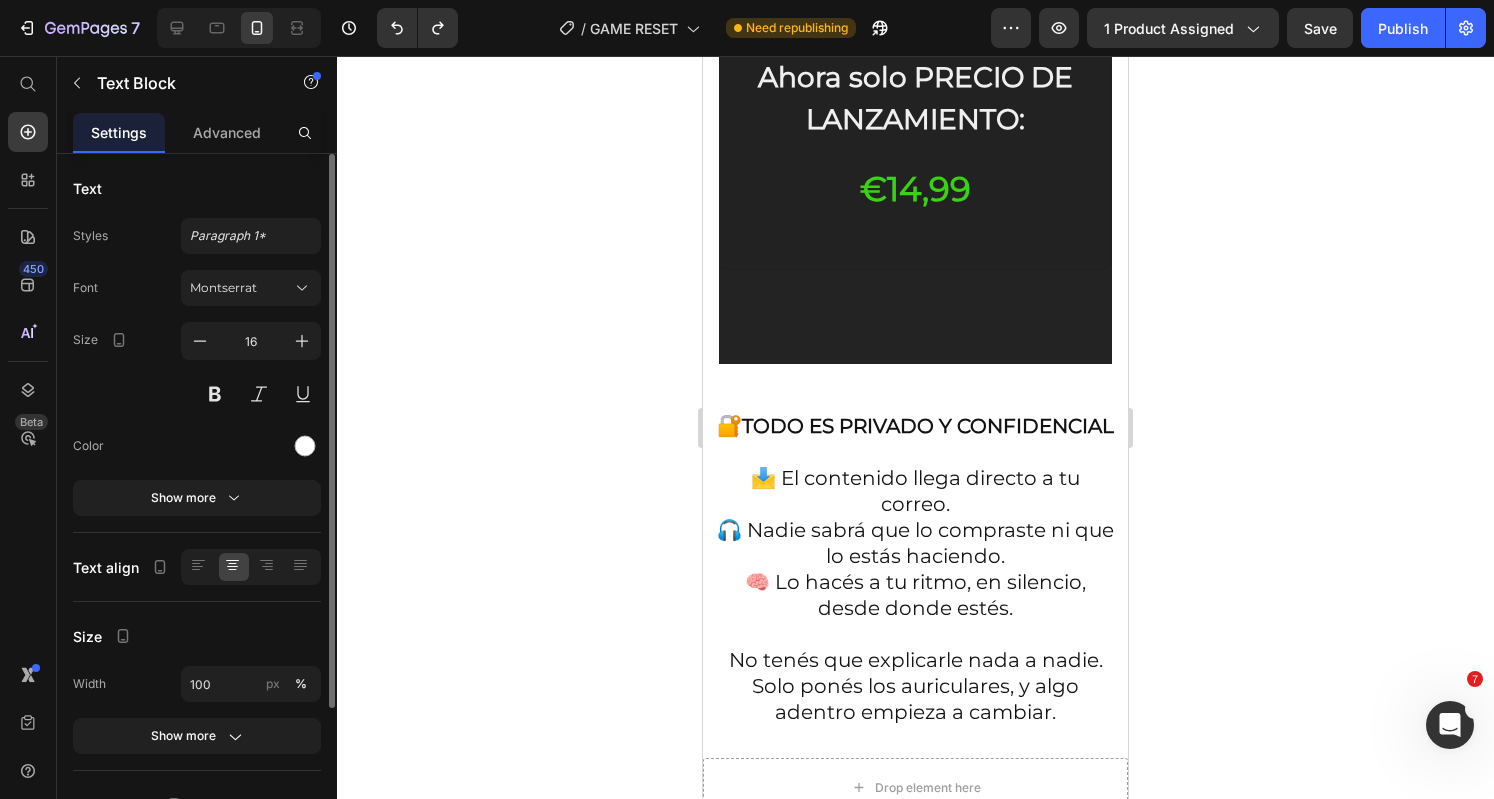 scroll, scrollTop: 5932, scrollLeft: 0, axis: vertical 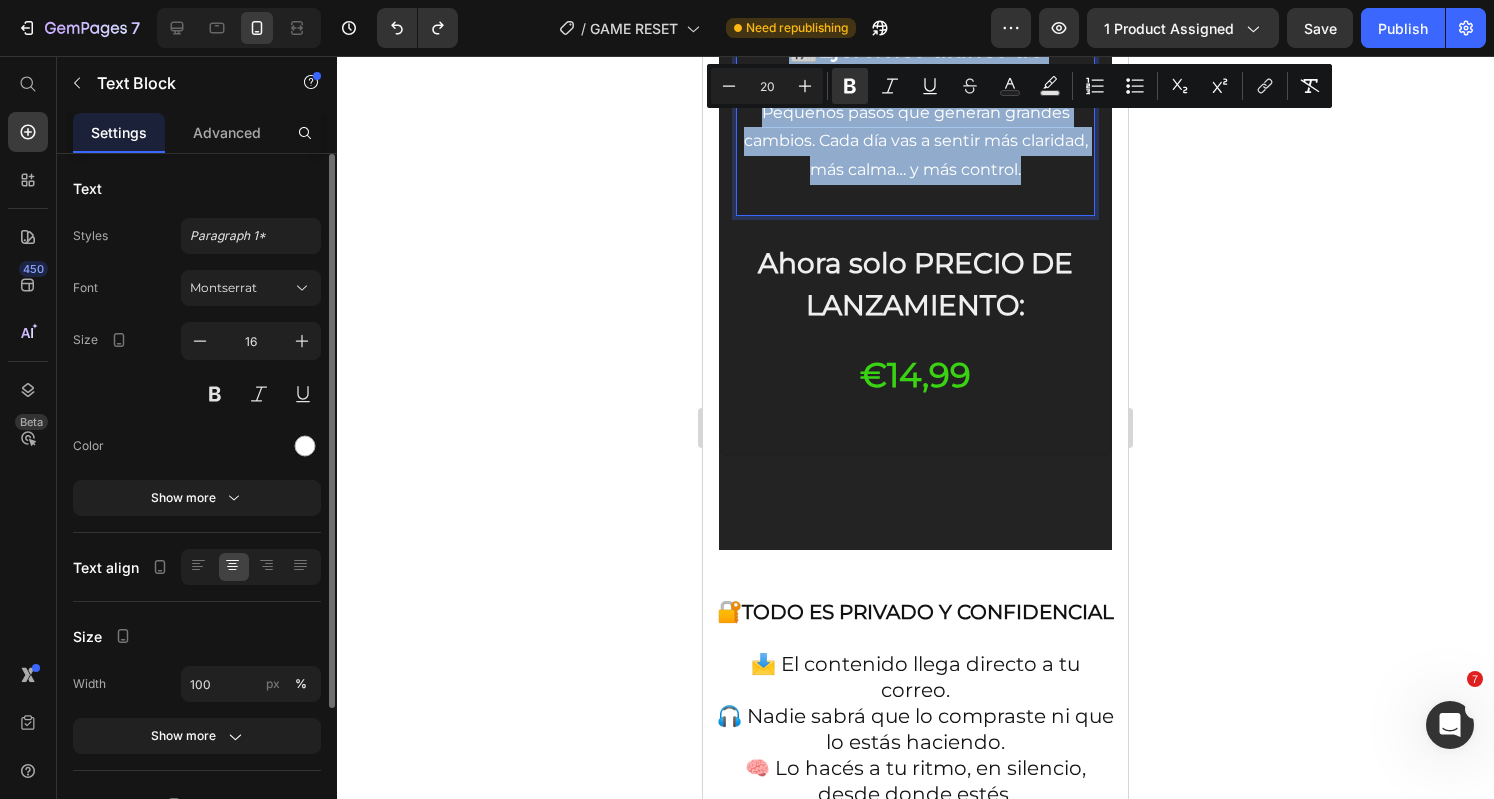 drag, startPoint x: 789, startPoint y: 389, endPoint x: 1064, endPoint y: 177, distance: 347.23047 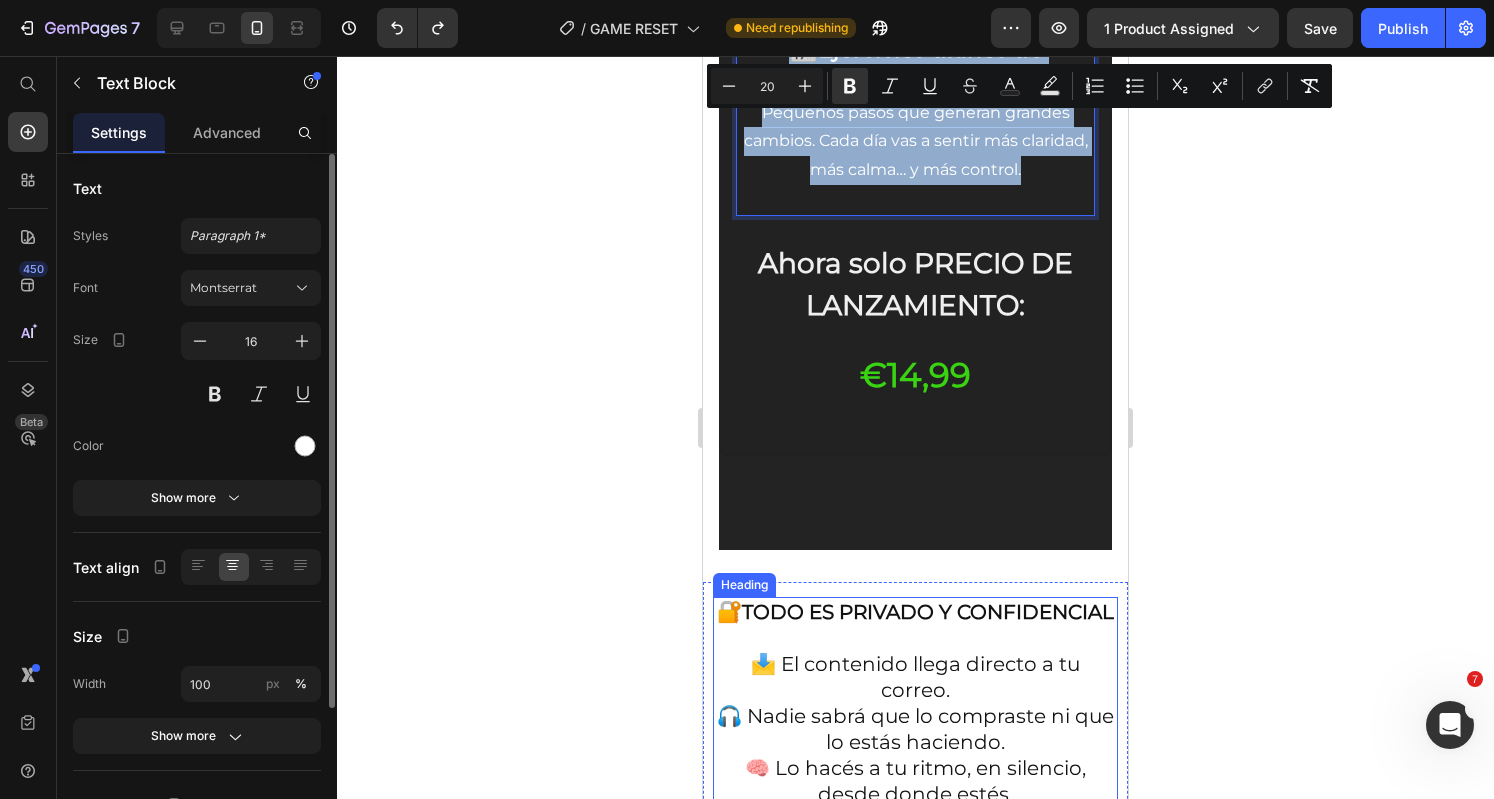 click on "TODO ES PRIVADO Y CONFIDENCIAL" at bounding box center (928, 612) 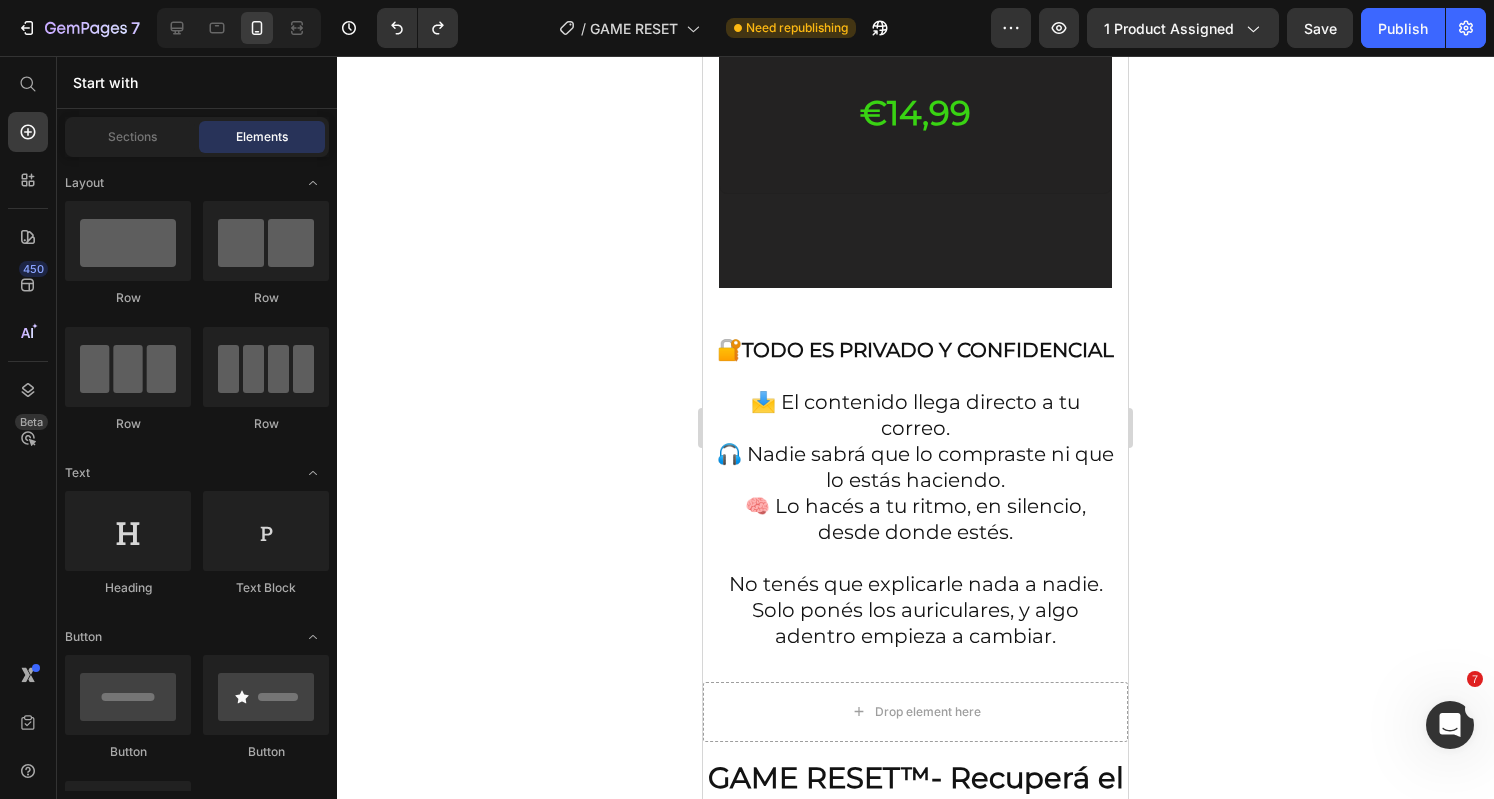 scroll, scrollTop: 6217, scrollLeft: 0, axis: vertical 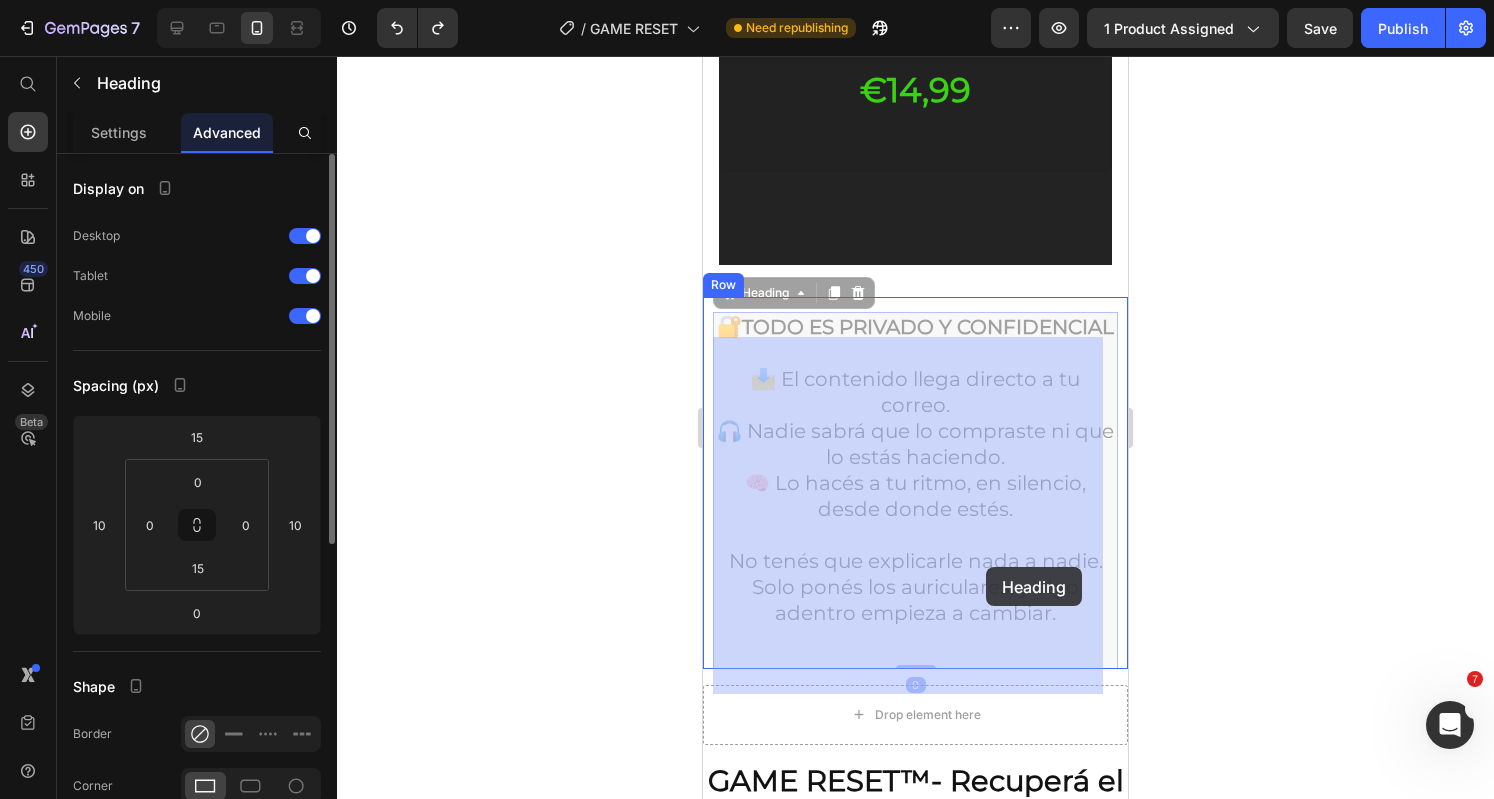 drag, startPoint x: 786, startPoint y: 331, endPoint x: 980, endPoint y: 567, distance: 305.50287 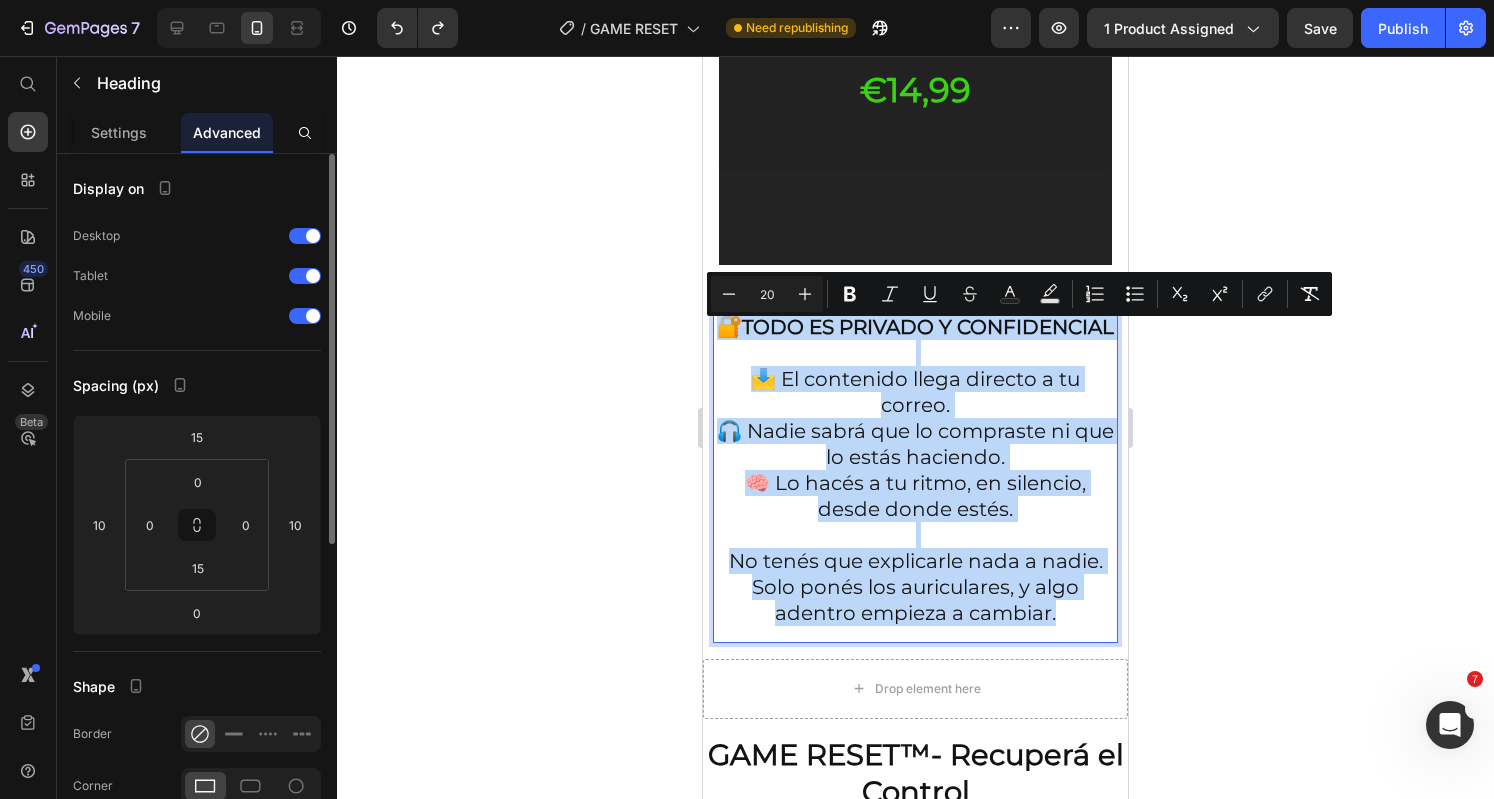 drag, startPoint x: 784, startPoint y: 326, endPoint x: 1076, endPoint y: 648, distance: 434.6815 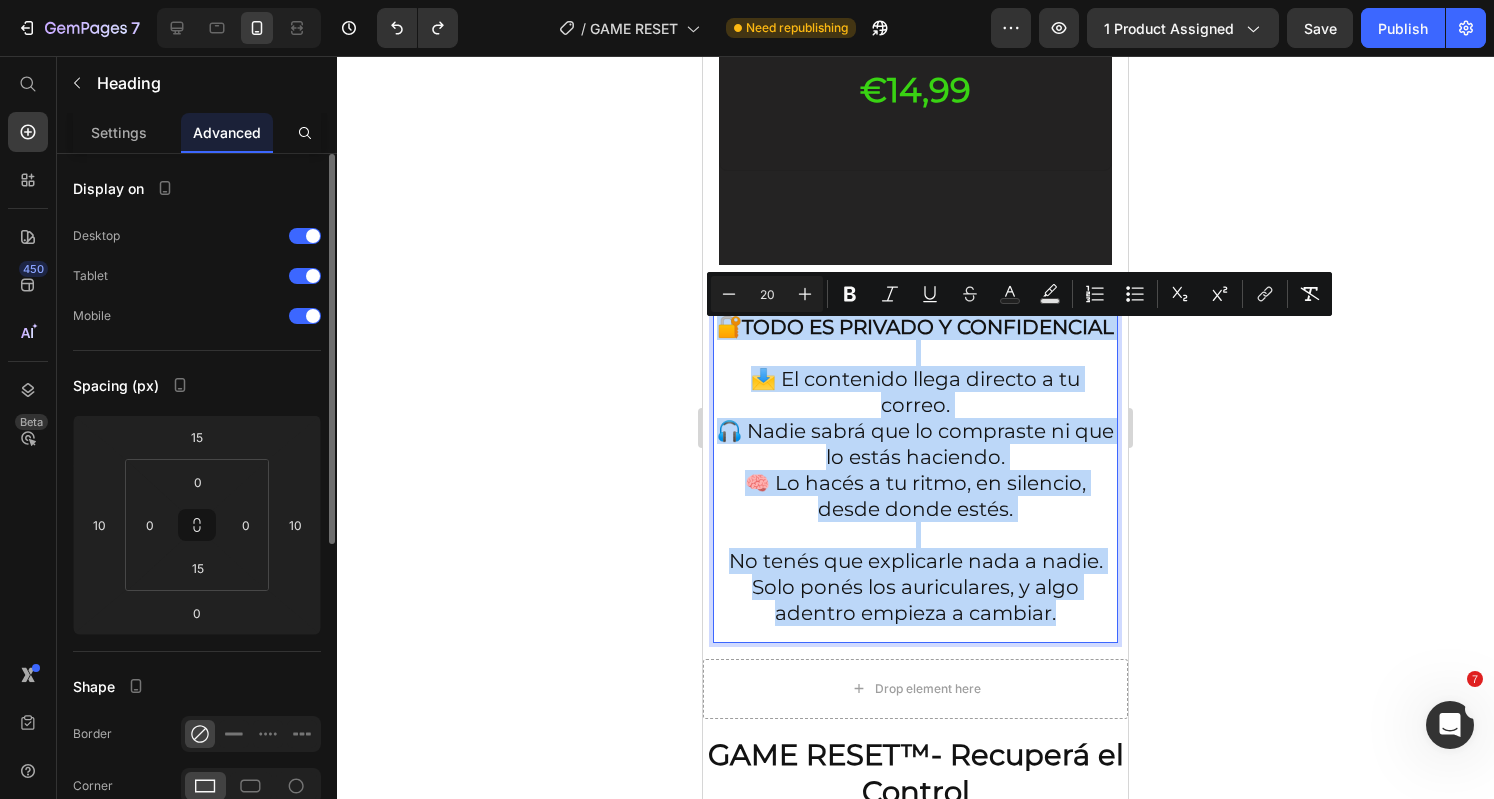 click on "🔐 TODO ES PRIVADO Y CONFIDENCIAL 📩 El contenido llega directo a tu correo. 🎧 Nadie sabrá que lo compraste ni que lo estás haciendo. 🧠 Lo hacés a tu ritmo, en silencio, desde donde estés. No tenés que explicarle nada a nadie. Solo ponés los auriculares, y algo adentro empieza a cambiar." at bounding box center (915, 470) 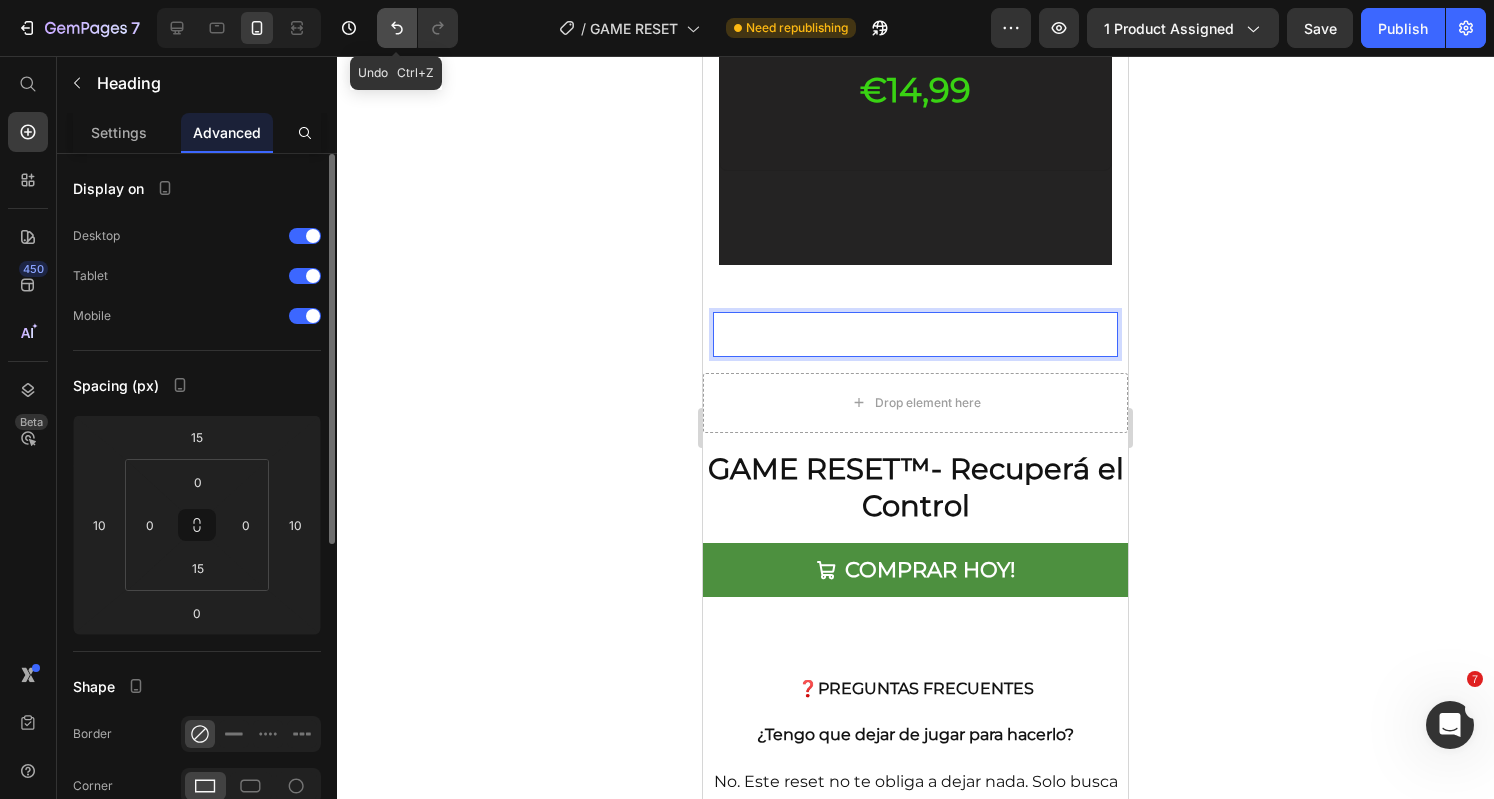 click 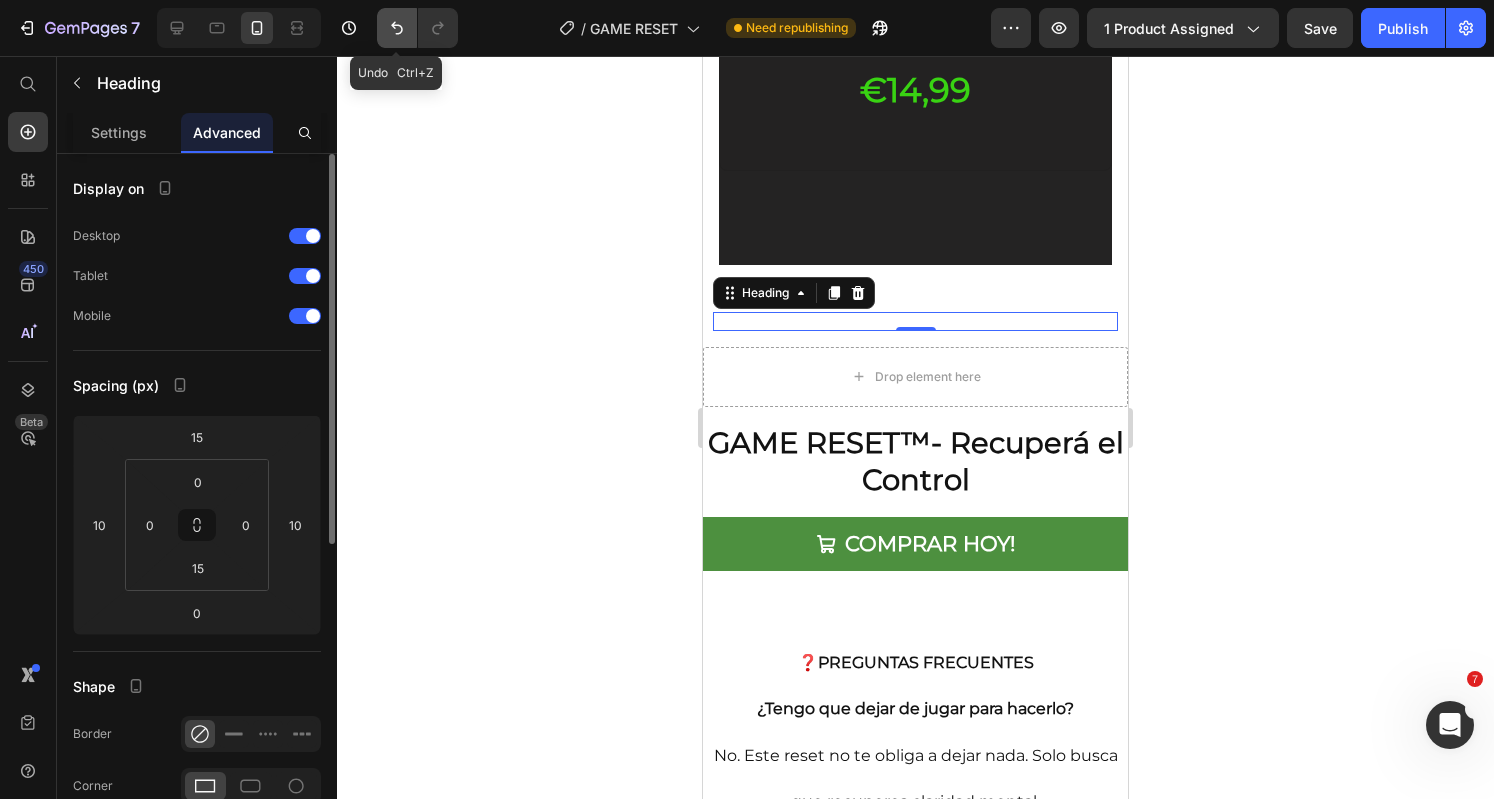 click 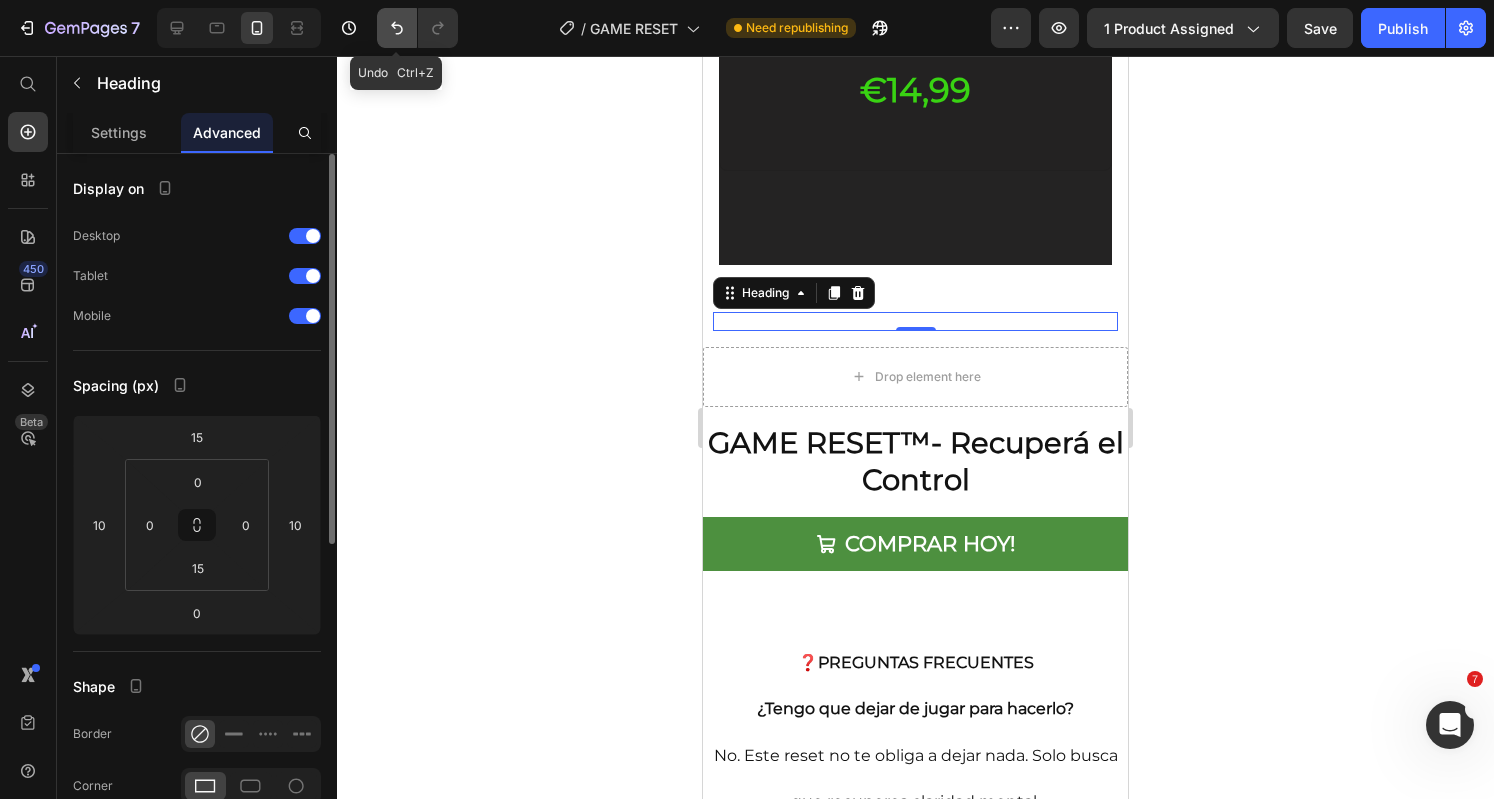 click 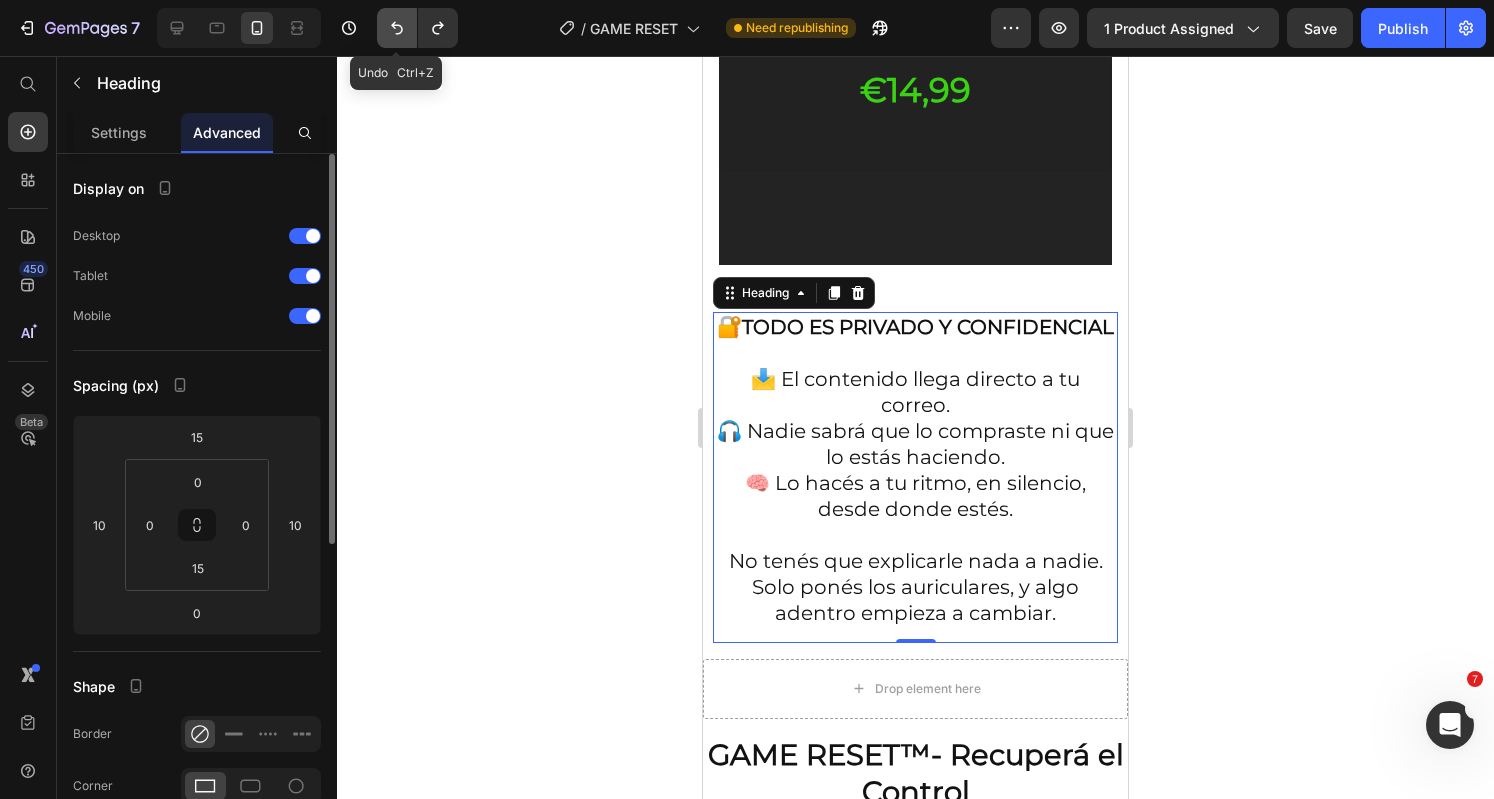 click 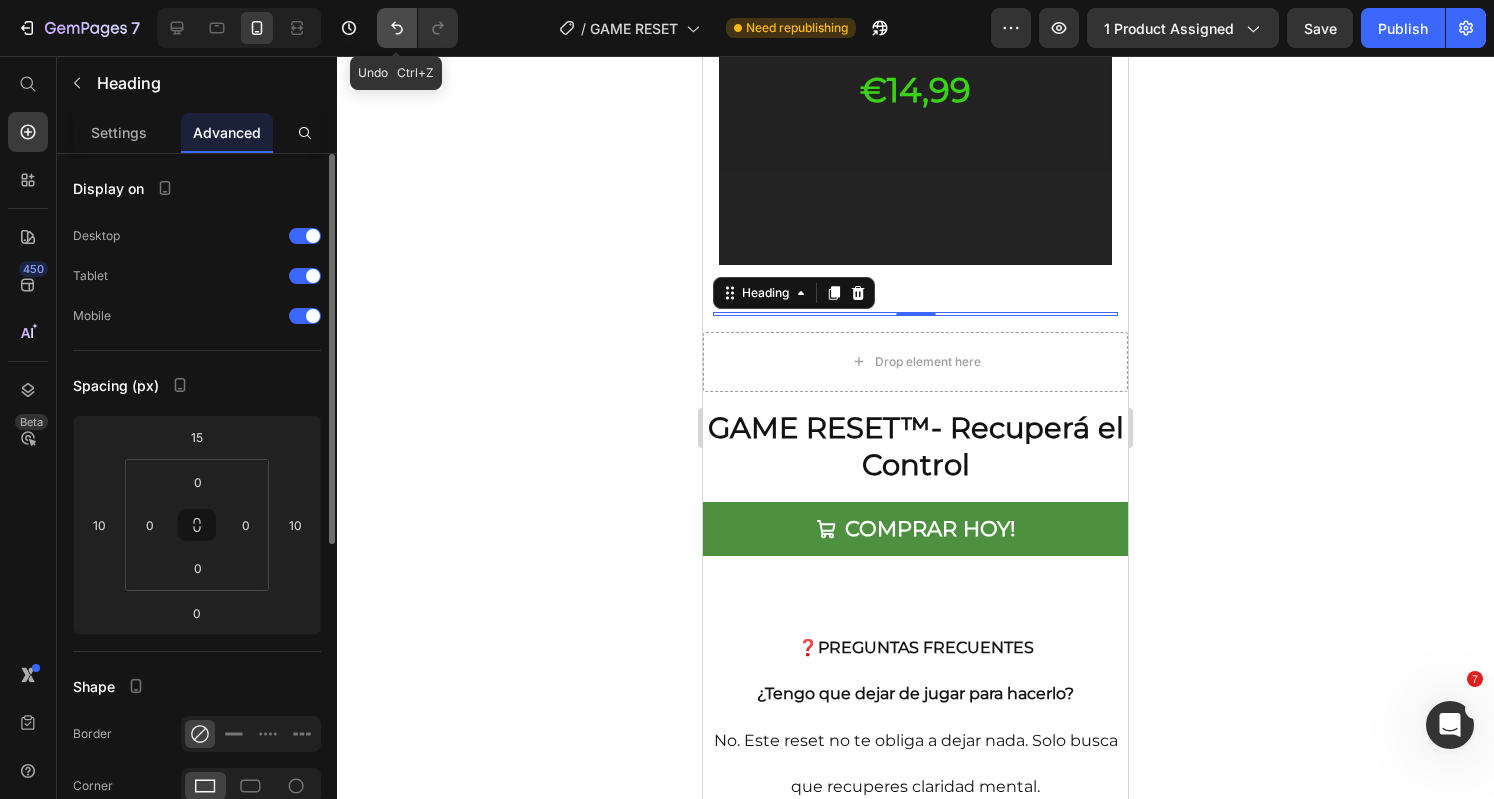 click 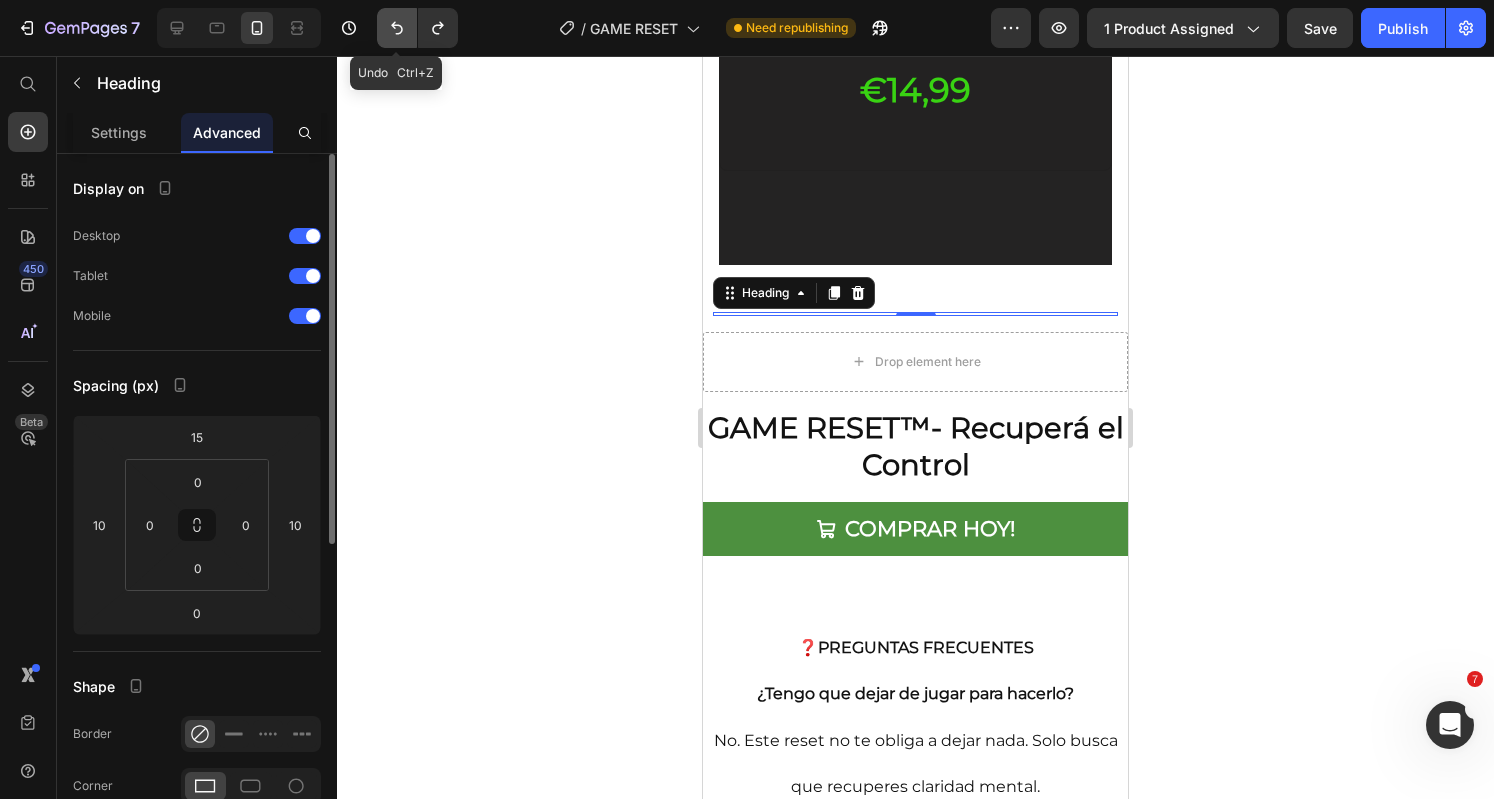 click 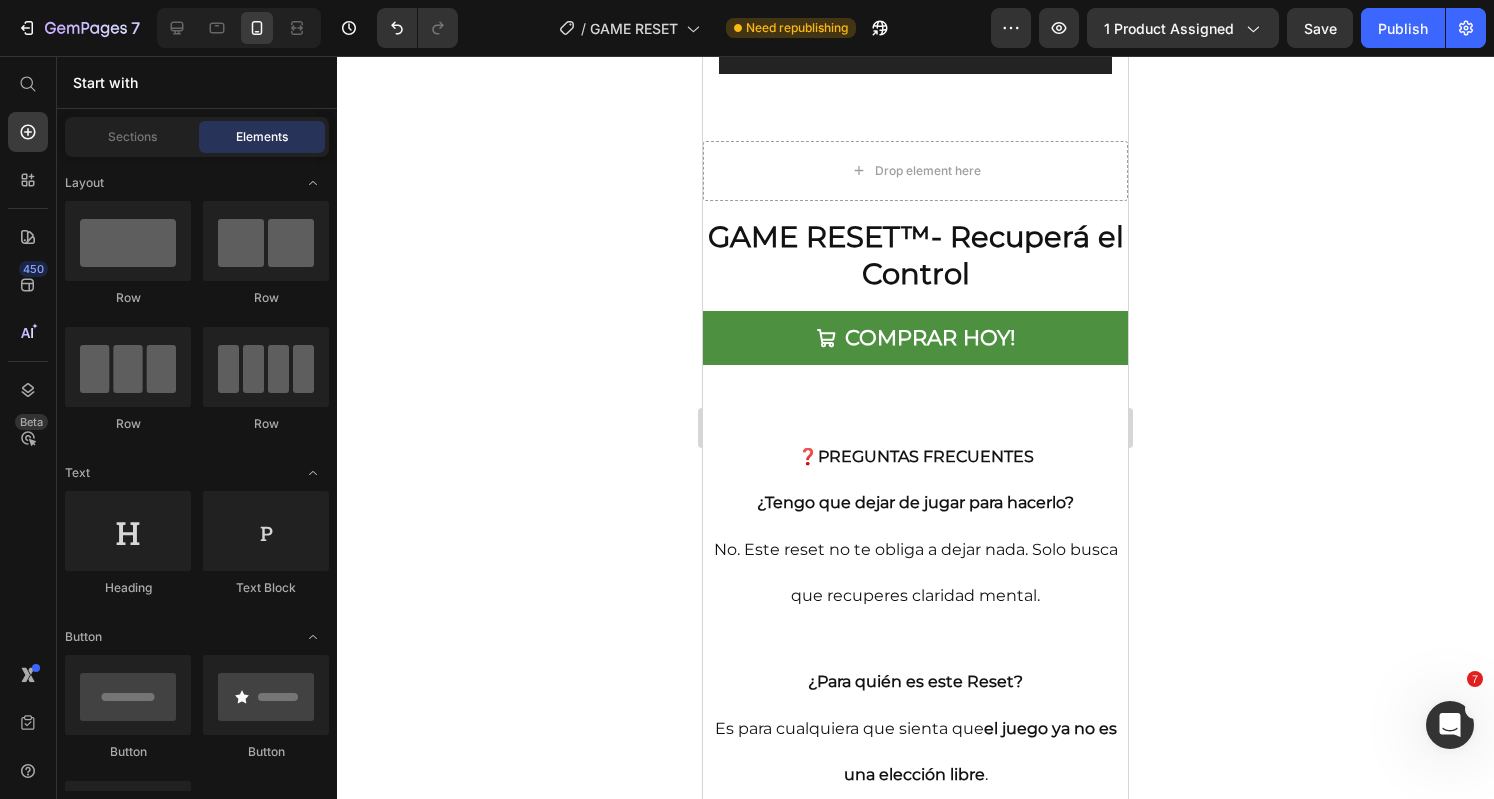 scroll, scrollTop: 6416, scrollLeft: 0, axis: vertical 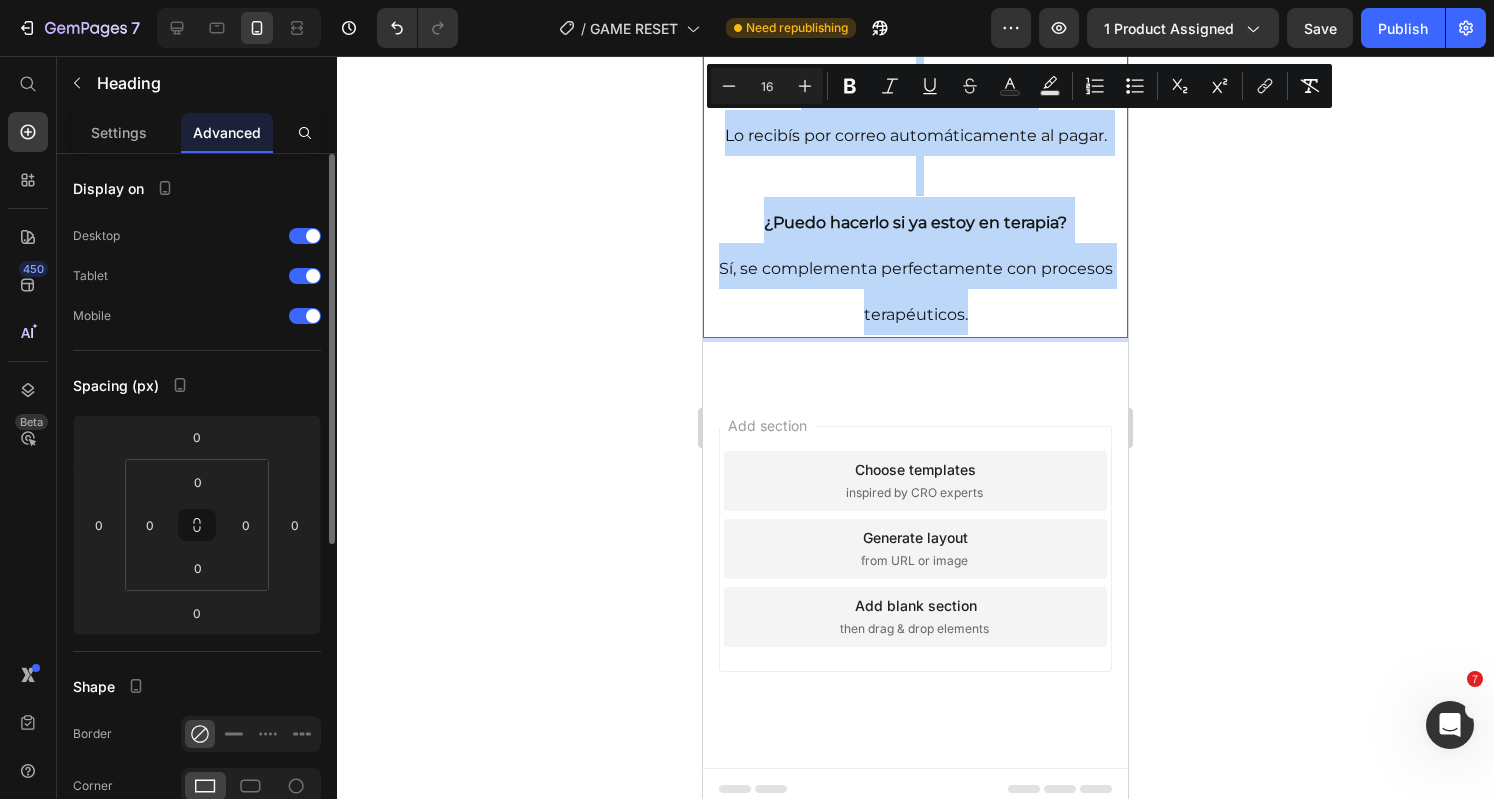 drag, startPoint x: 791, startPoint y: 457, endPoint x: 1016, endPoint y: 413, distance: 229.26186 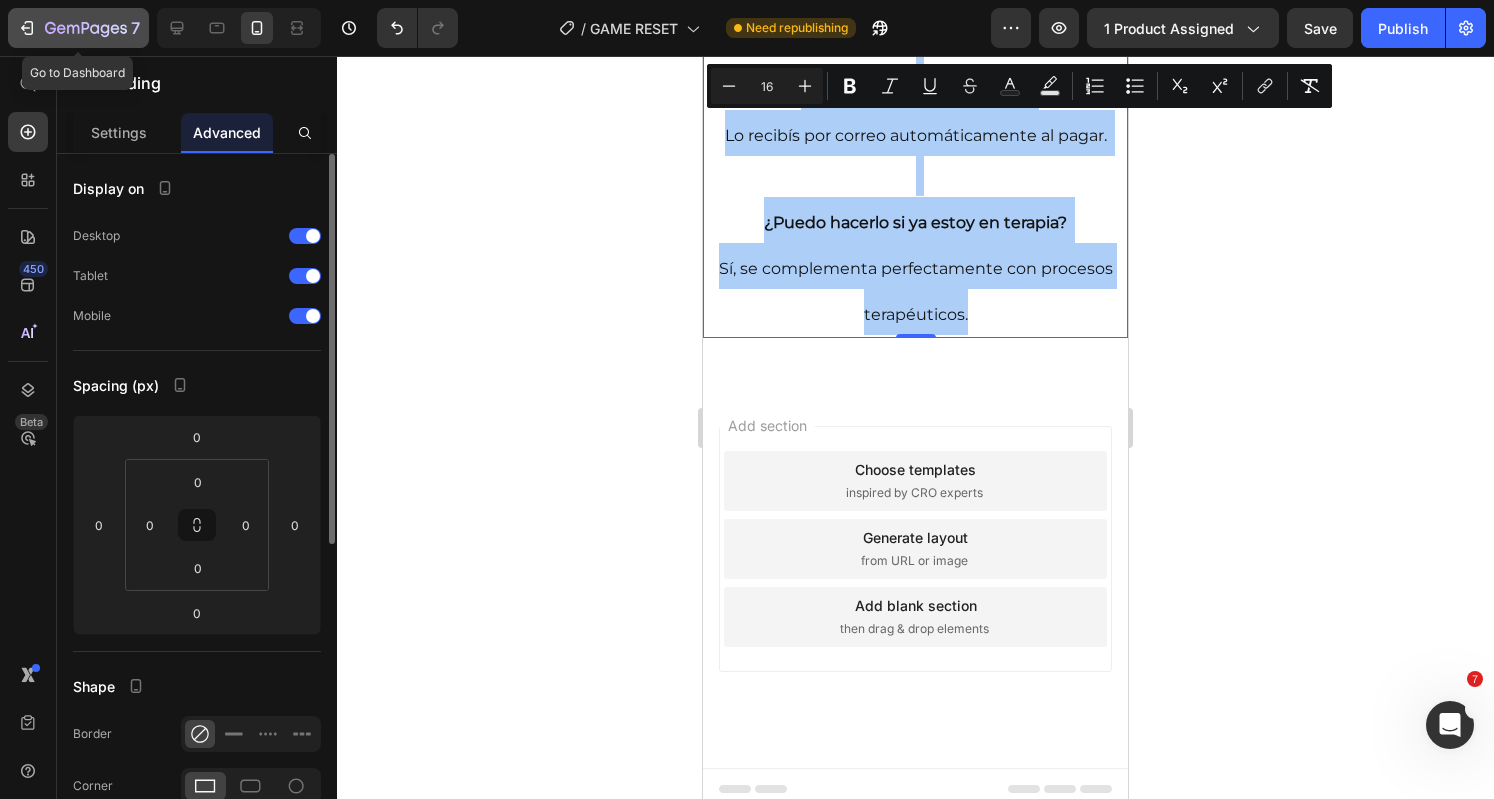 click 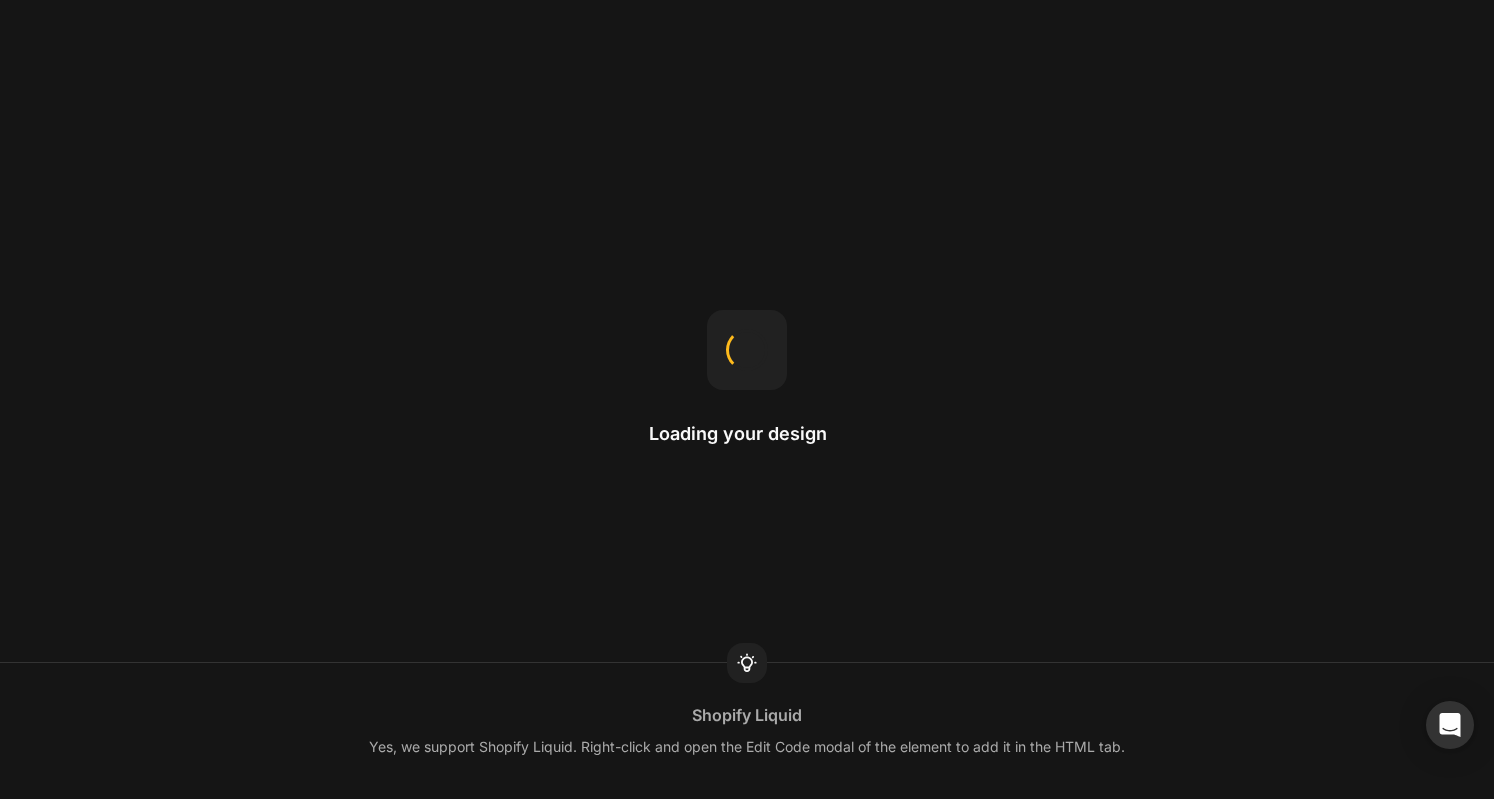 scroll, scrollTop: 0, scrollLeft: 0, axis: both 